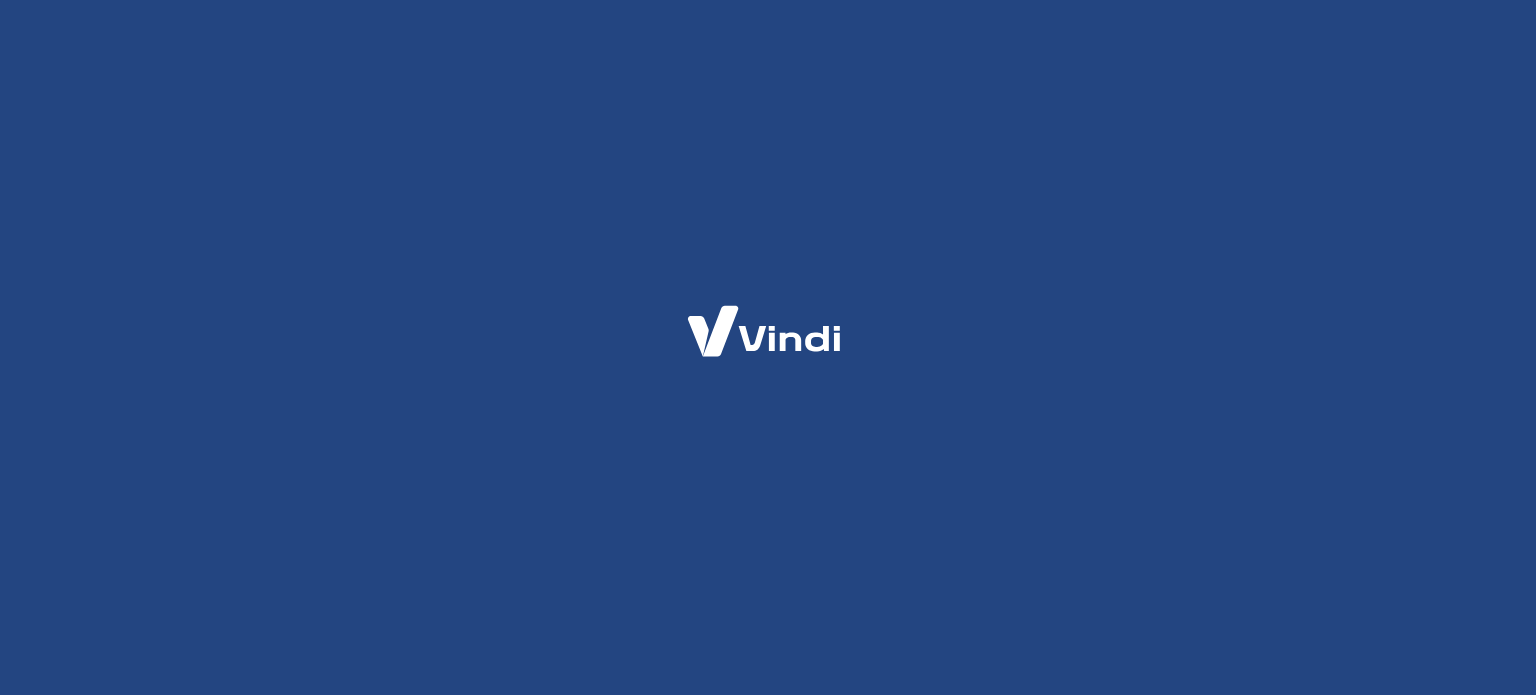 scroll, scrollTop: 0, scrollLeft: 0, axis: both 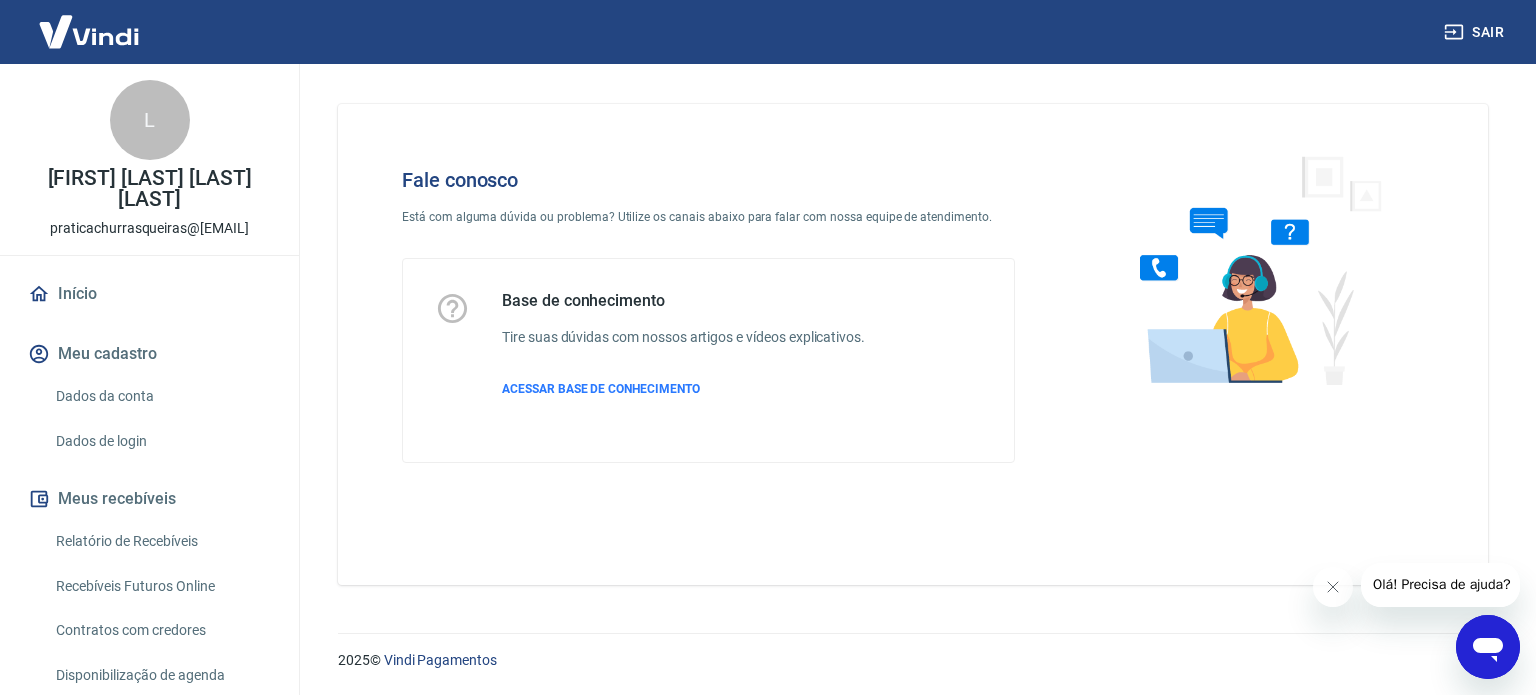 click 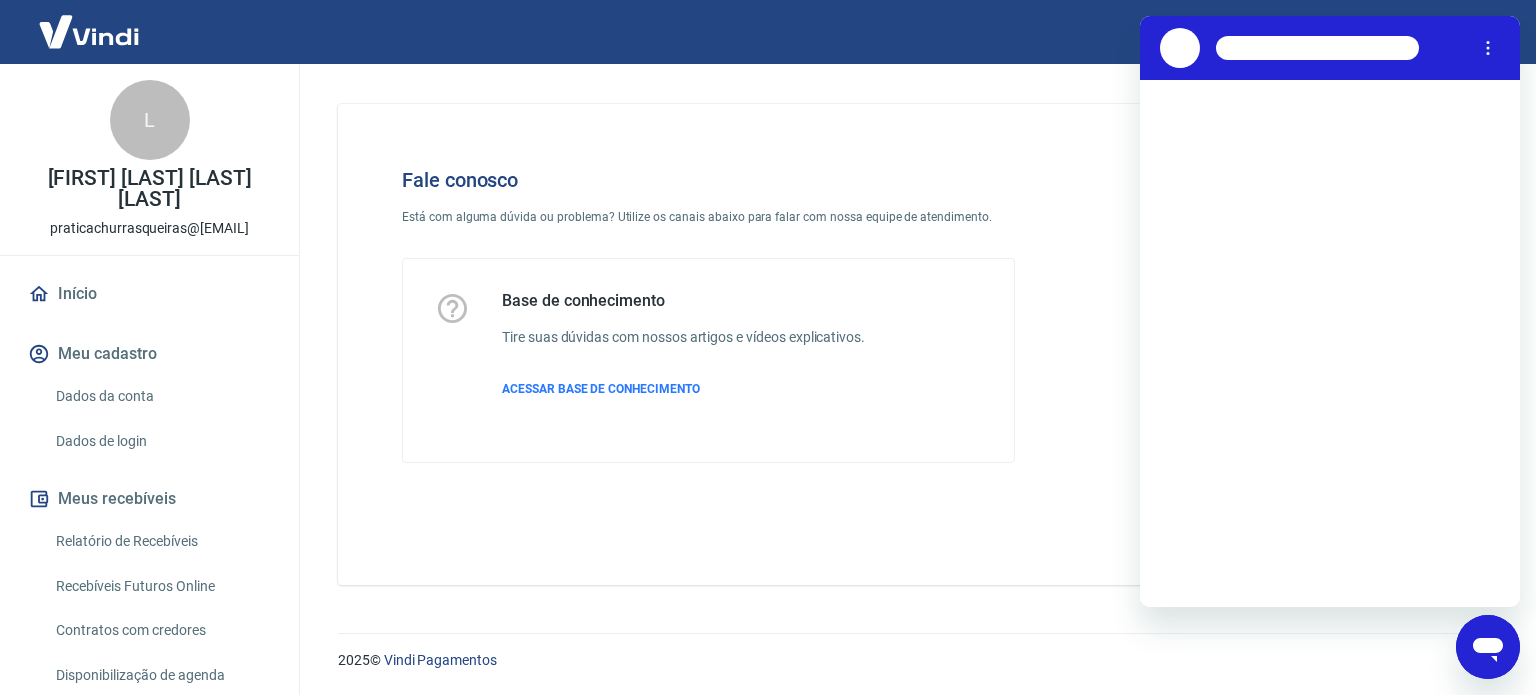 scroll, scrollTop: 0, scrollLeft: 0, axis: both 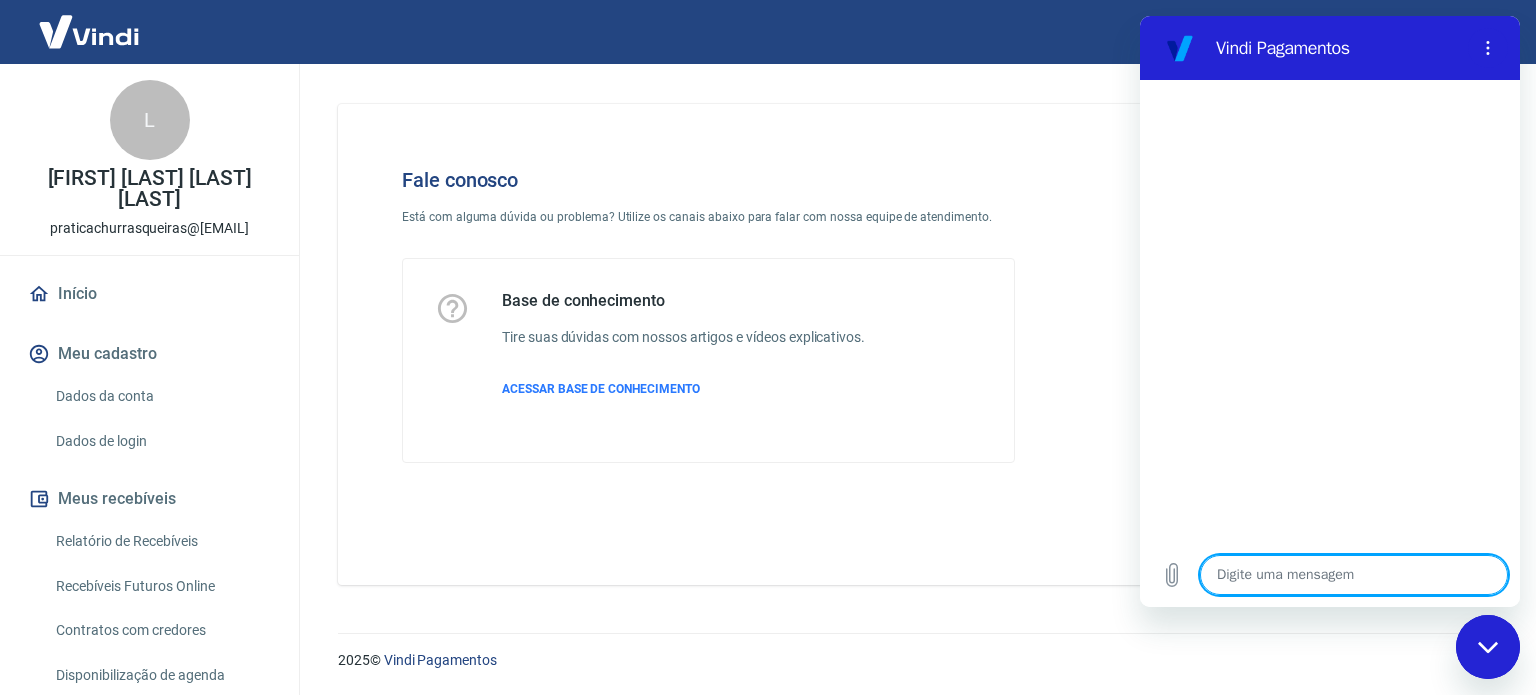 click at bounding box center (1354, 575) 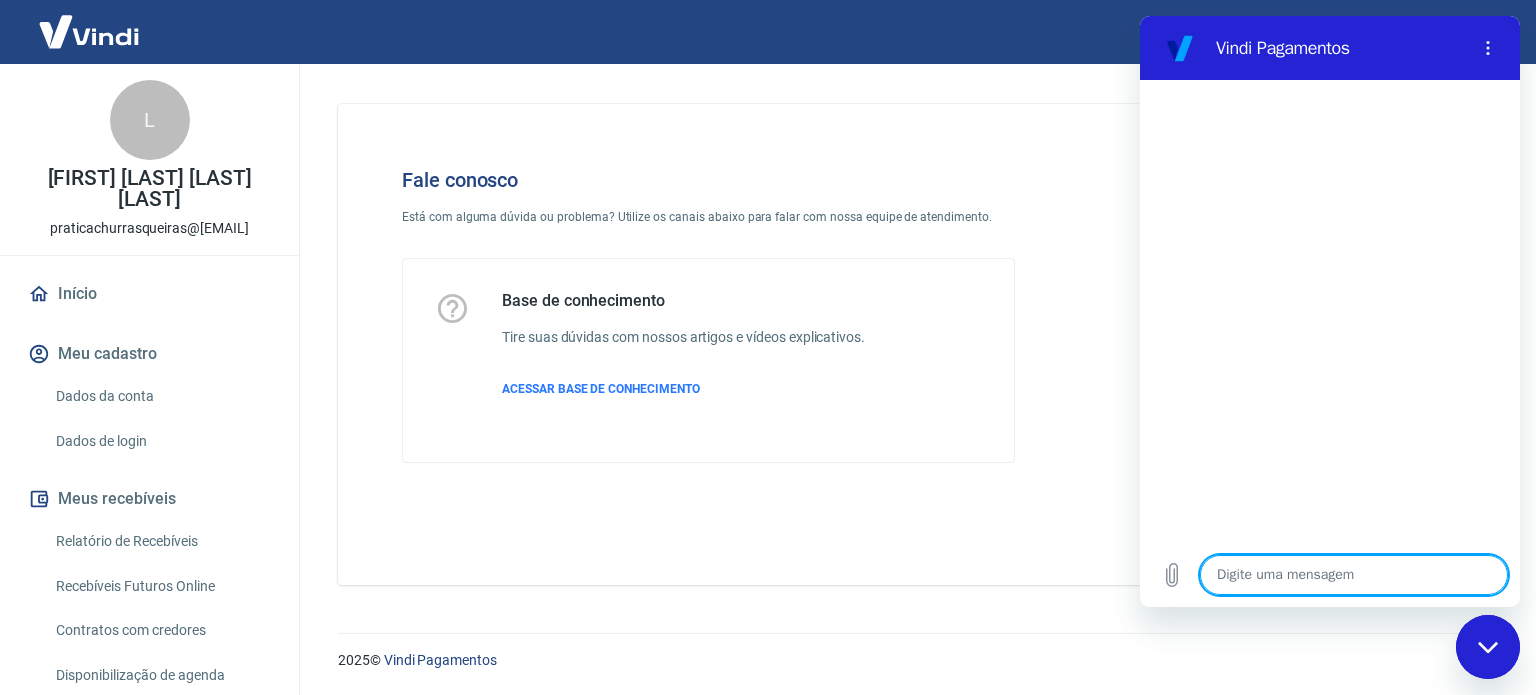 type on "b" 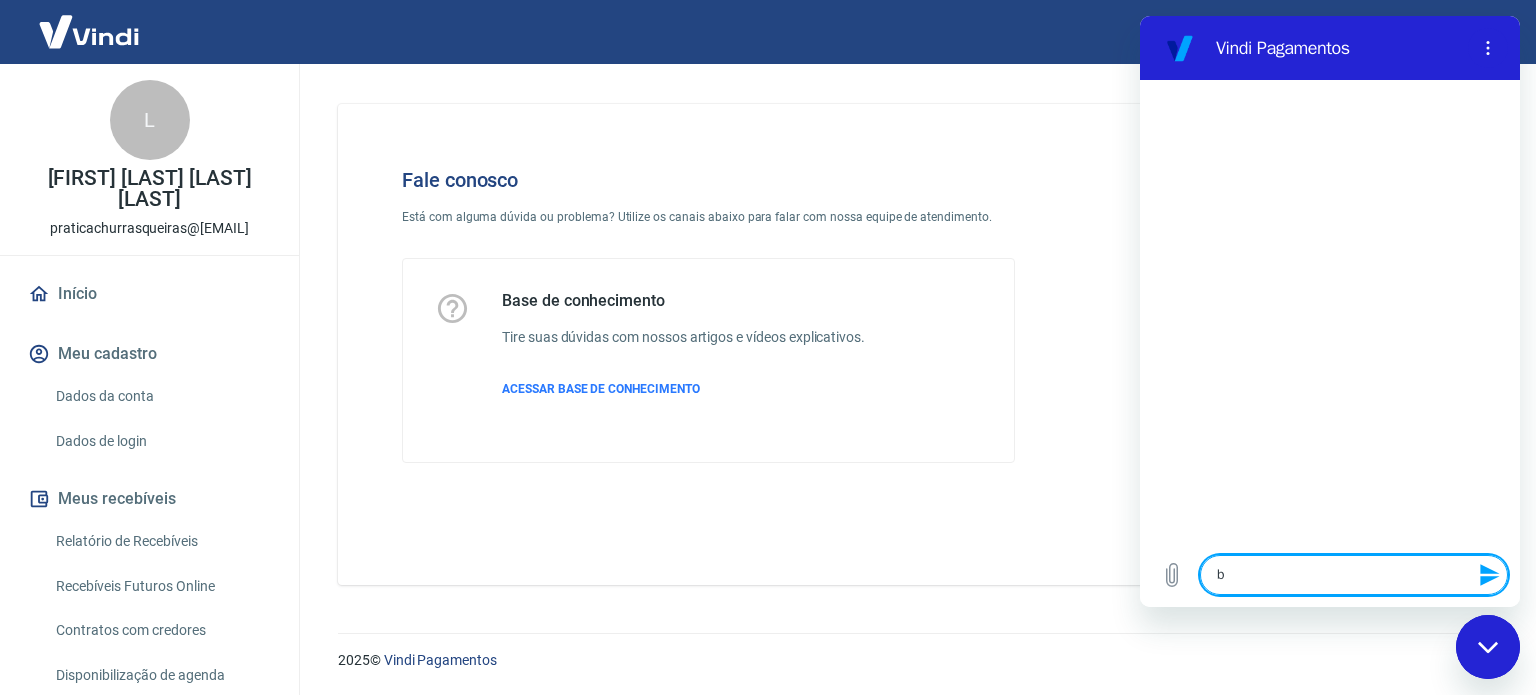 type on "bo" 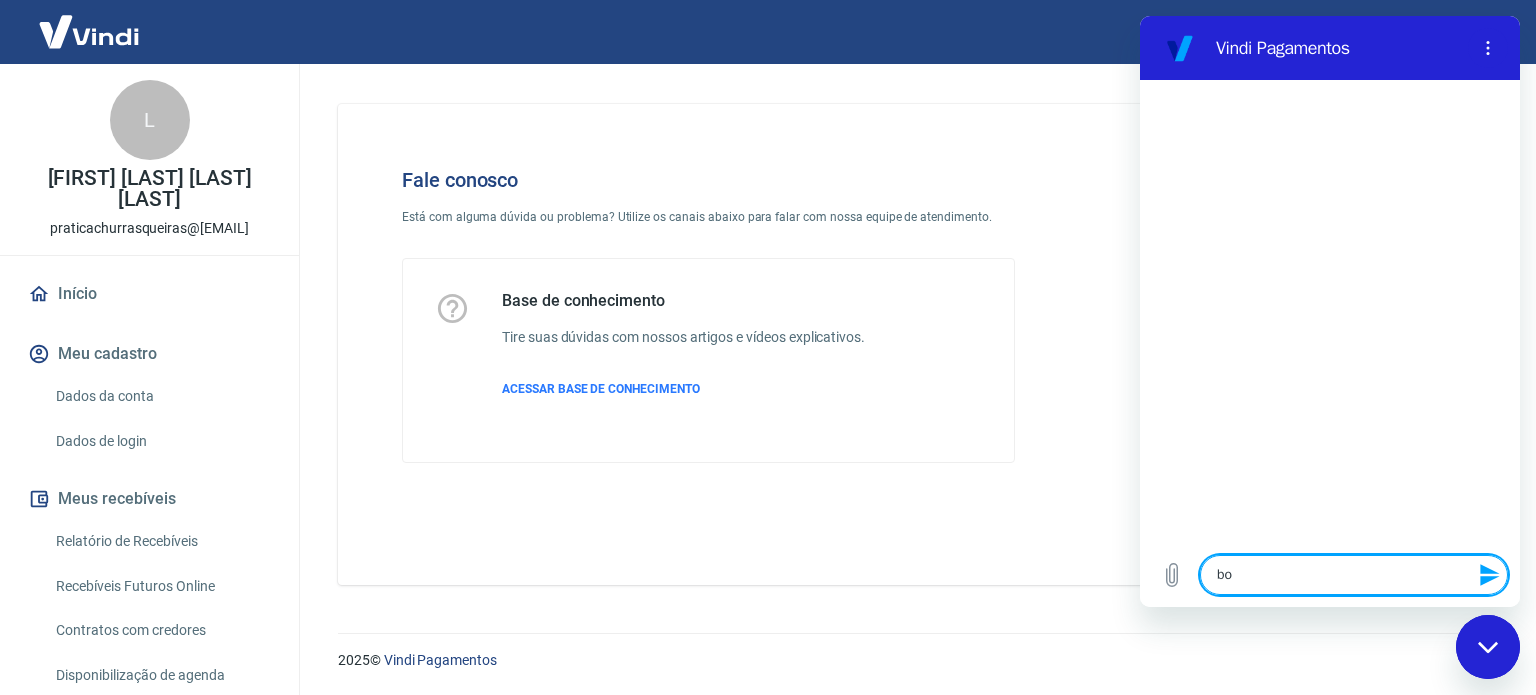 type on "boa" 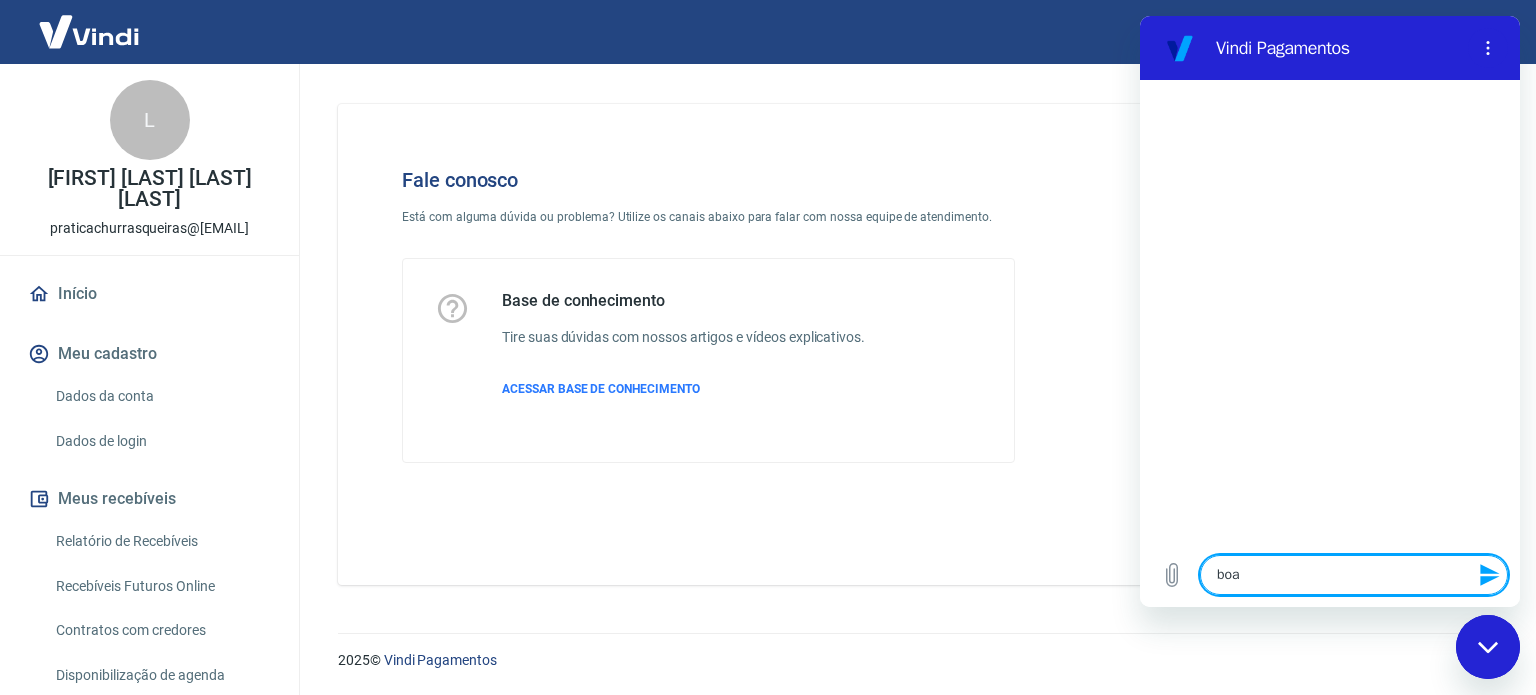 type on "boa" 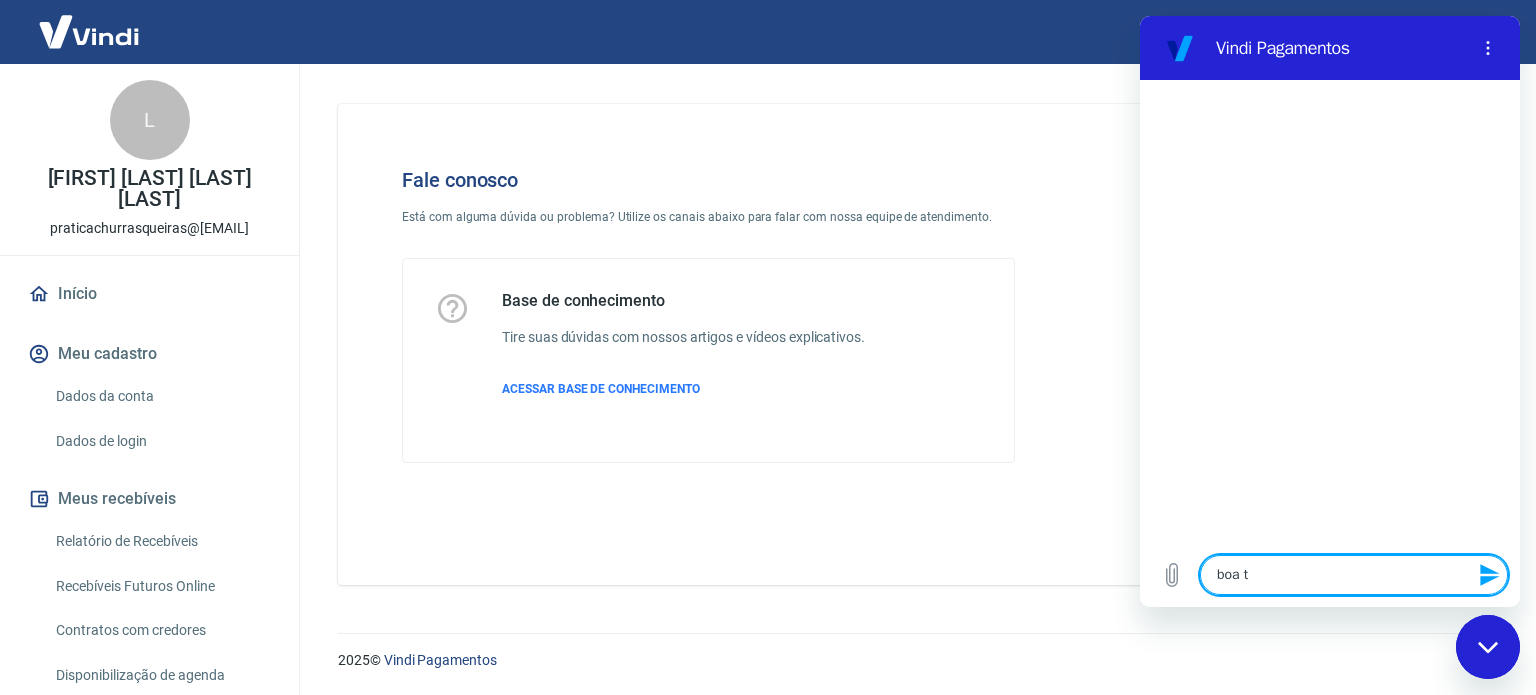 type on "boa ta" 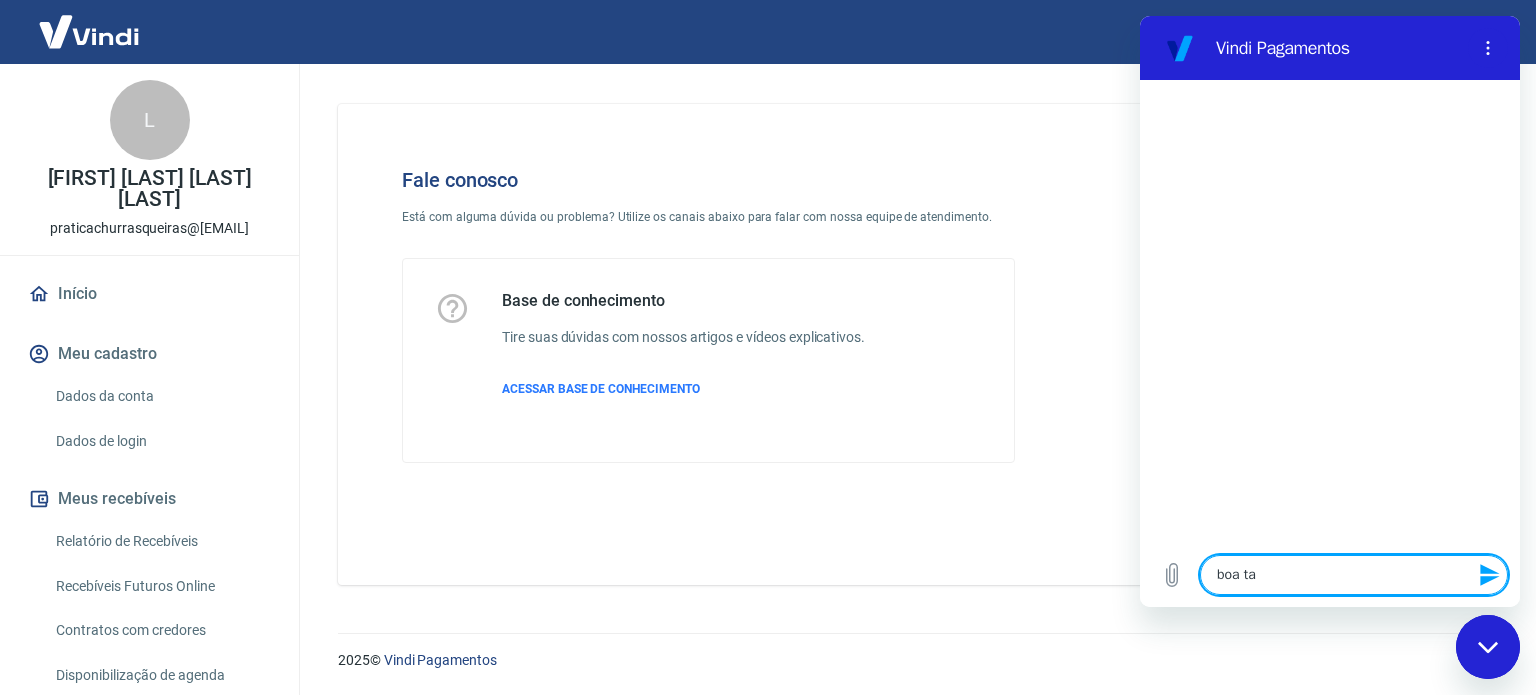 type on "boa tar" 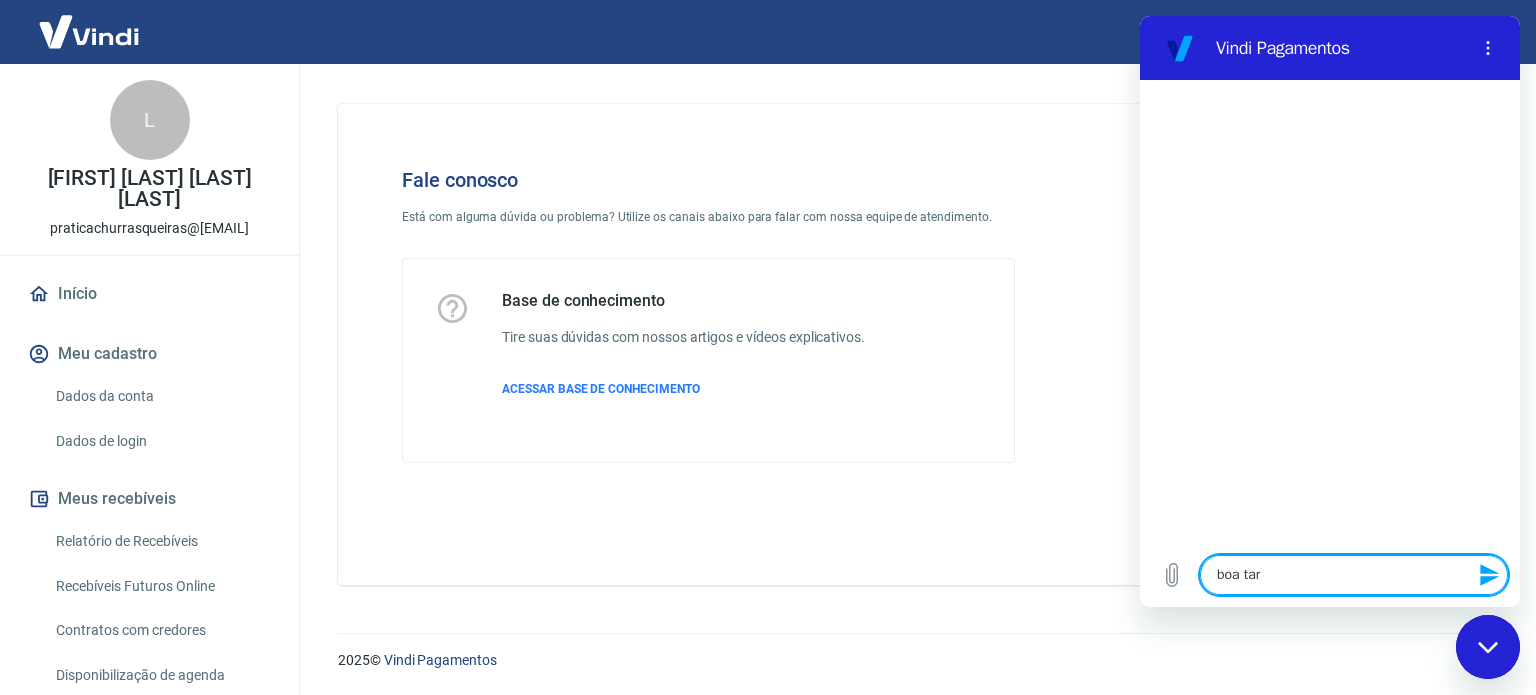 type on "boa tard" 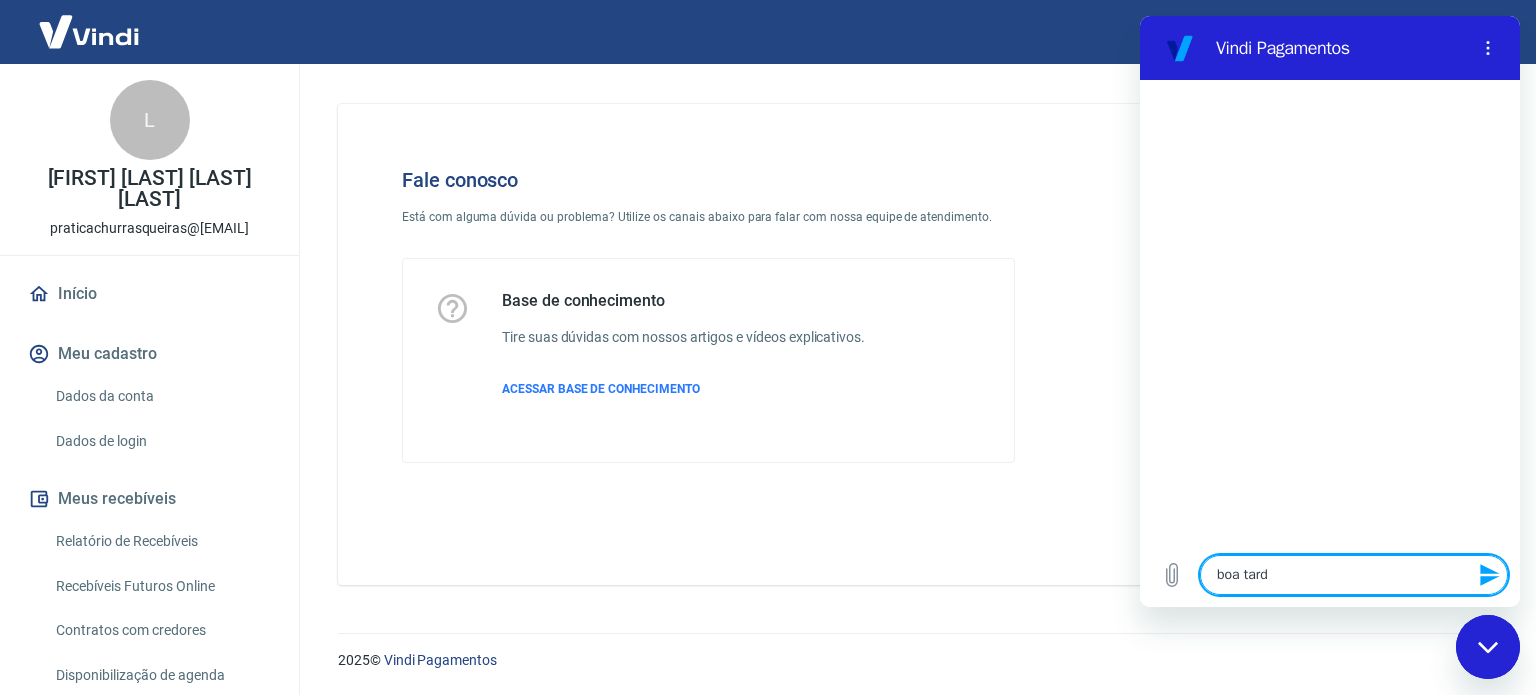 type on "boa tarde" 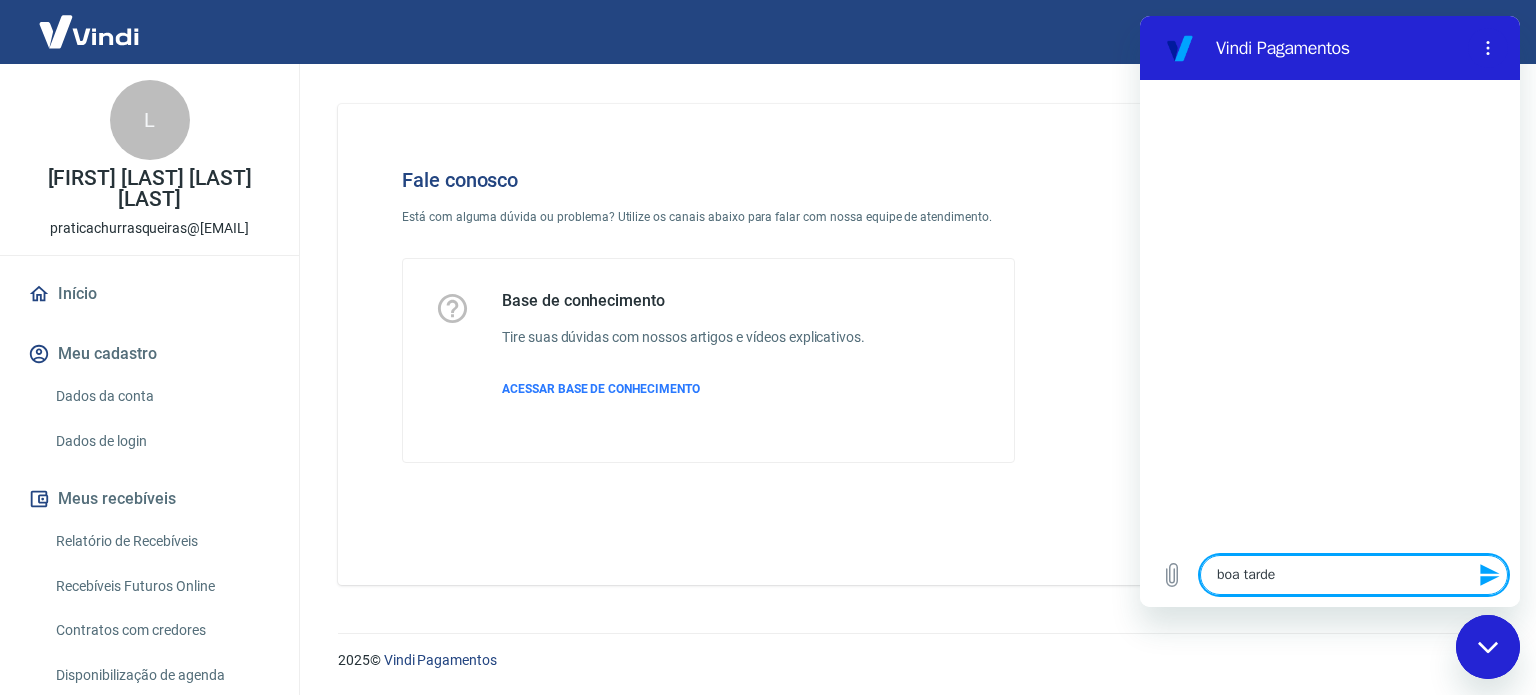 type 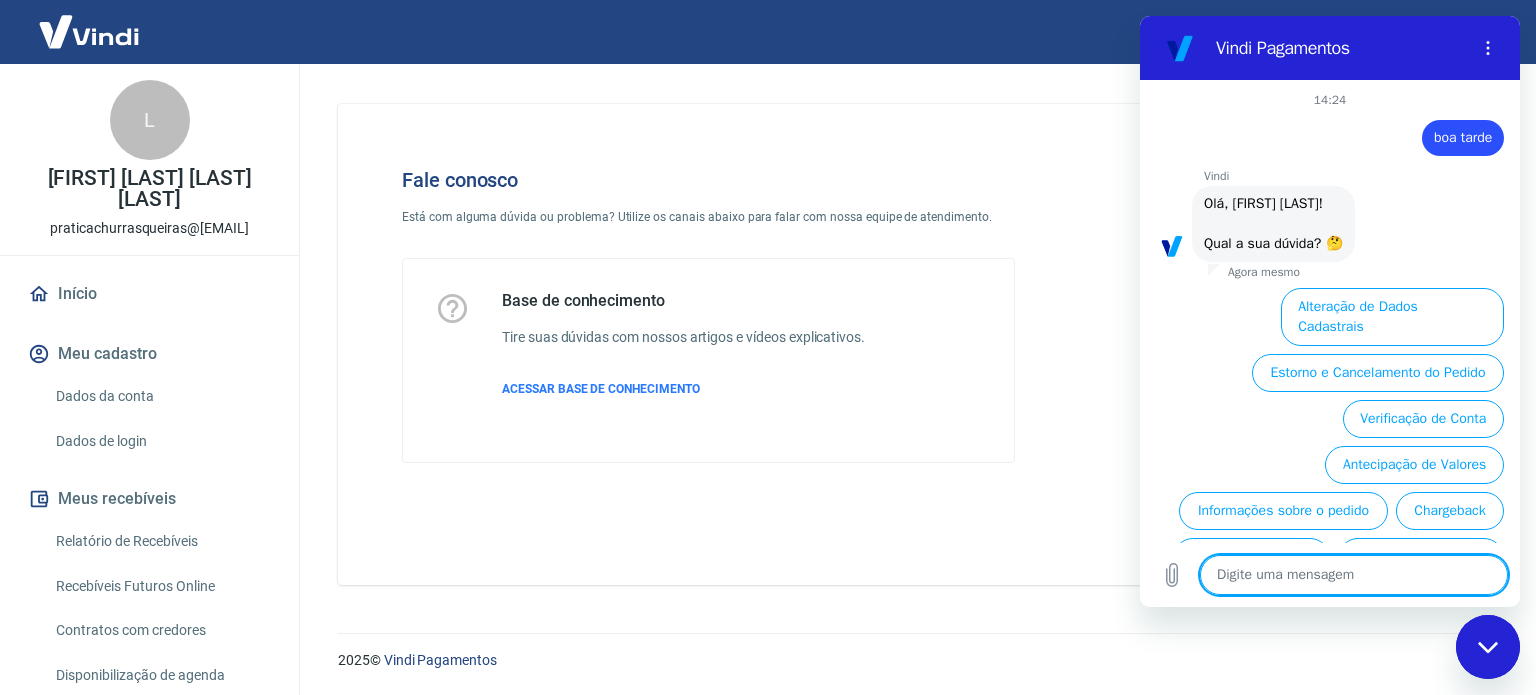 scroll, scrollTop: 126, scrollLeft: 0, axis: vertical 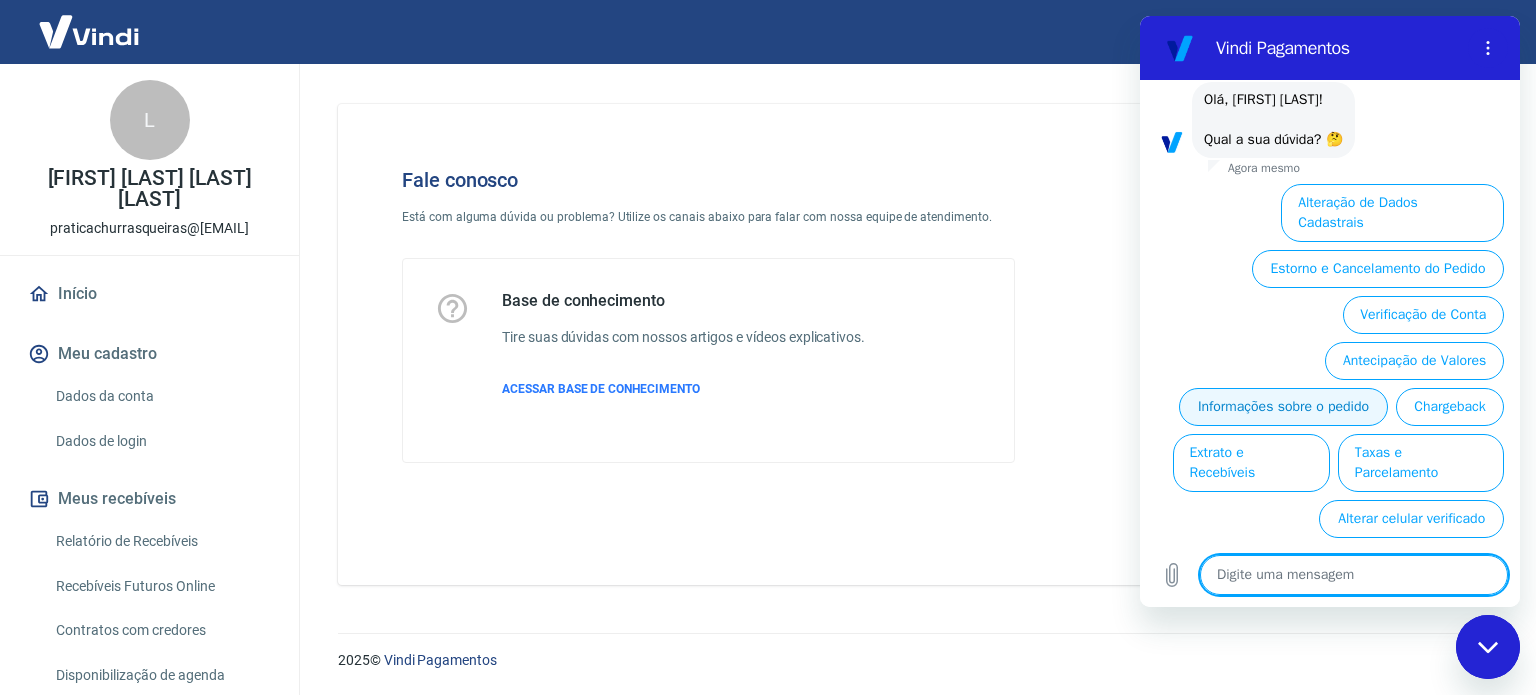 click on "Informações sobre o pedido" at bounding box center [1283, 407] 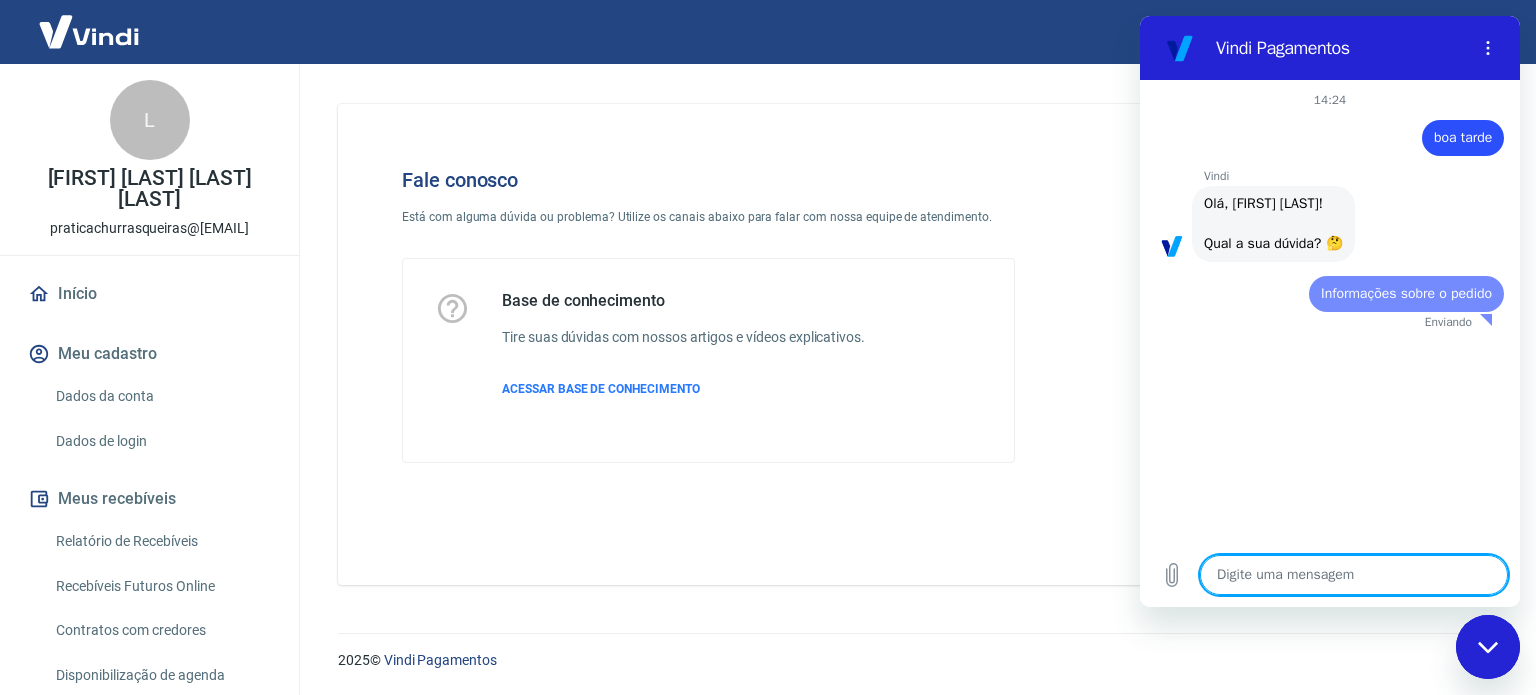 scroll, scrollTop: 0, scrollLeft: 0, axis: both 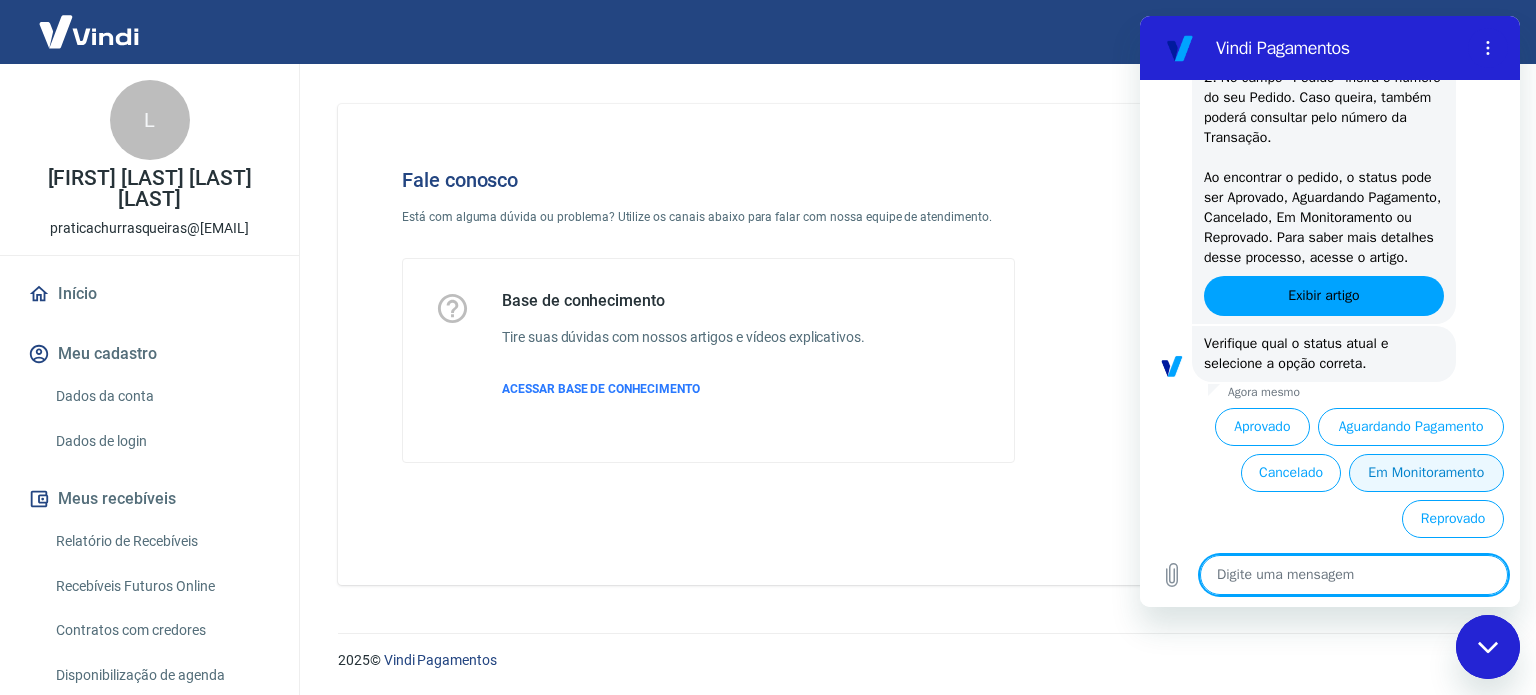 click on "Em Monitoramento" at bounding box center [1426, 473] 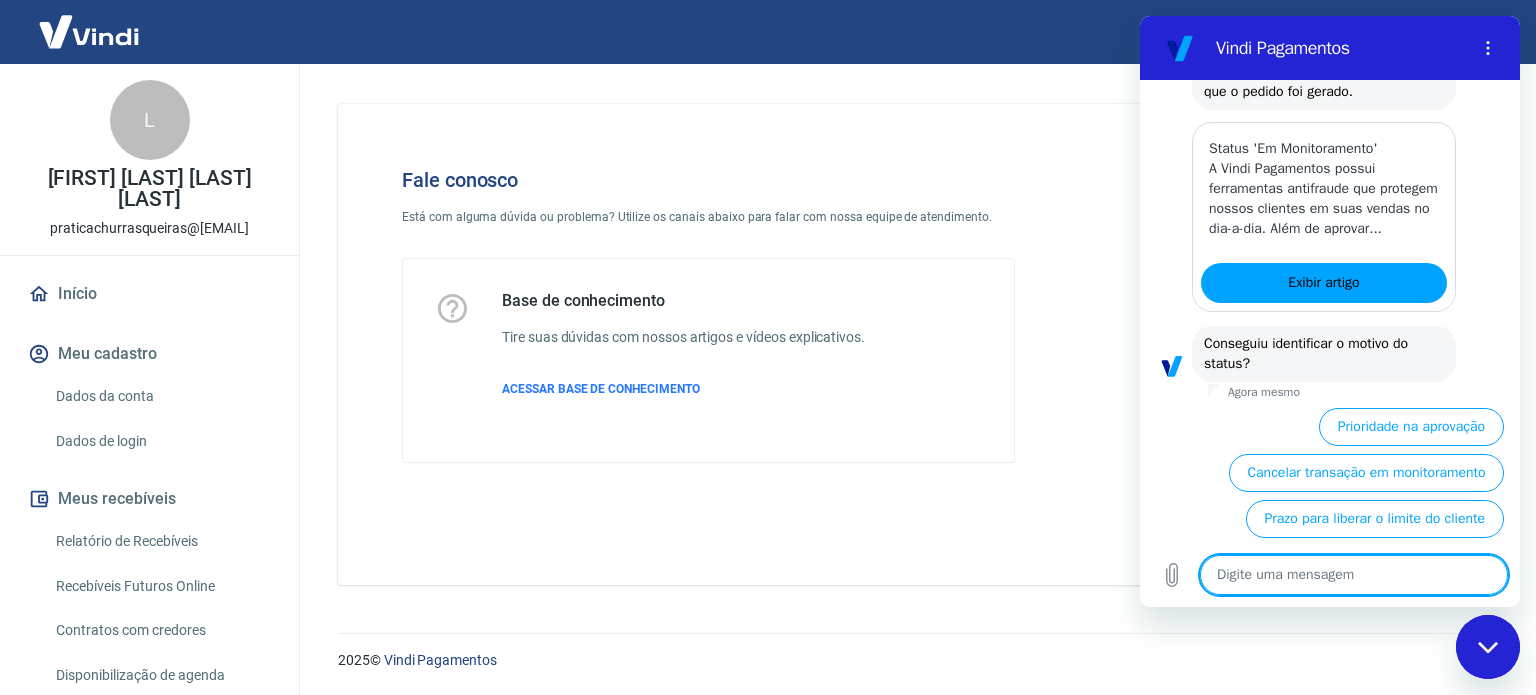 scroll, scrollTop: 1384, scrollLeft: 0, axis: vertical 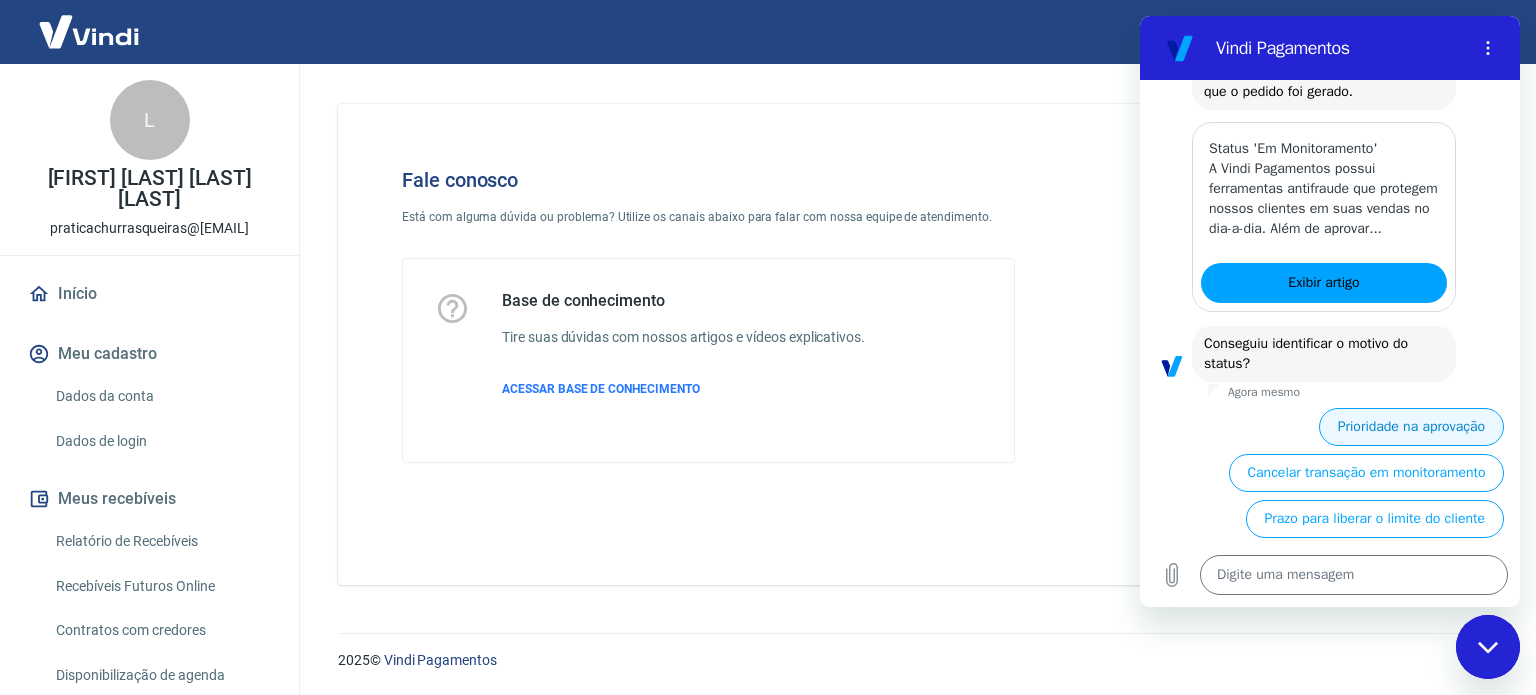 click on "Prioridade na aprovação" at bounding box center [1411, 427] 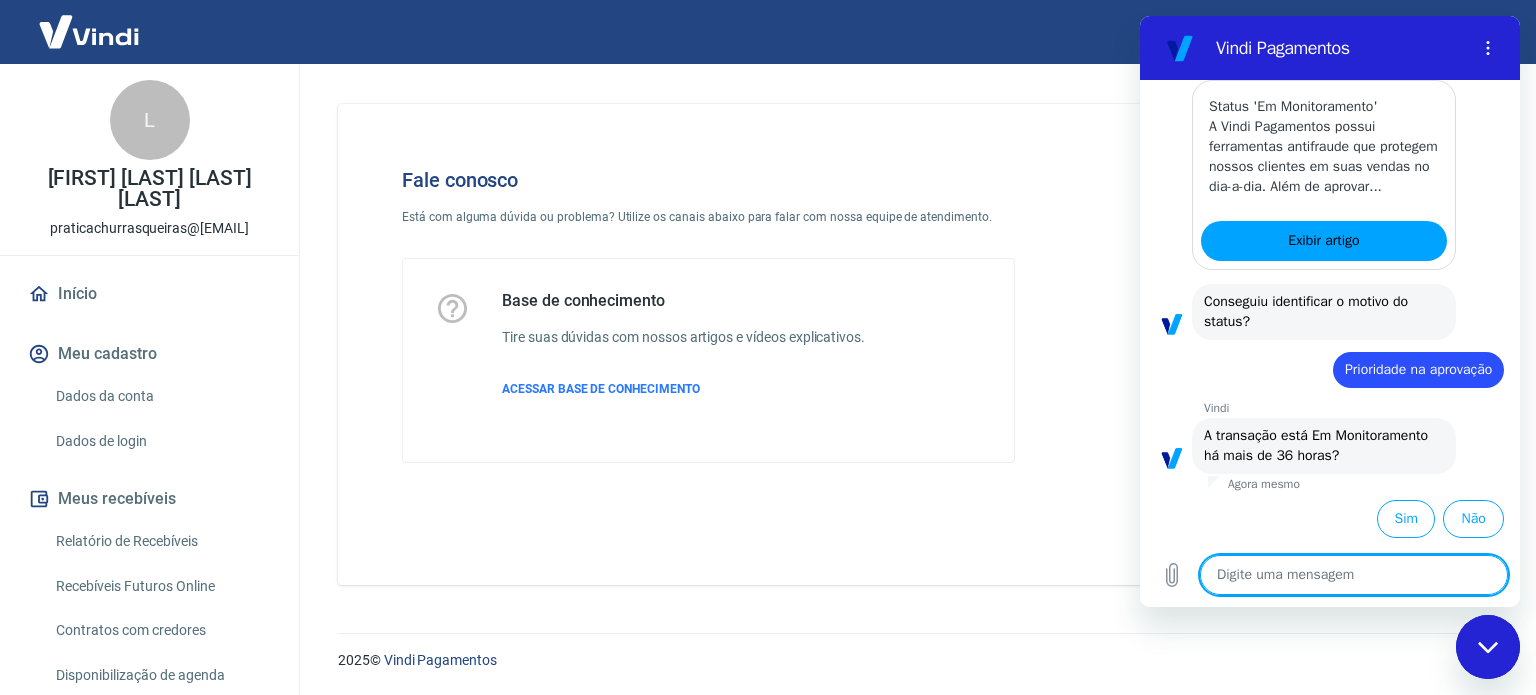 scroll, scrollTop: 1447, scrollLeft: 0, axis: vertical 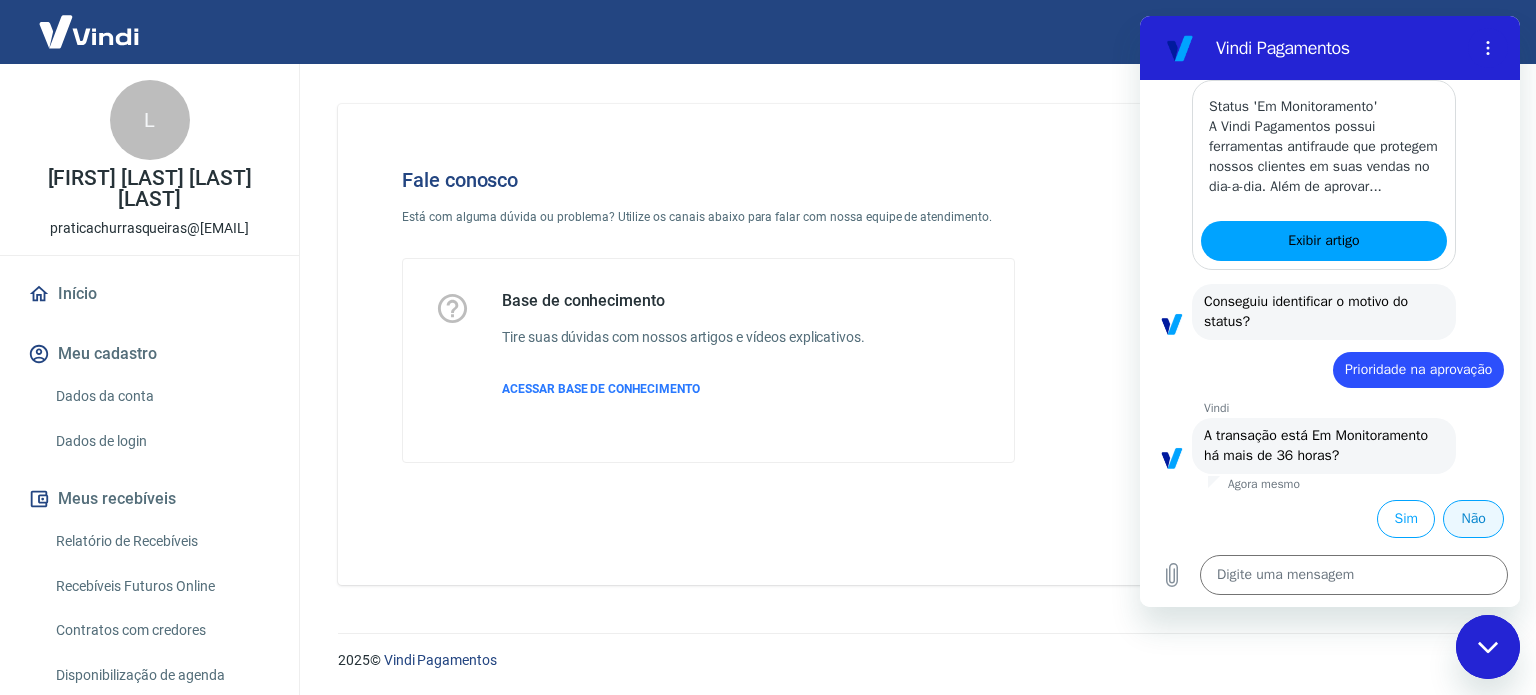 click on "Não" at bounding box center (1473, 519) 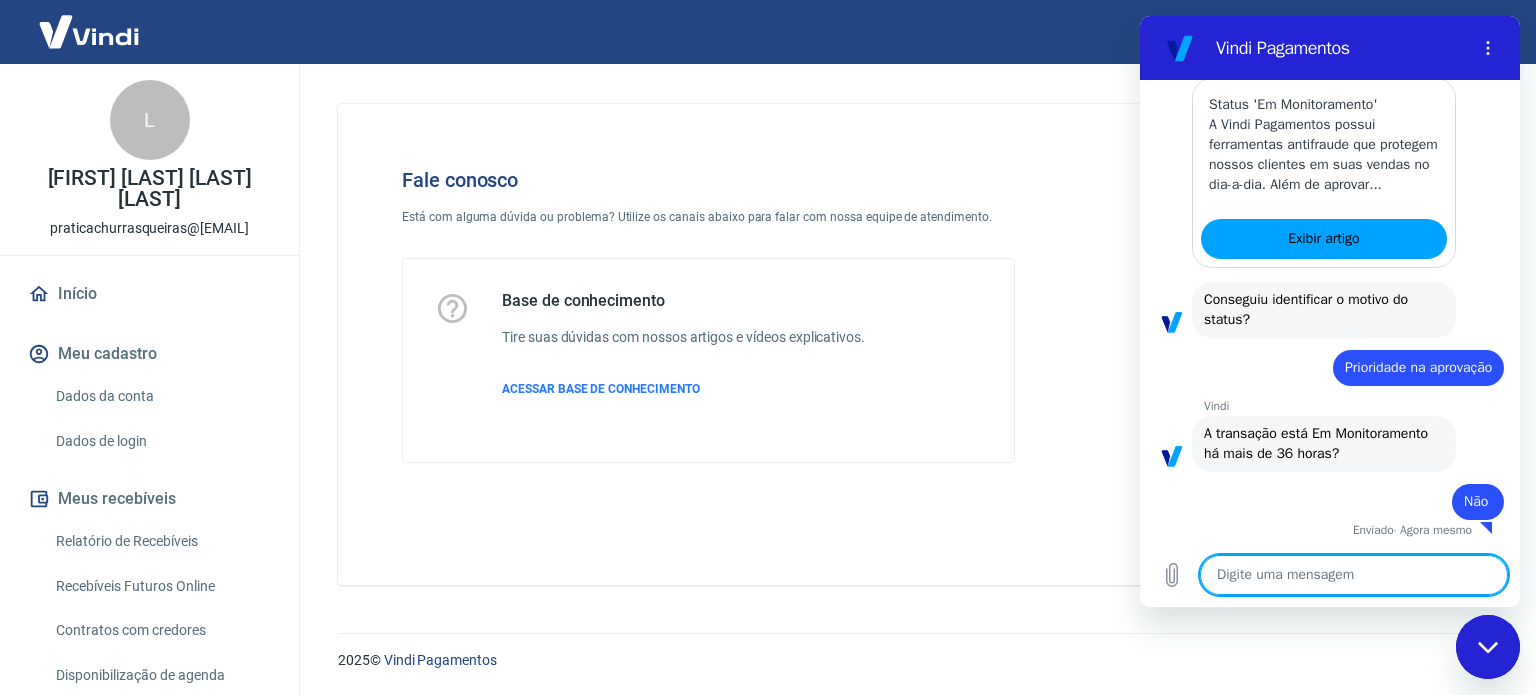 click at bounding box center (1354, 575) 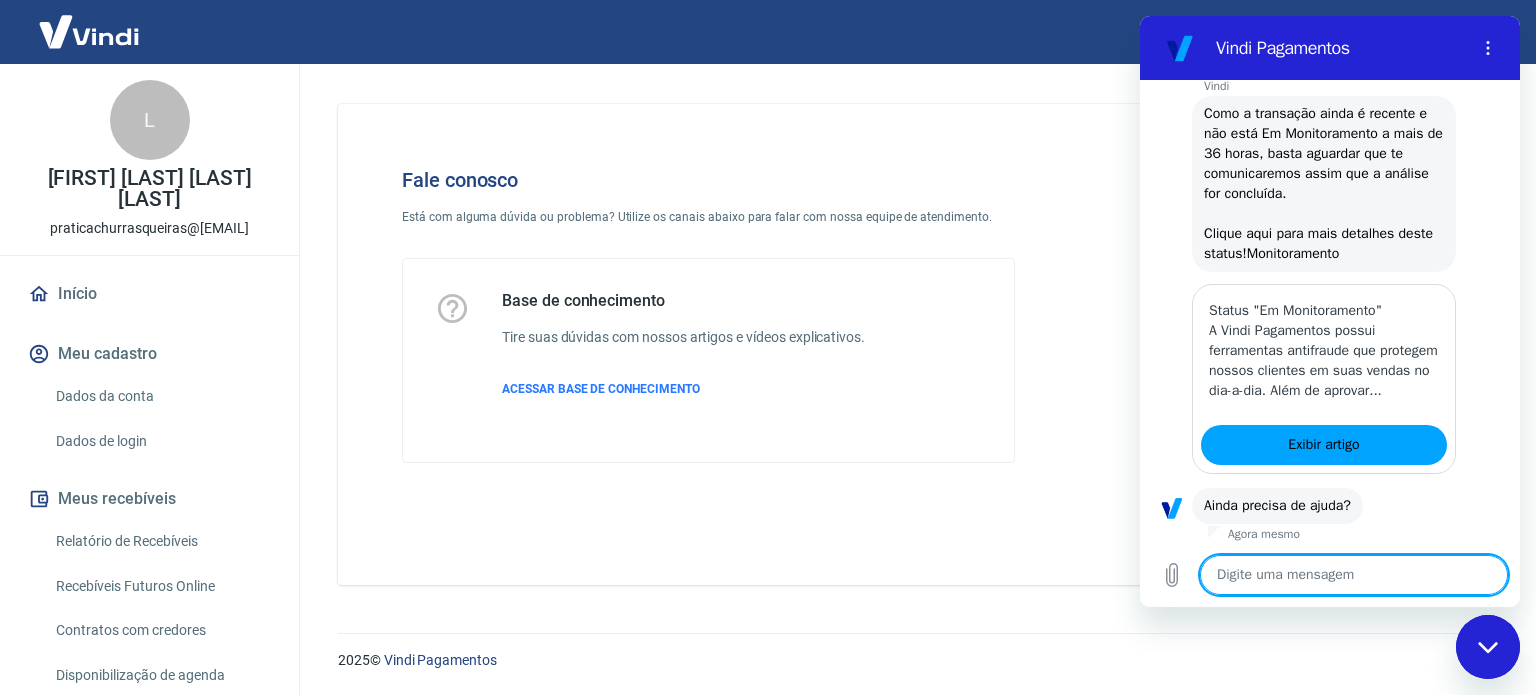 scroll, scrollTop: 1972, scrollLeft: 0, axis: vertical 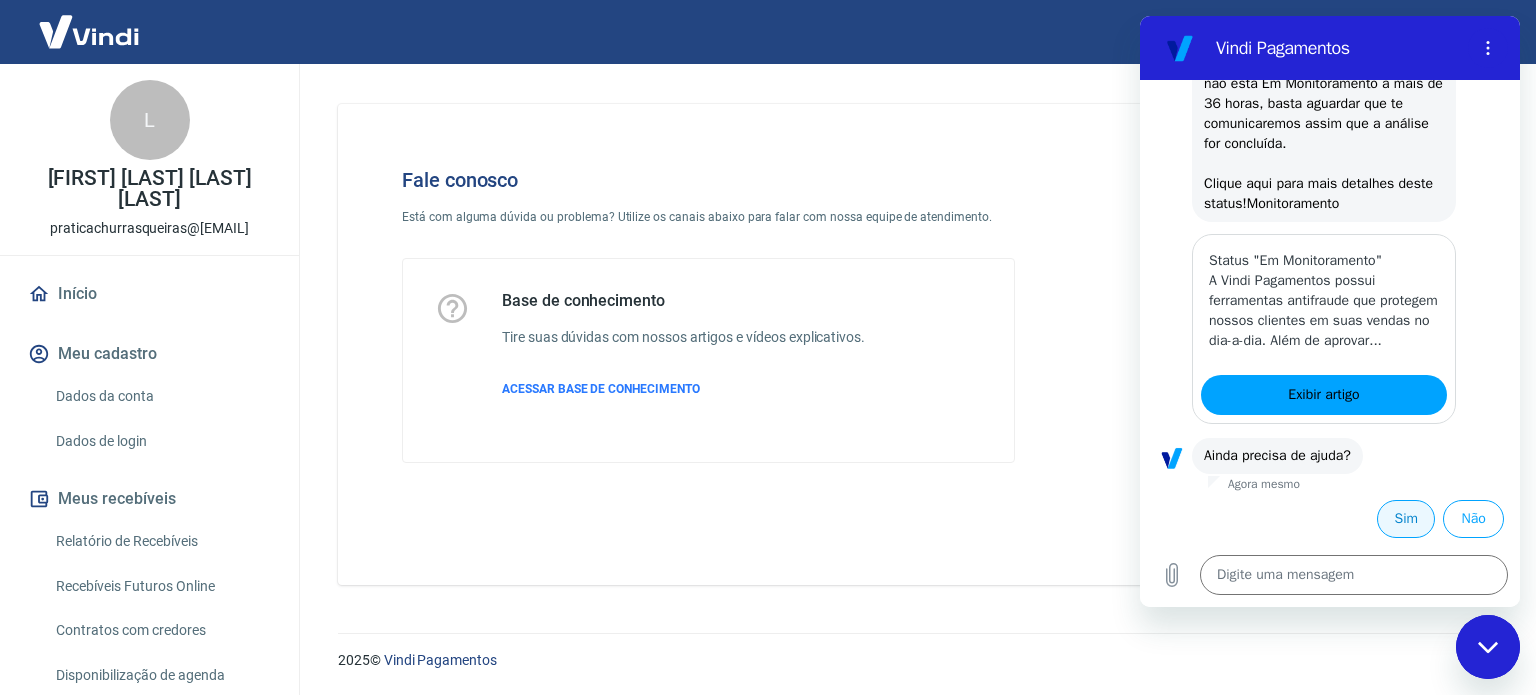 click on "Sim" at bounding box center [1406, 519] 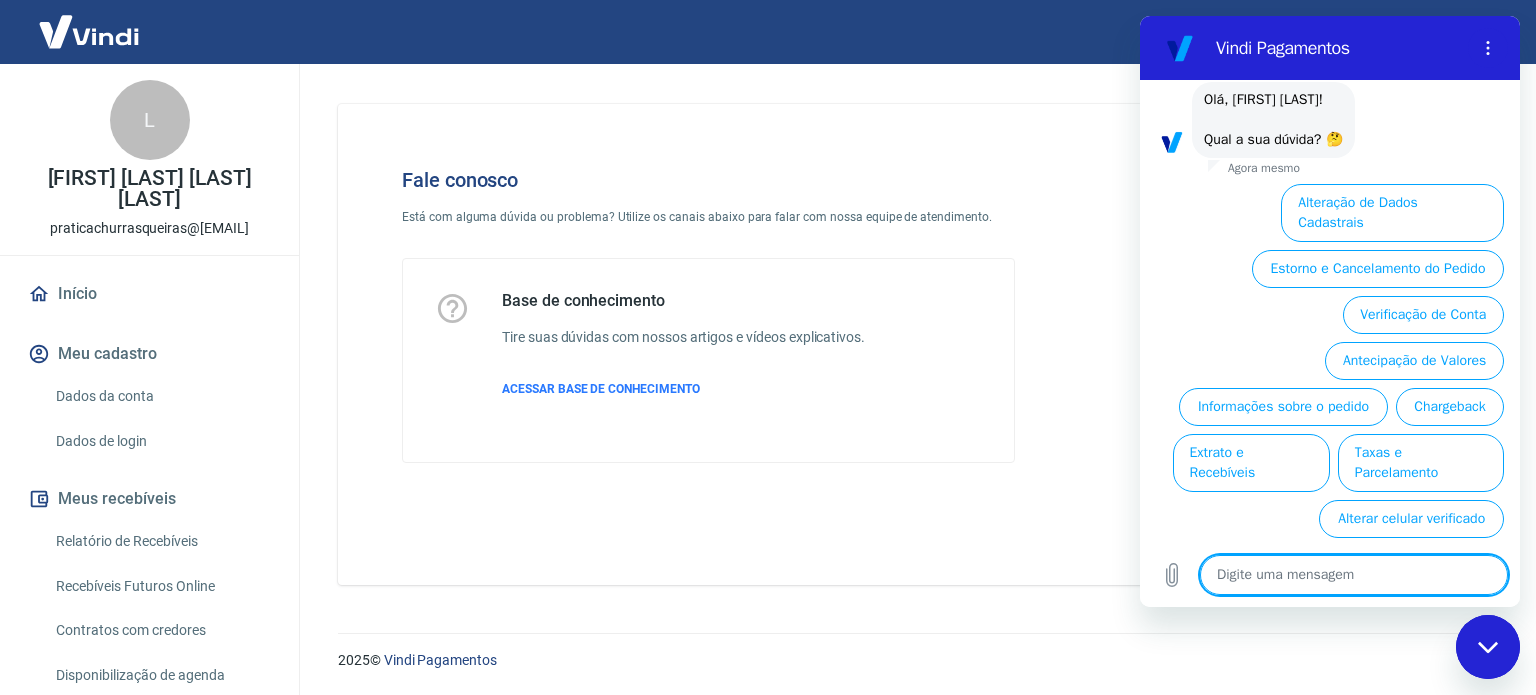 scroll, scrollTop: 2465, scrollLeft: 0, axis: vertical 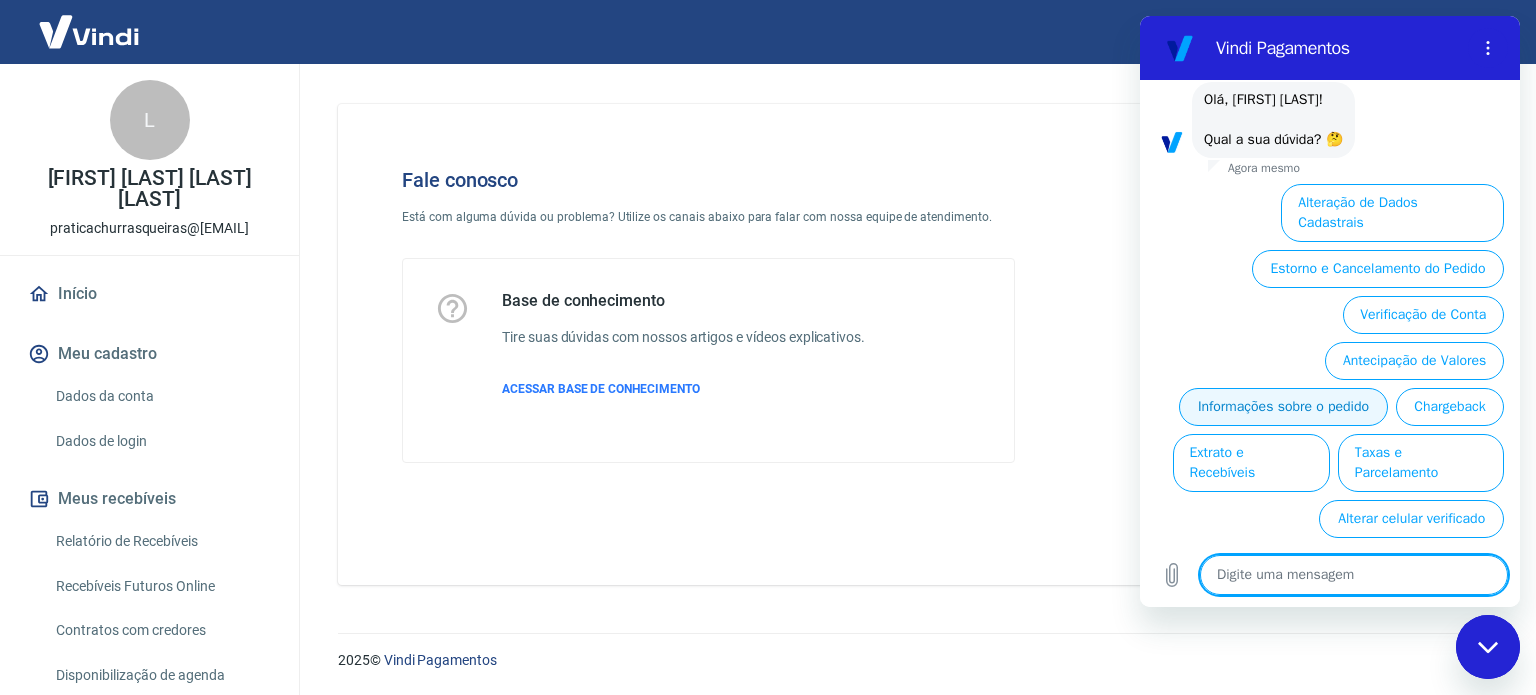 click on "Informações sobre o pedido" at bounding box center [1283, 407] 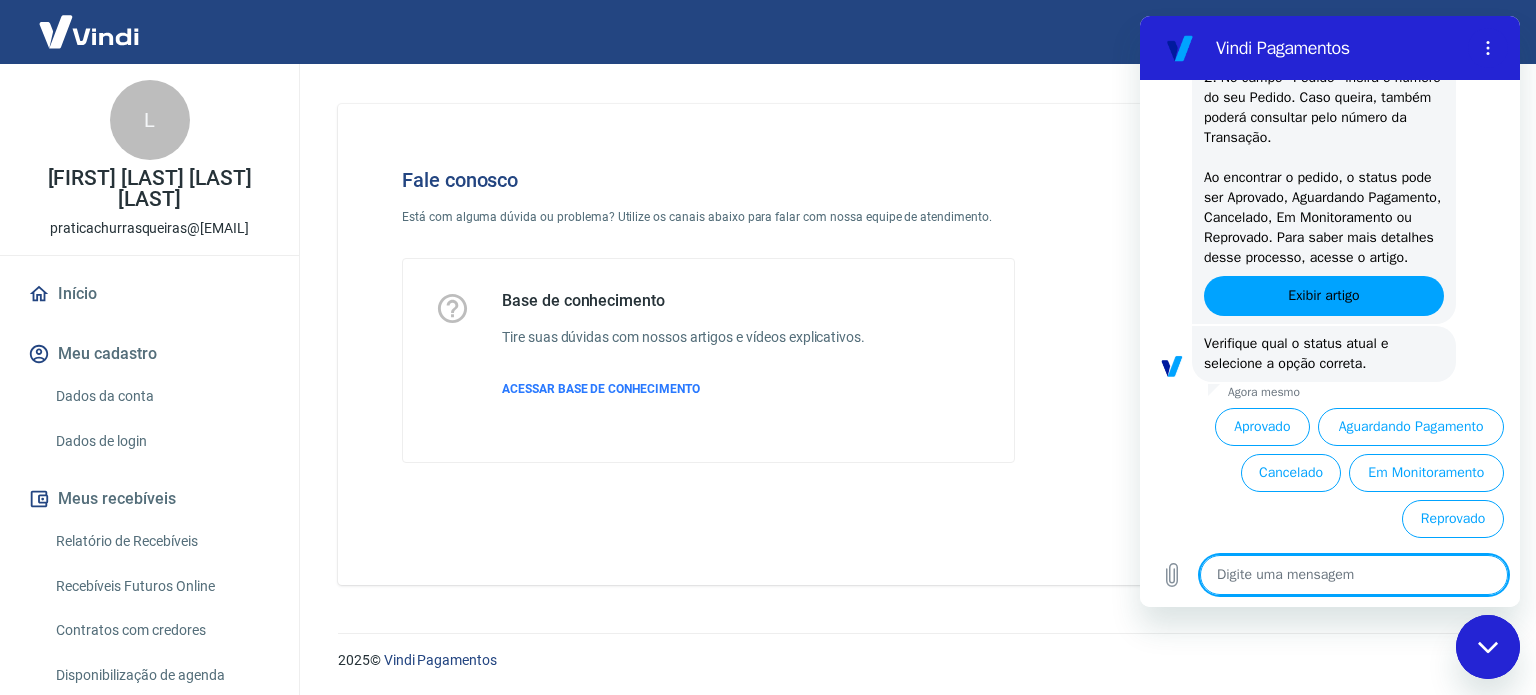 scroll, scrollTop: 2857, scrollLeft: 0, axis: vertical 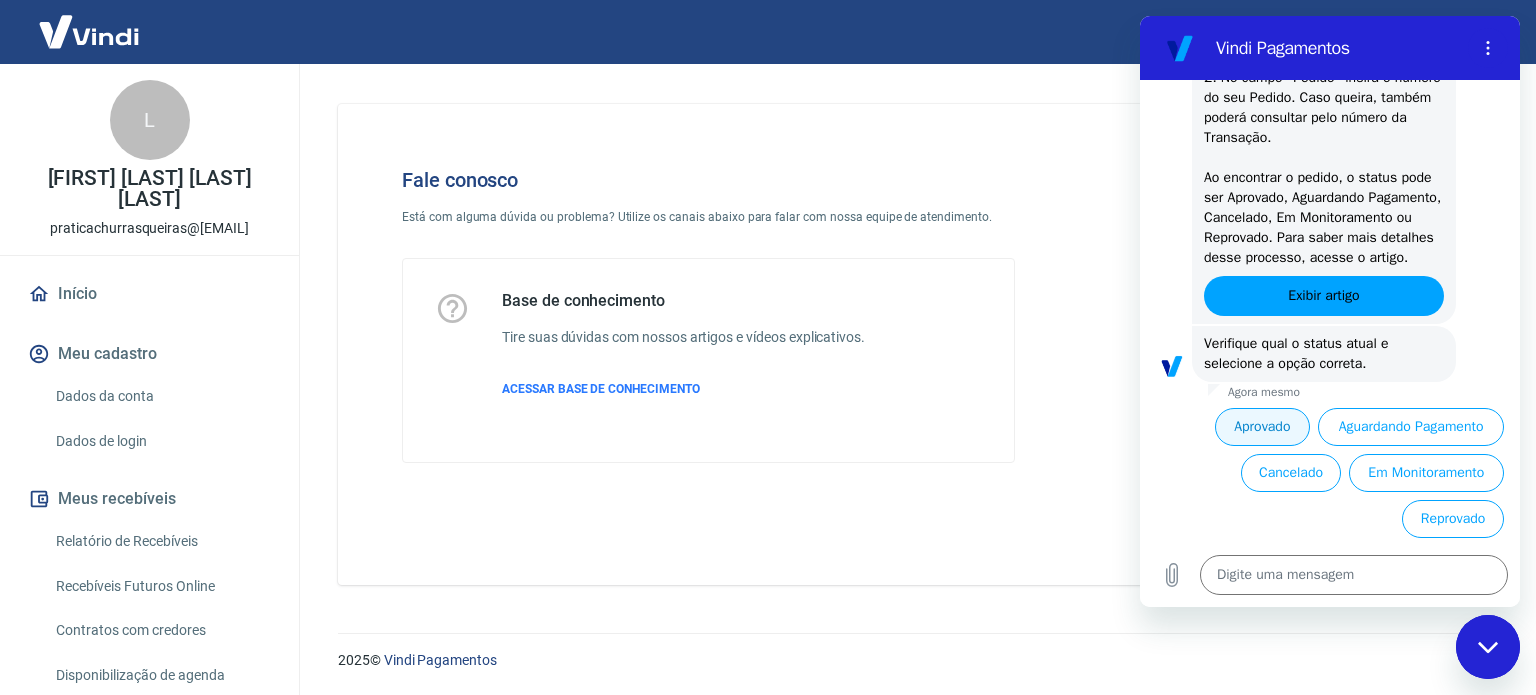 click on "Aprovado" at bounding box center (1263, 427) 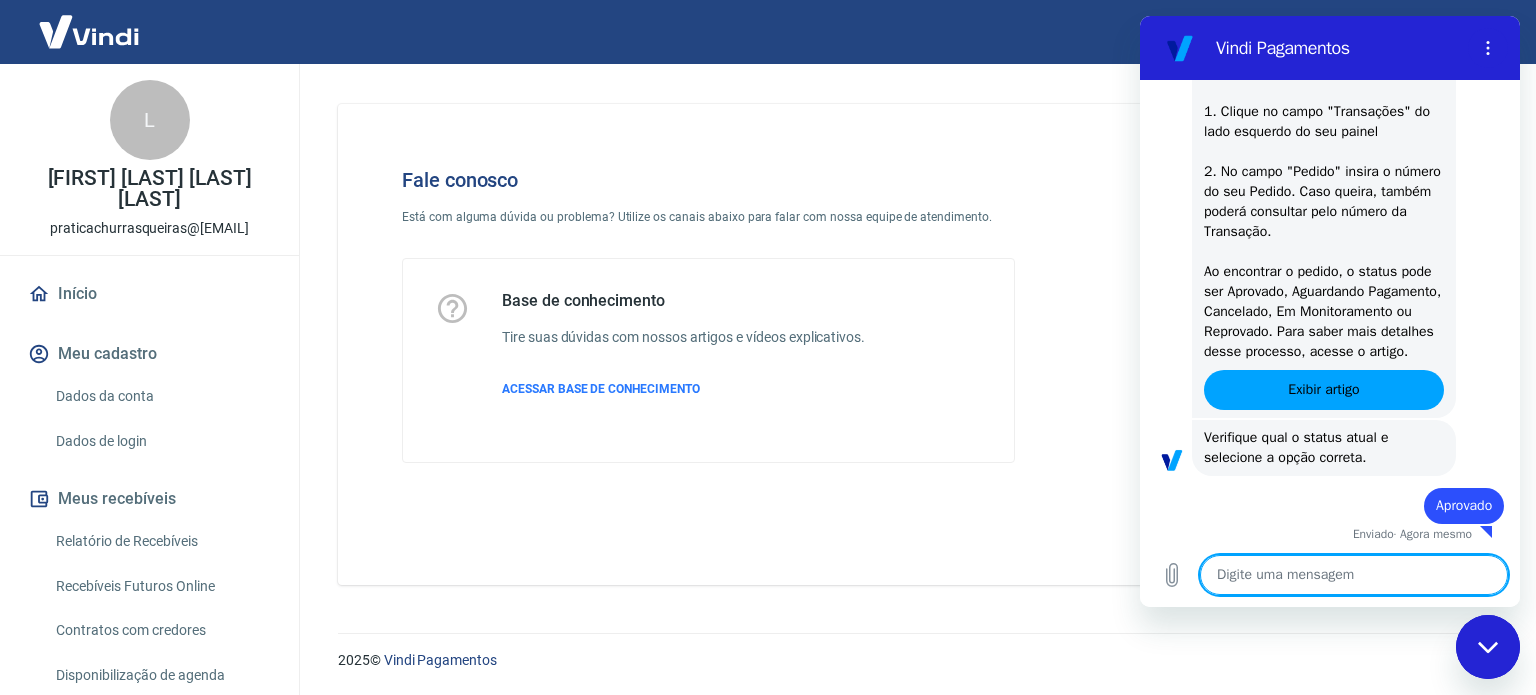 scroll, scrollTop: 2768, scrollLeft: 0, axis: vertical 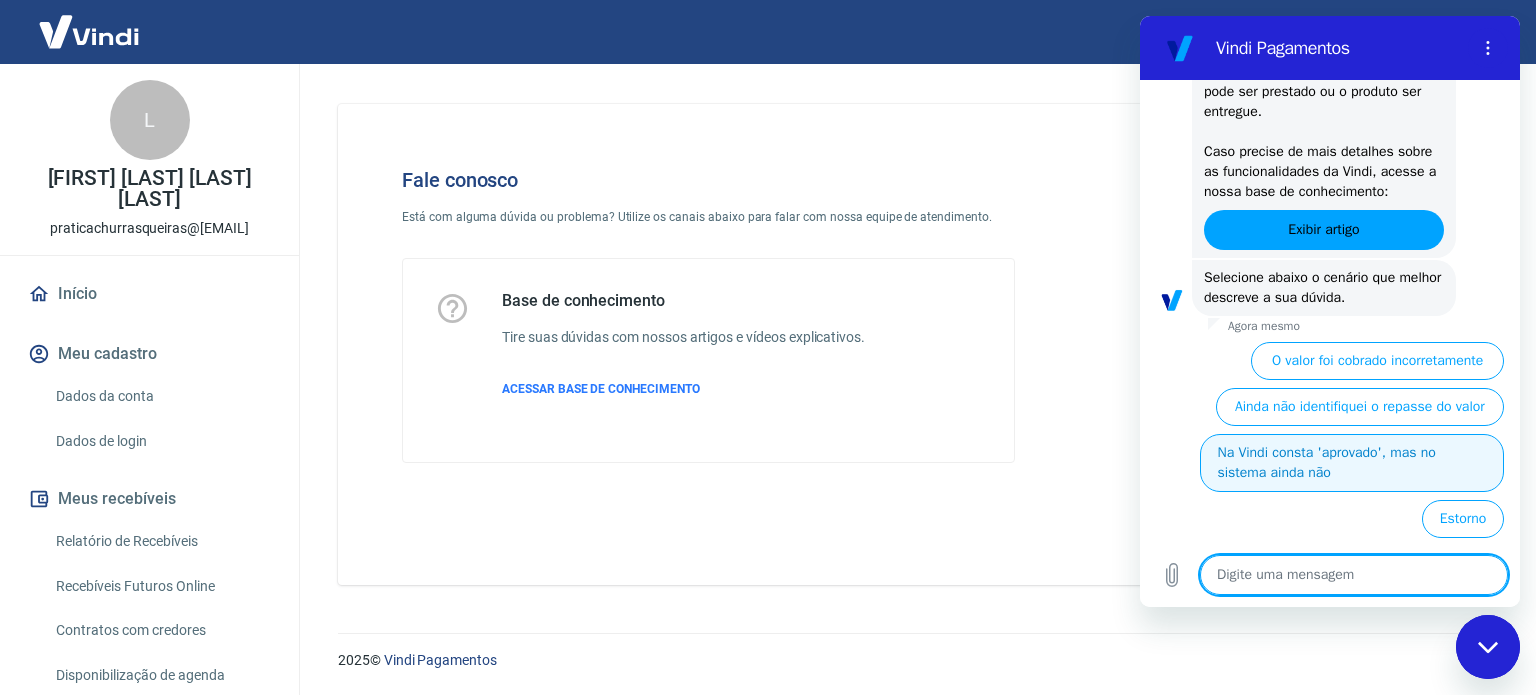 click on "Na Vindi consta 'aprovado', mas no sistema ainda não" at bounding box center (1352, 463) 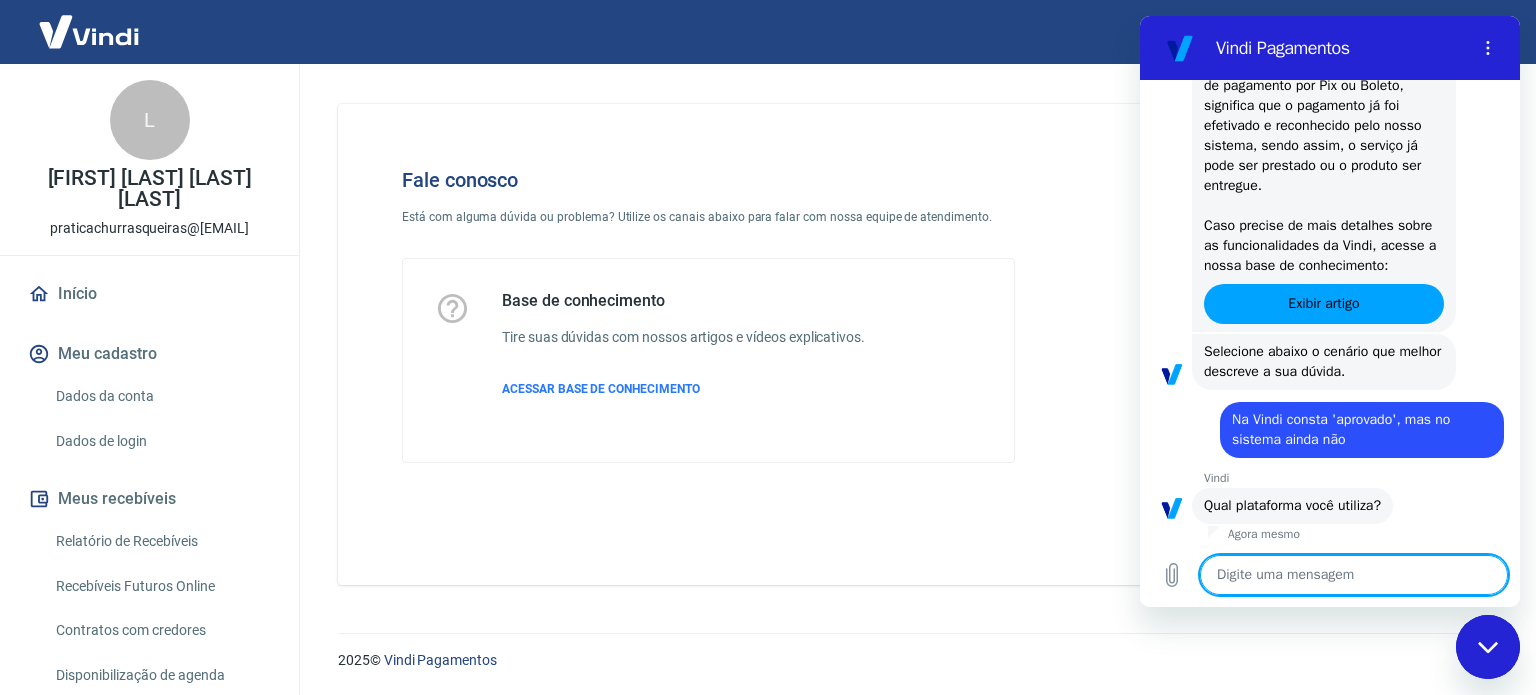 scroll, scrollTop: 3391, scrollLeft: 0, axis: vertical 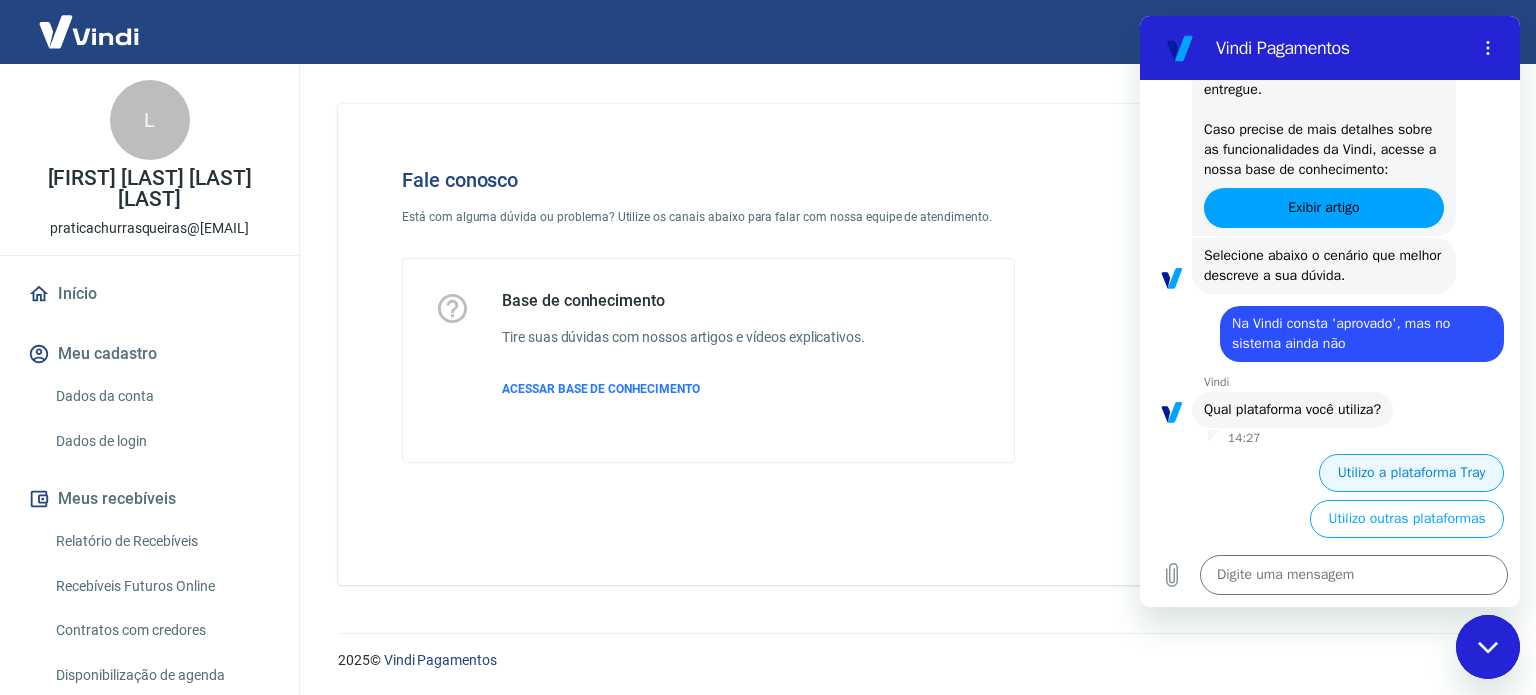 click on "Utilizo a plataforma Tray" at bounding box center (1411, 473) 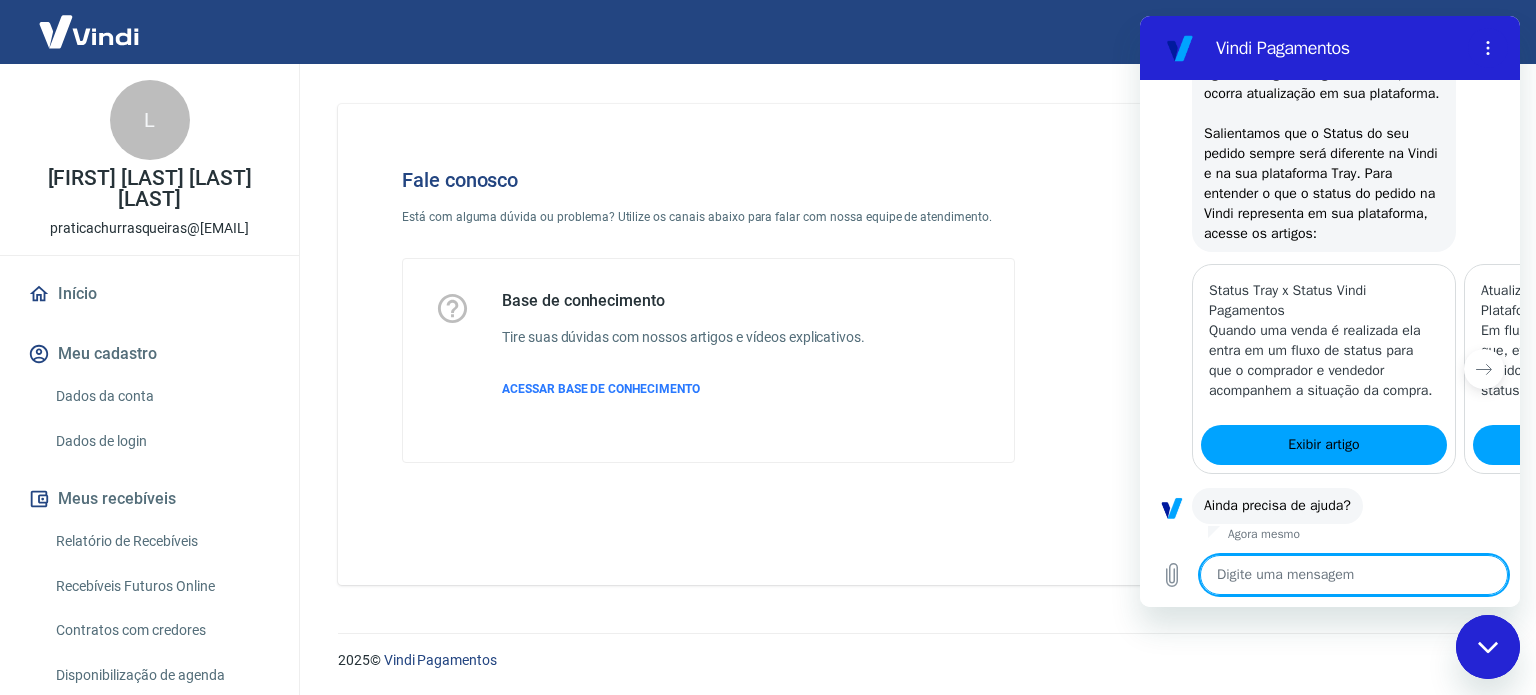 scroll, scrollTop: 4246, scrollLeft: 0, axis: vertical 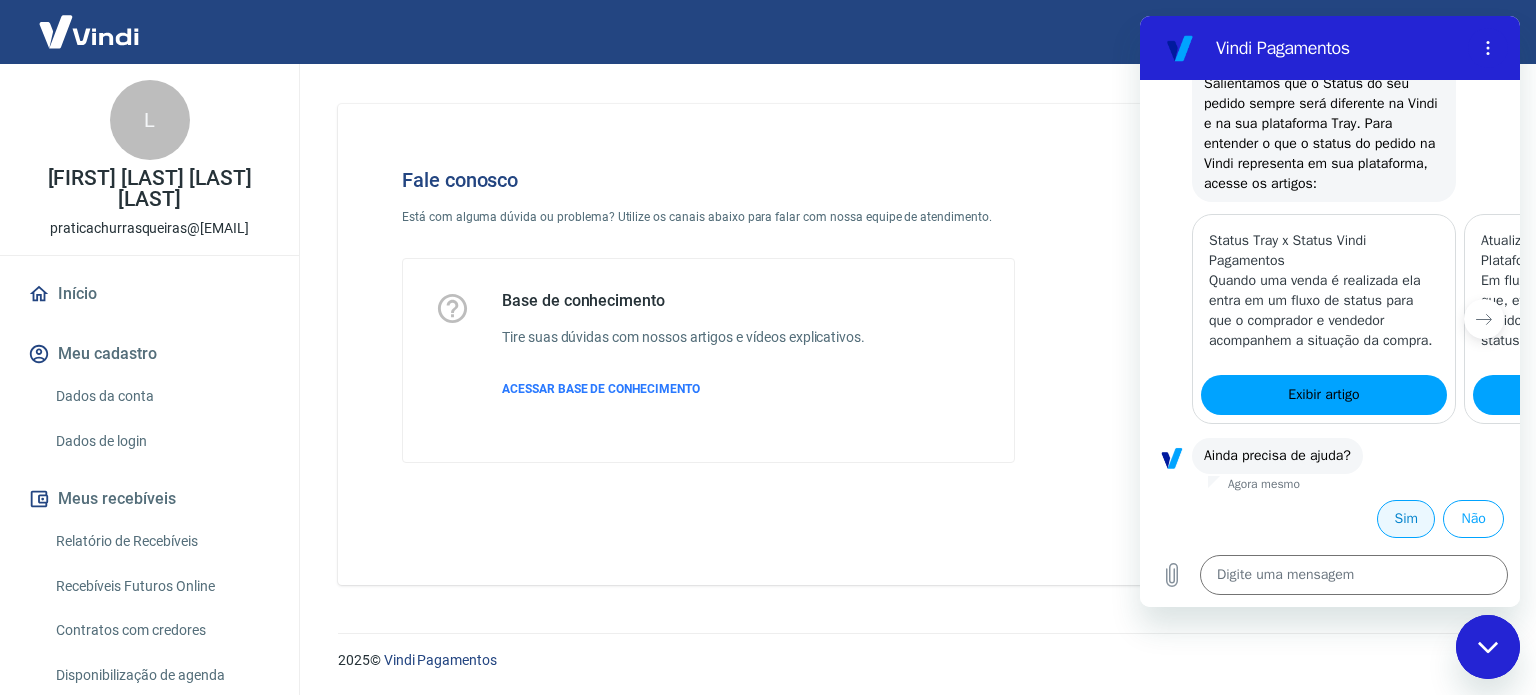 click on "Sim" at bounding box center (1406, 519) 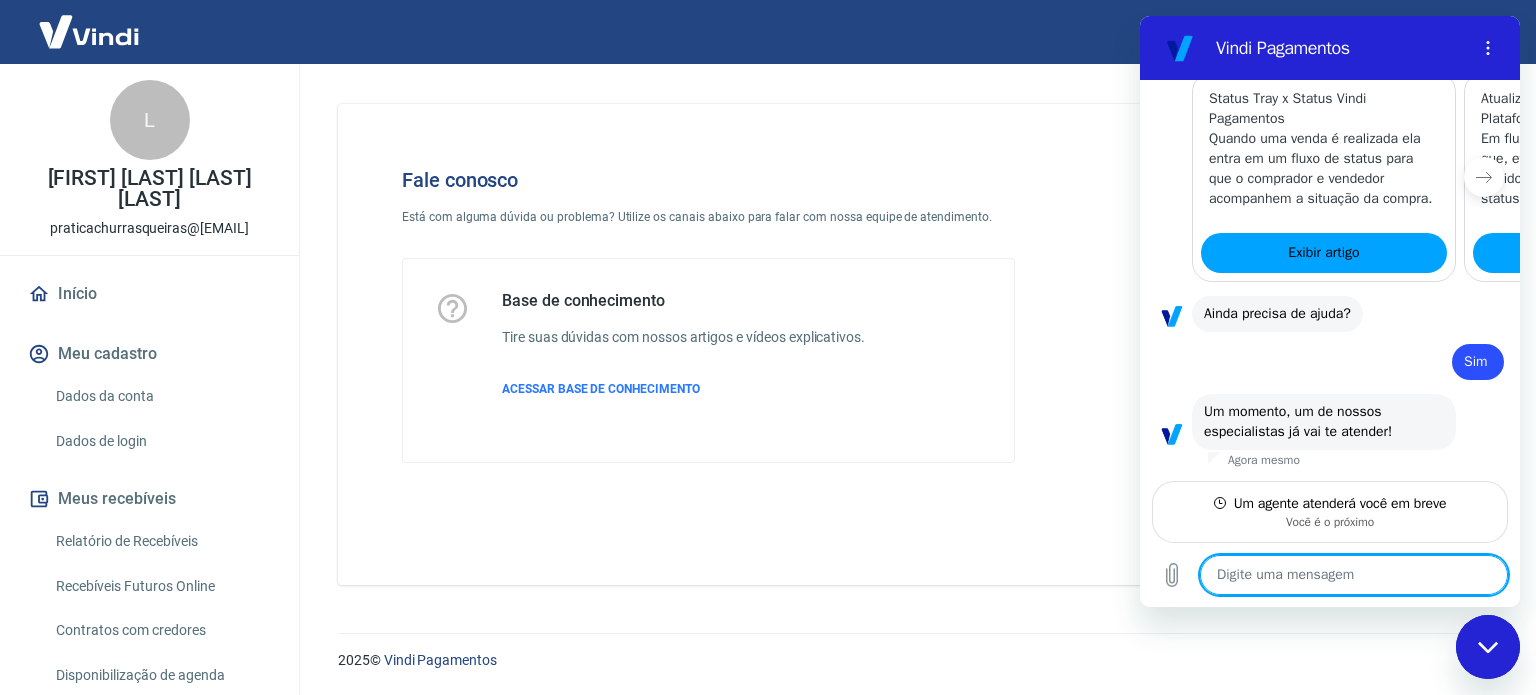 scroll, scrollTop: 4388, scrollLeft: 0, axis: vertical 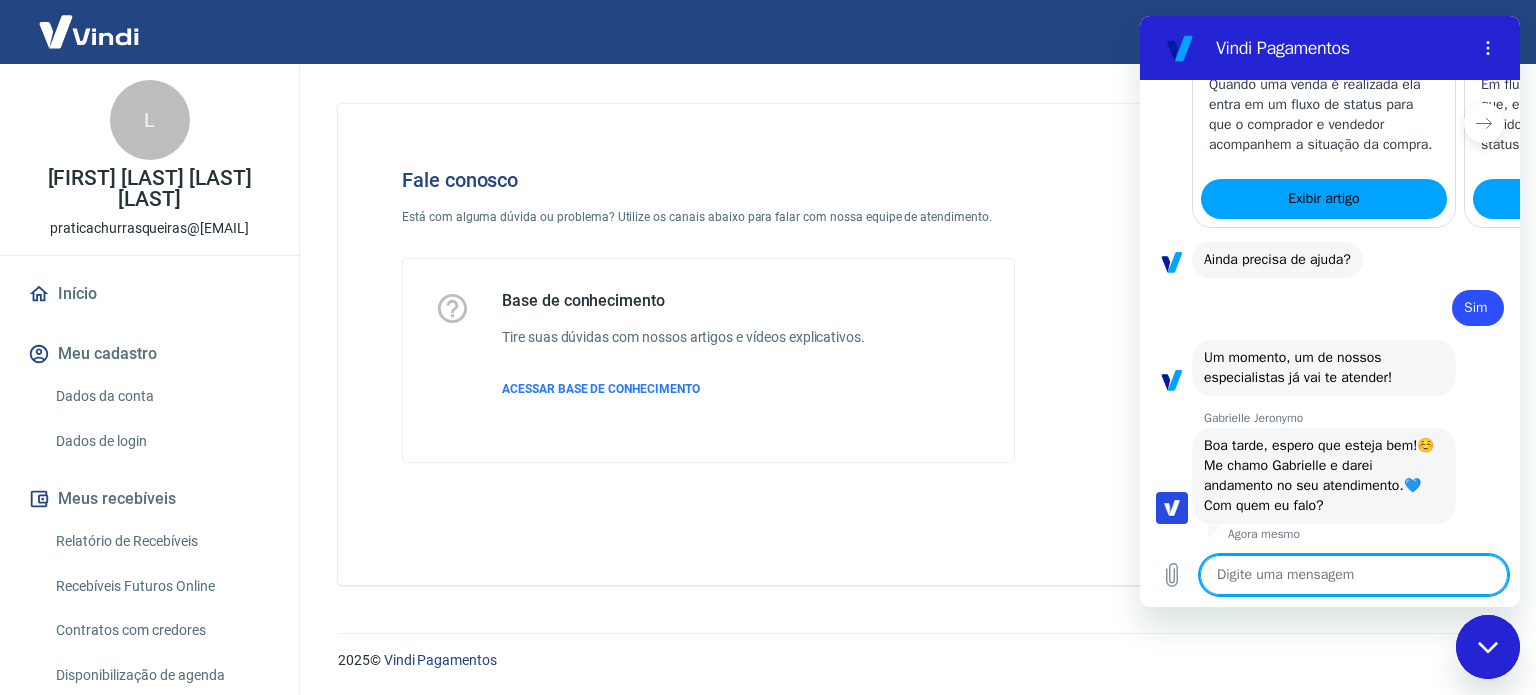 type on "x" 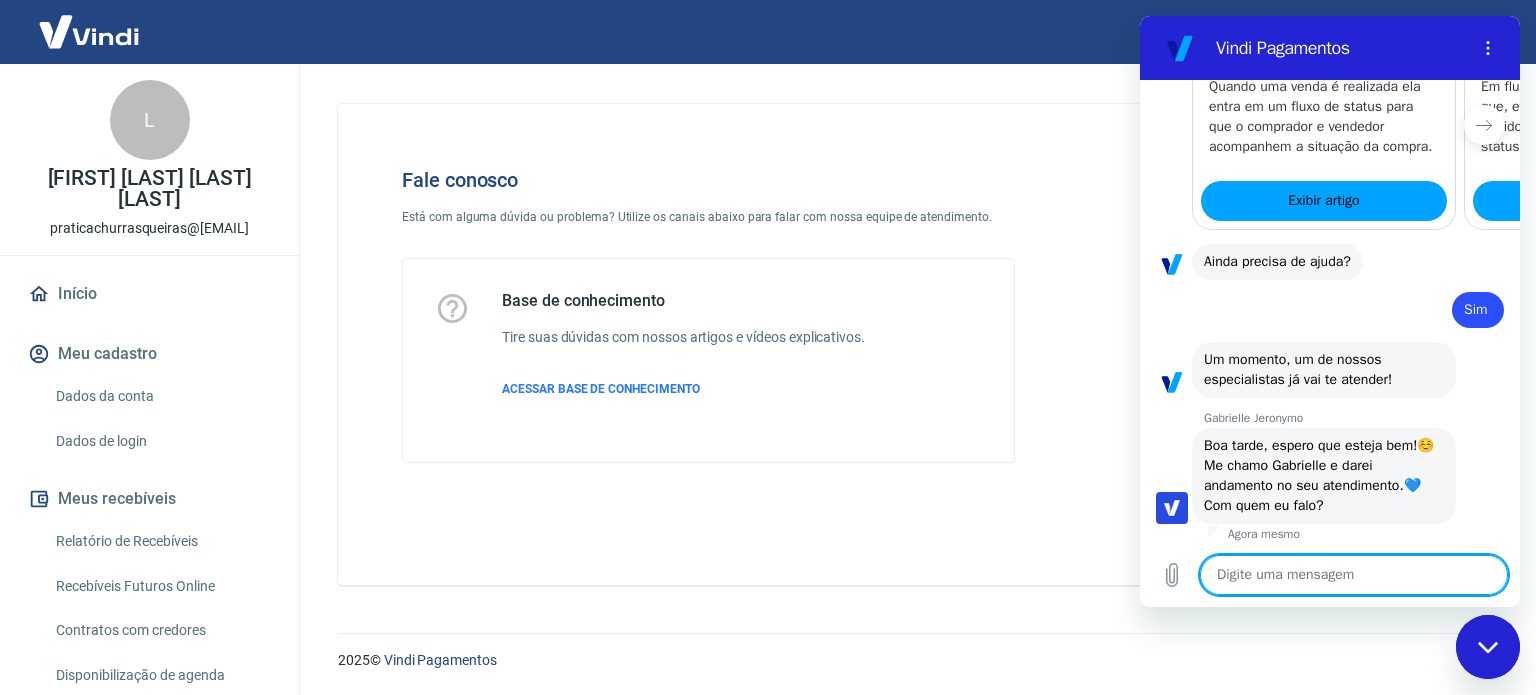scroll, scrollTop: 4484, scrollLeft: 0, axis: vertical 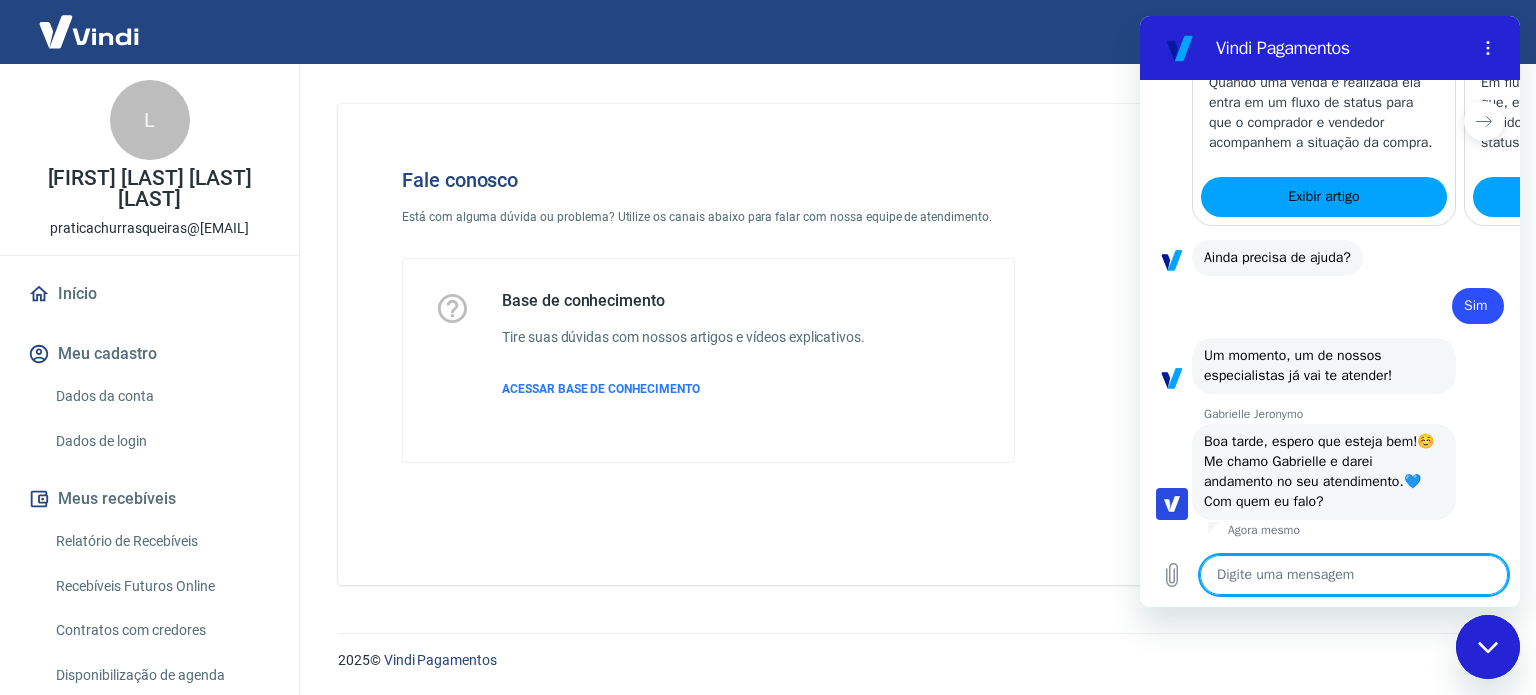 type on "b" 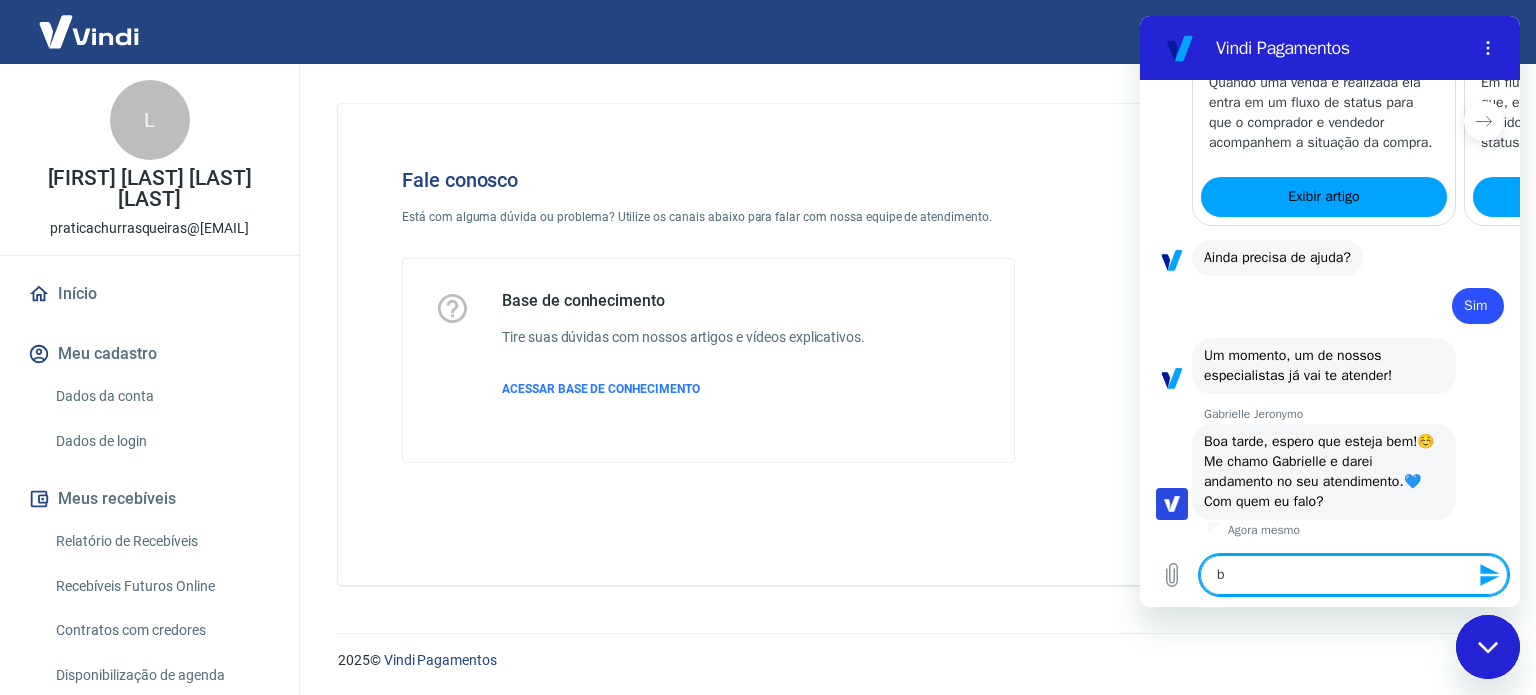 type on "bo" 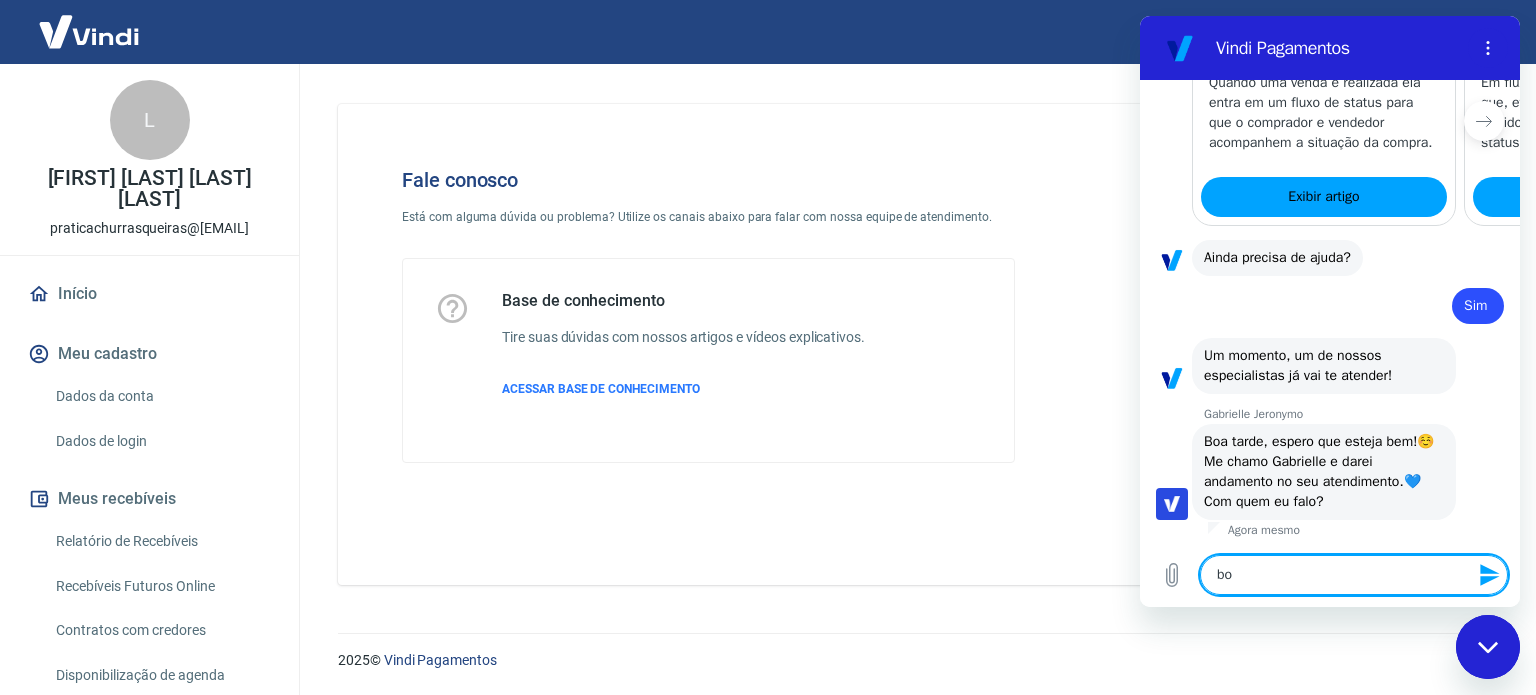 type on "boa" 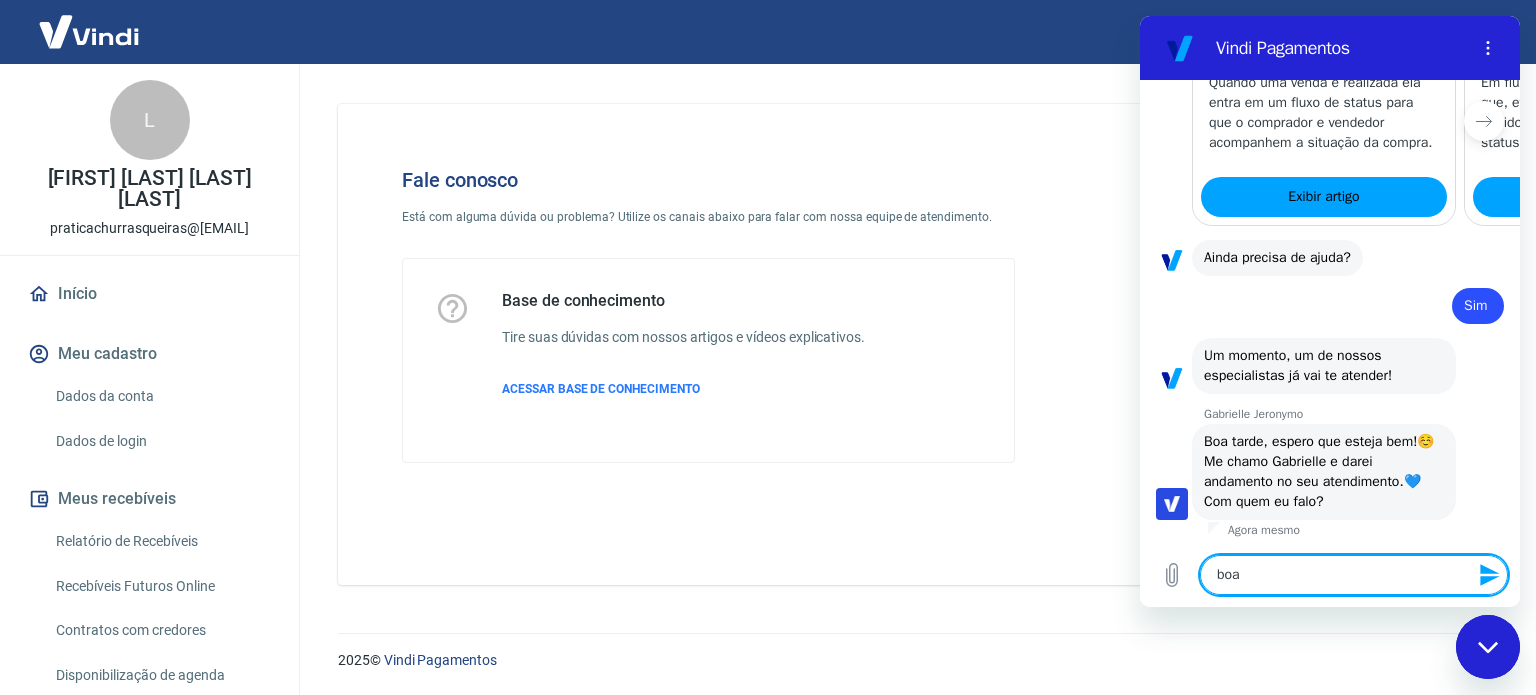 type on "boa" 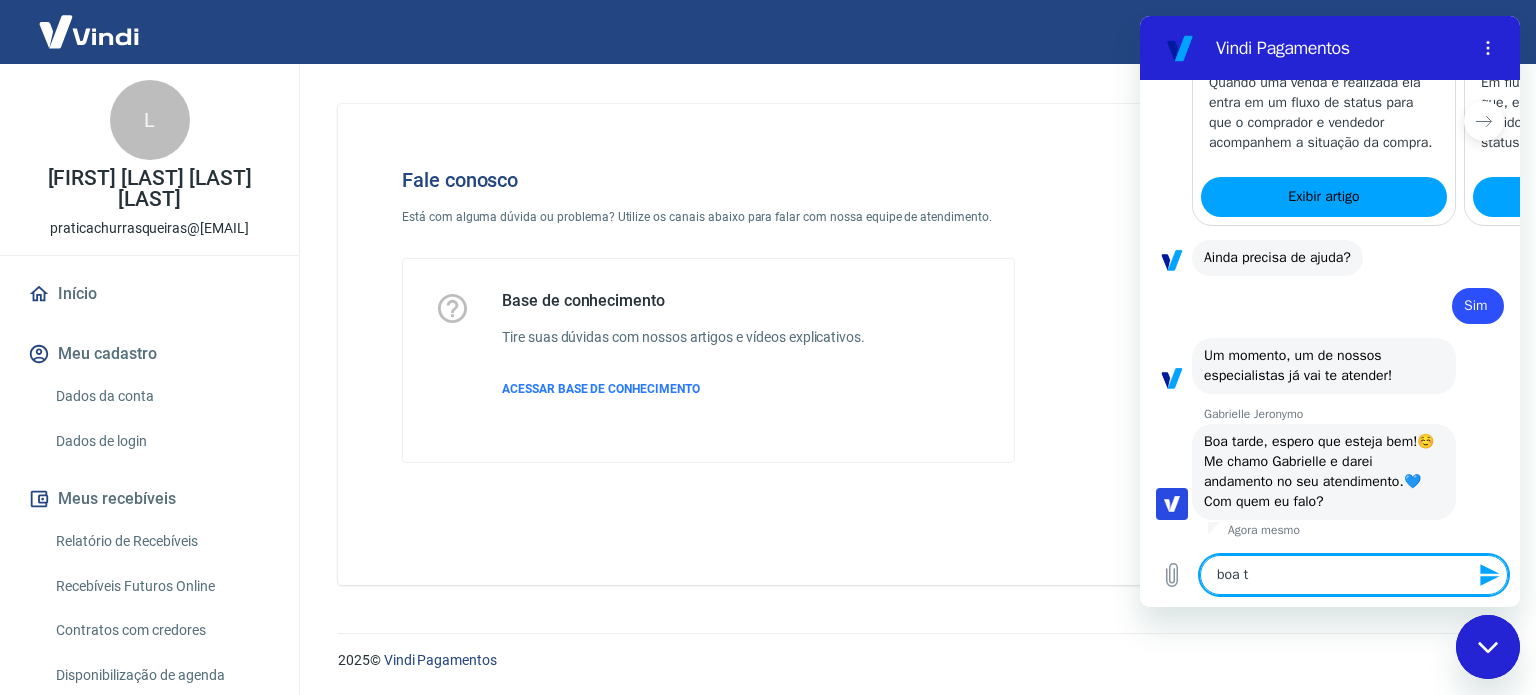type on "boa ta" 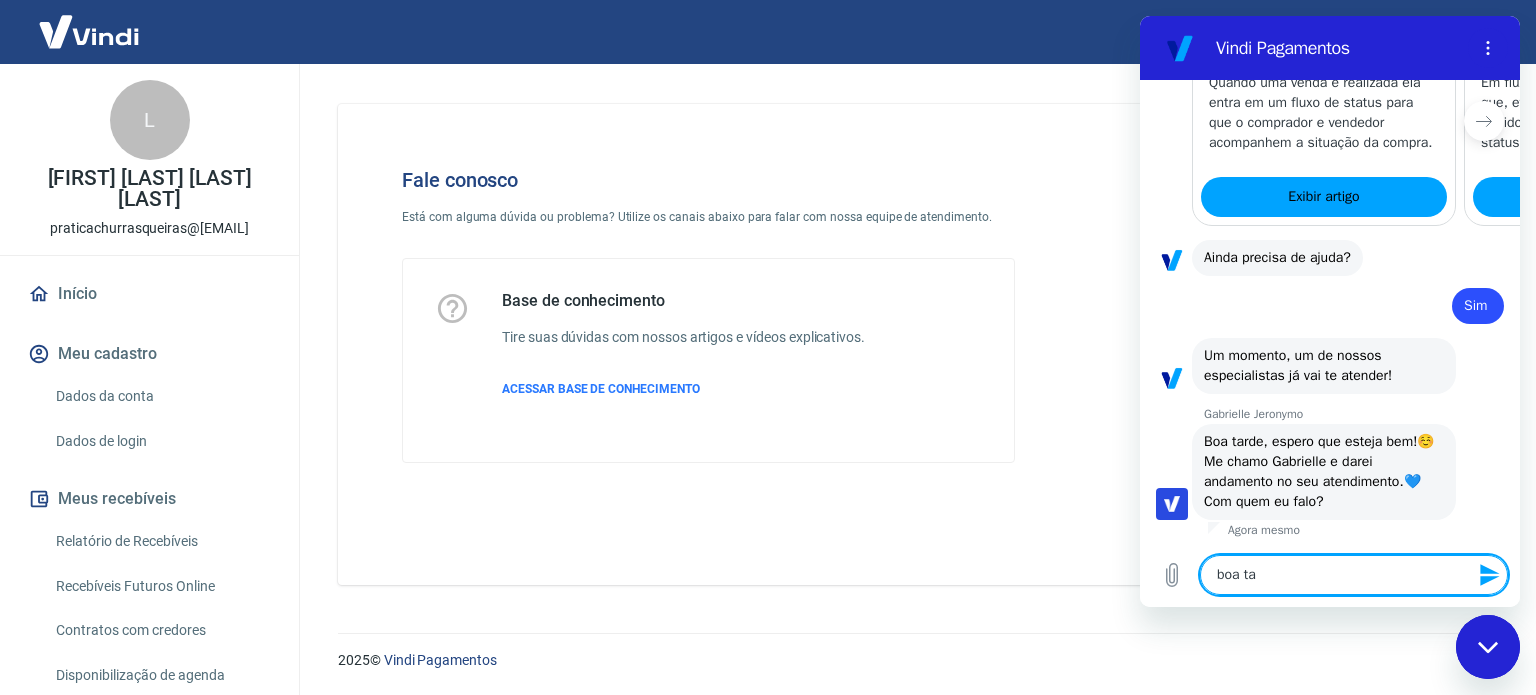 type on "boa tar" 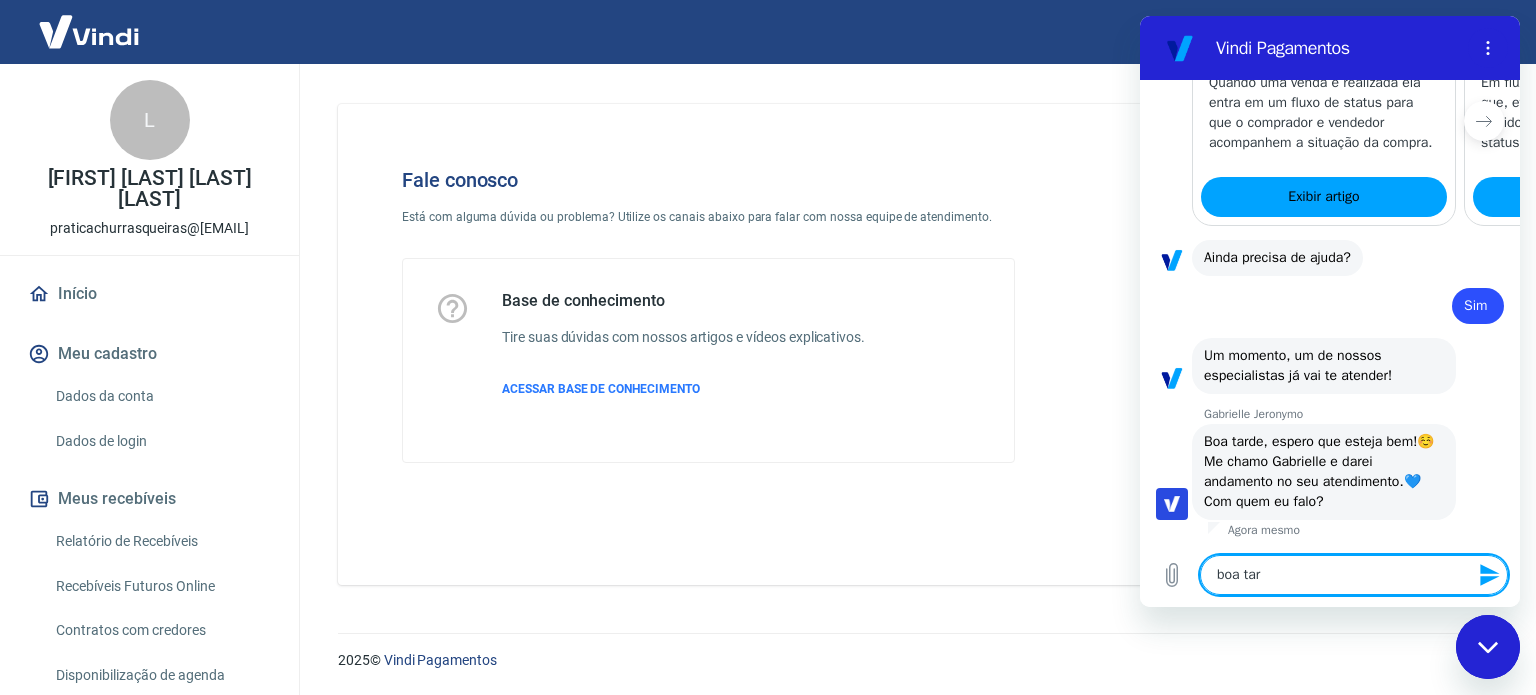 type on "x" 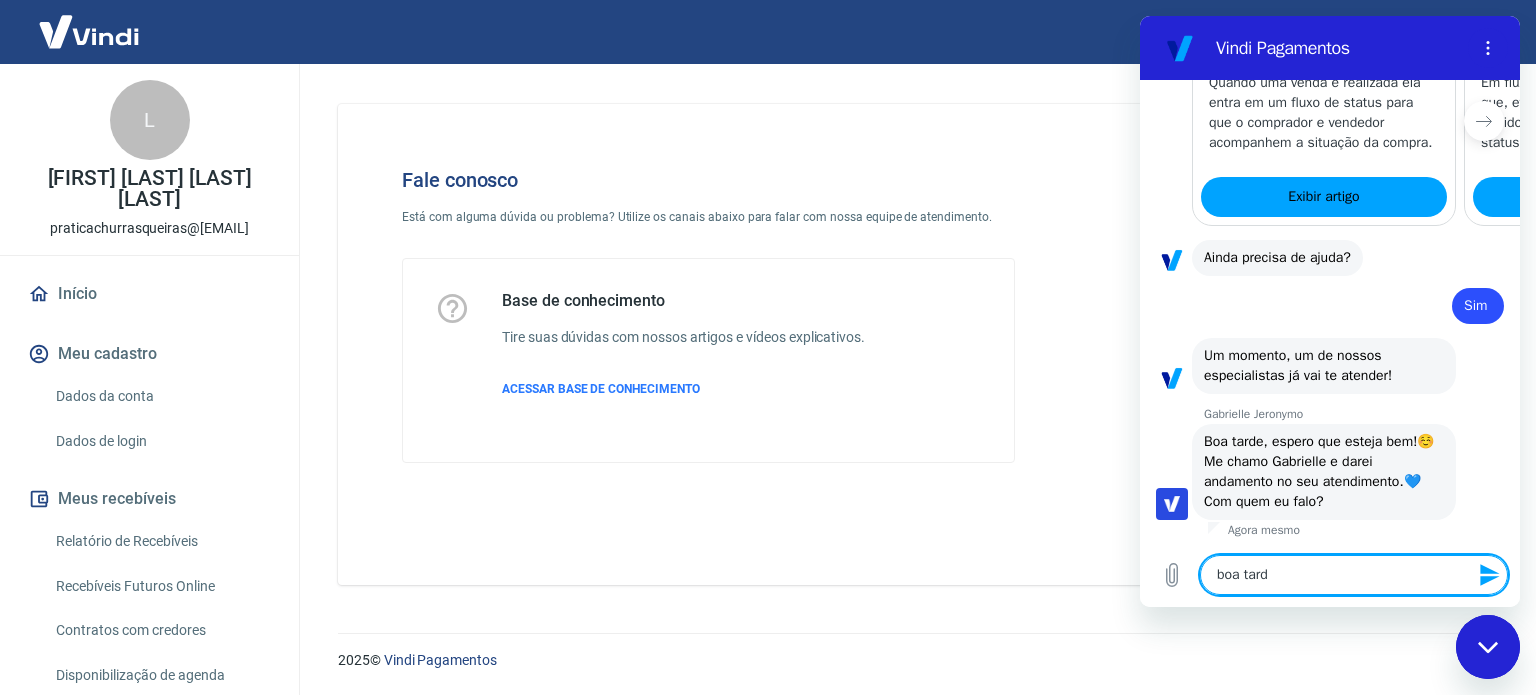 type on "boa tarde" 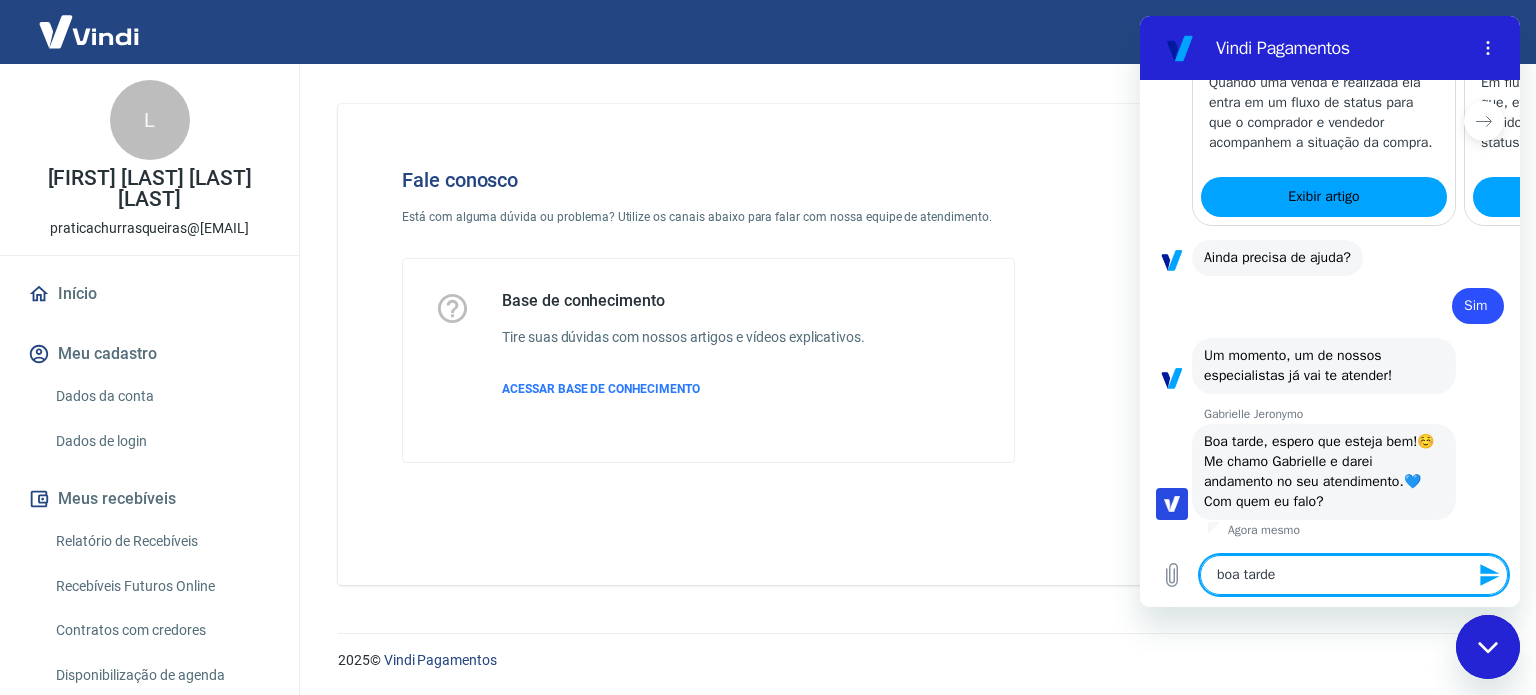 type on "boa tarde," 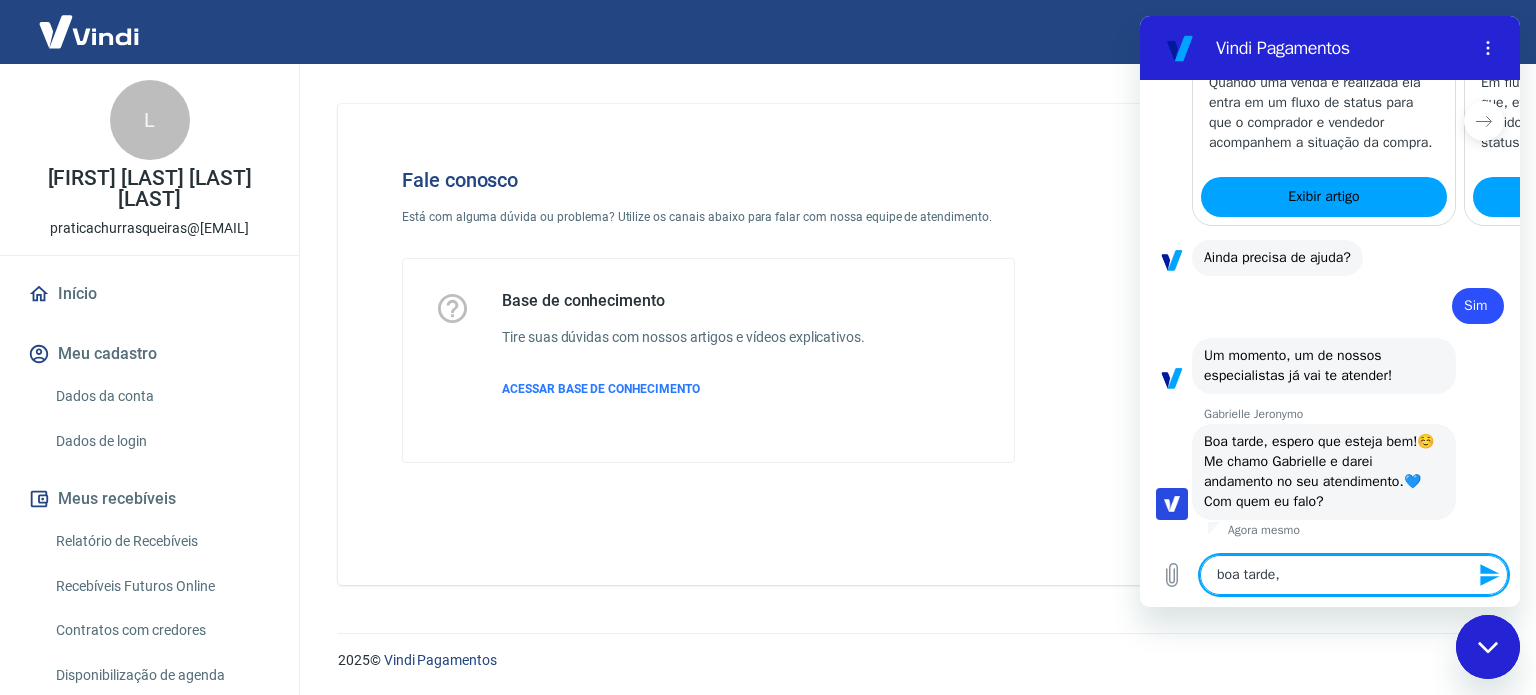 type on "boa tarde," 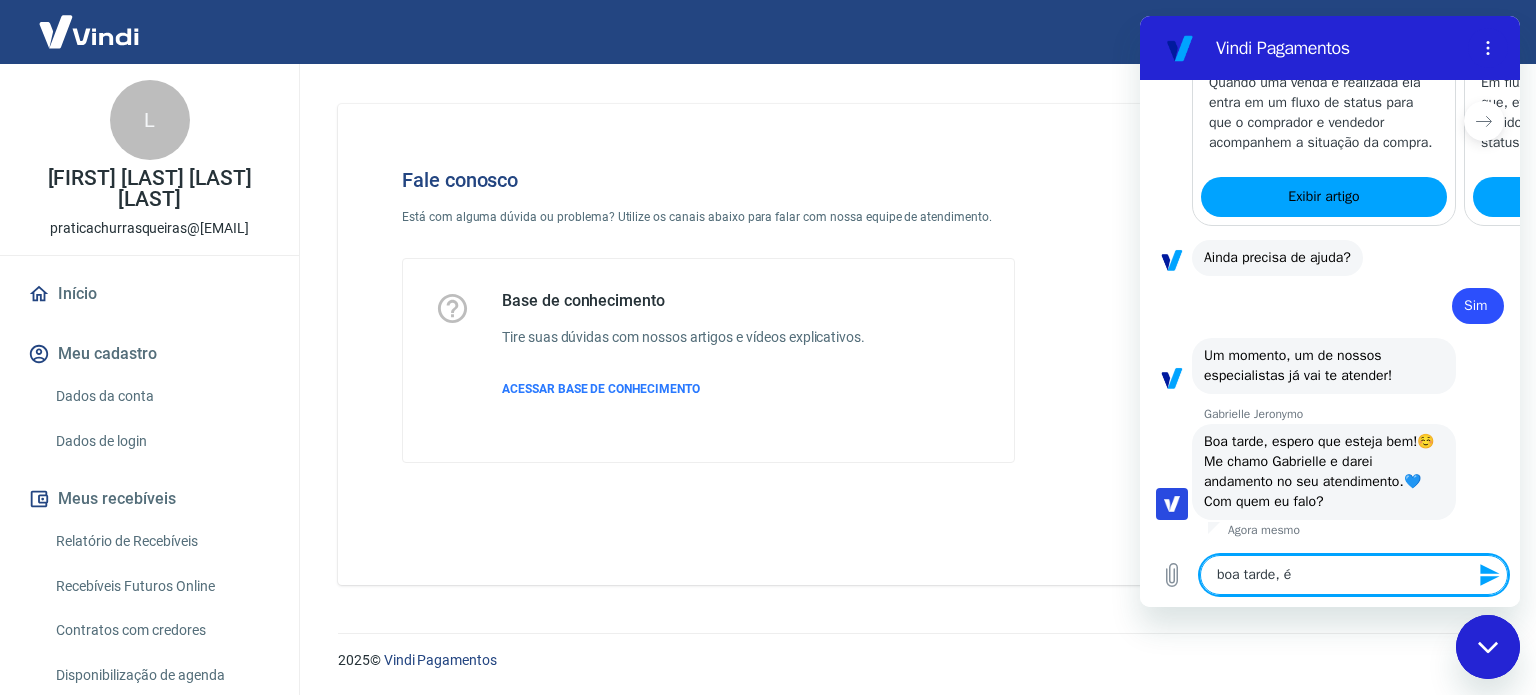 type on "boa tarde, é" 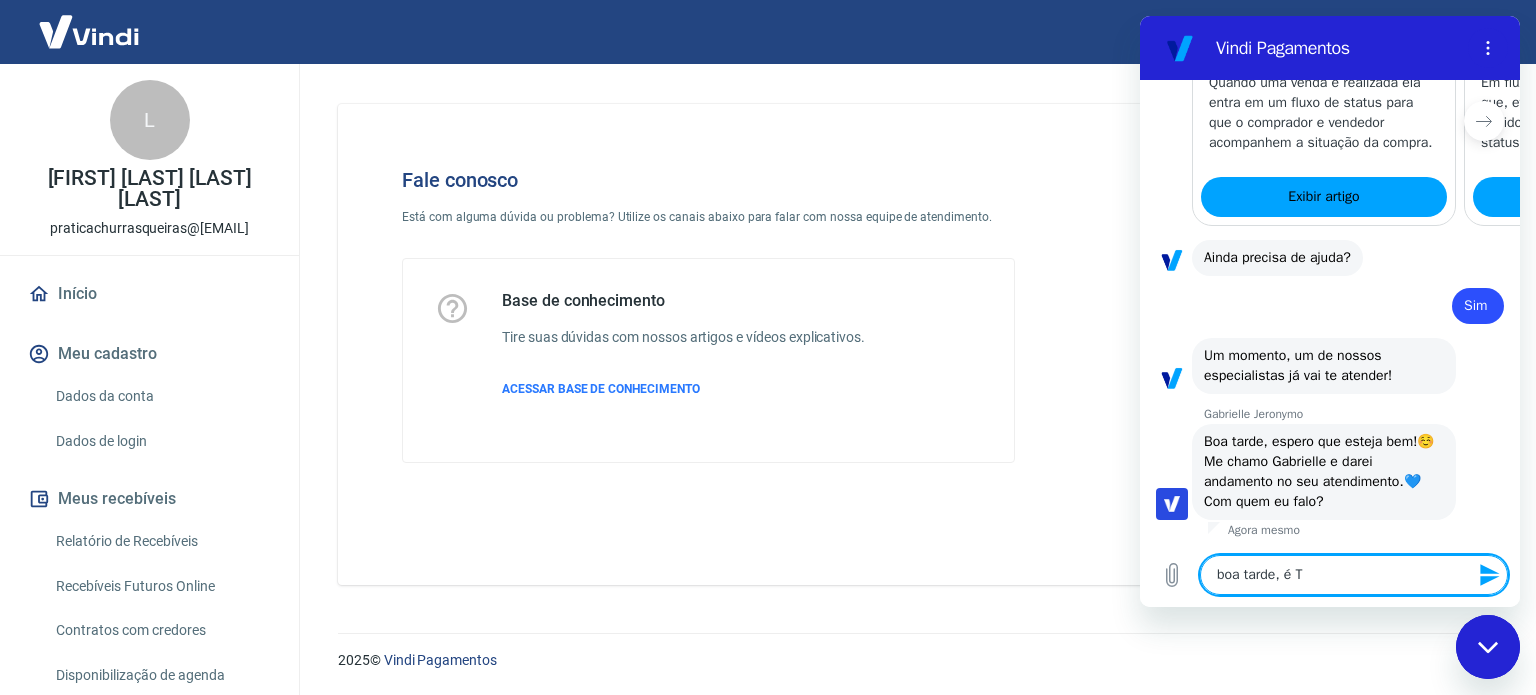 type on "boa tarde, é Th" 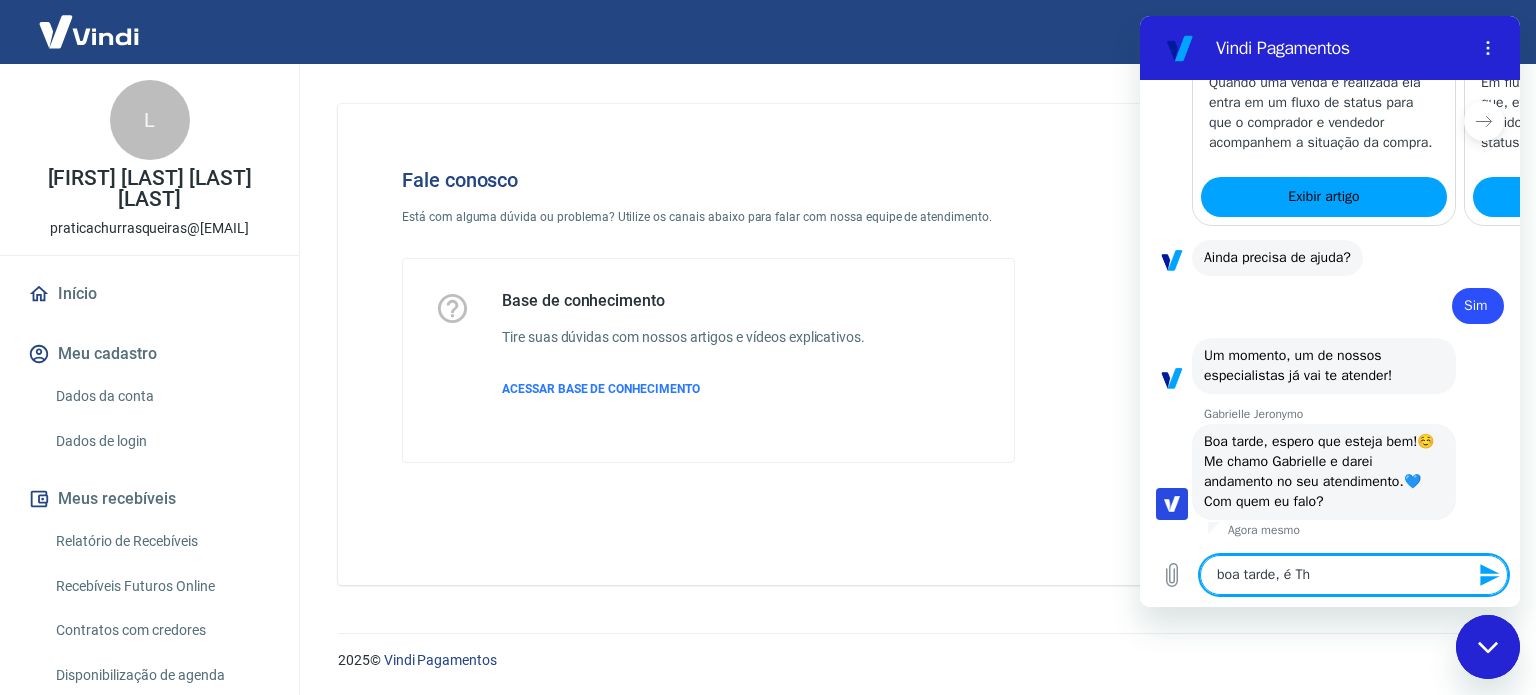 type on "x" 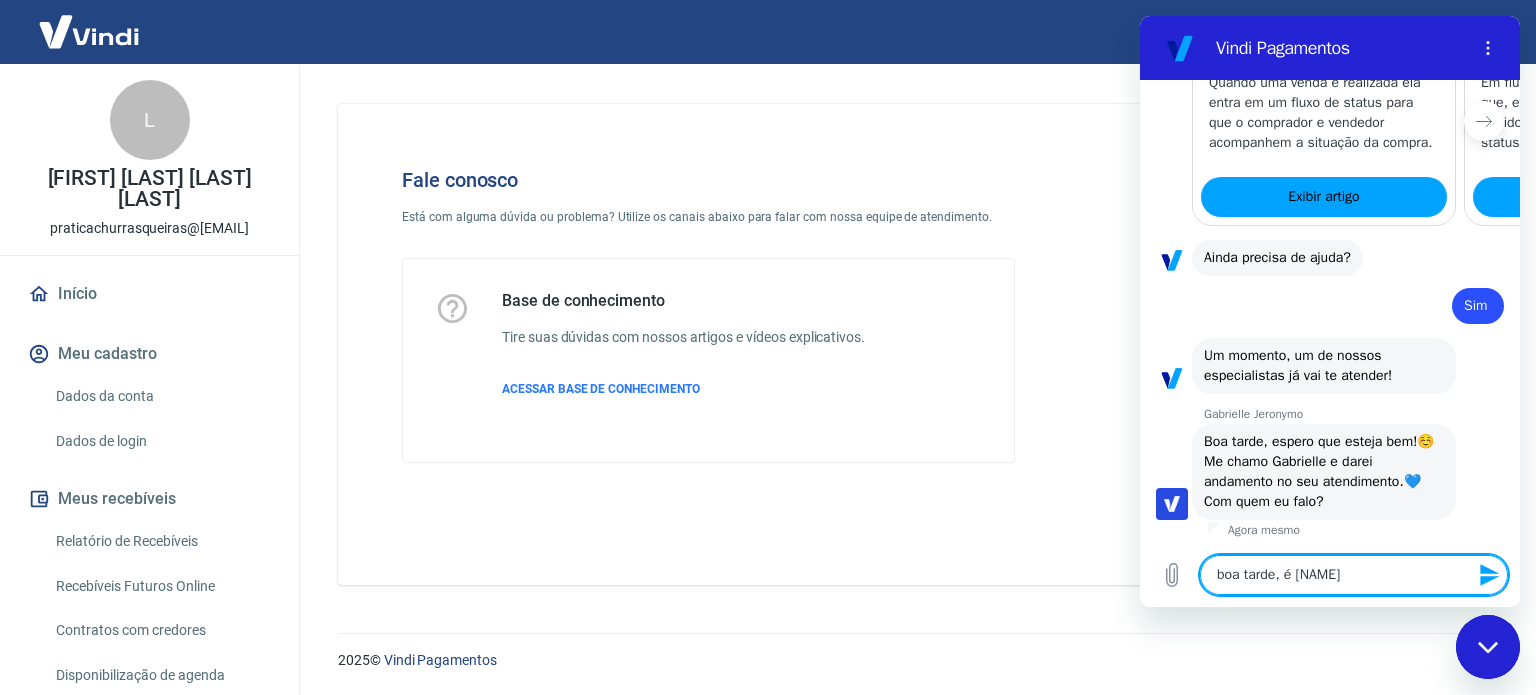type on "boa tarde, é [NAME]" 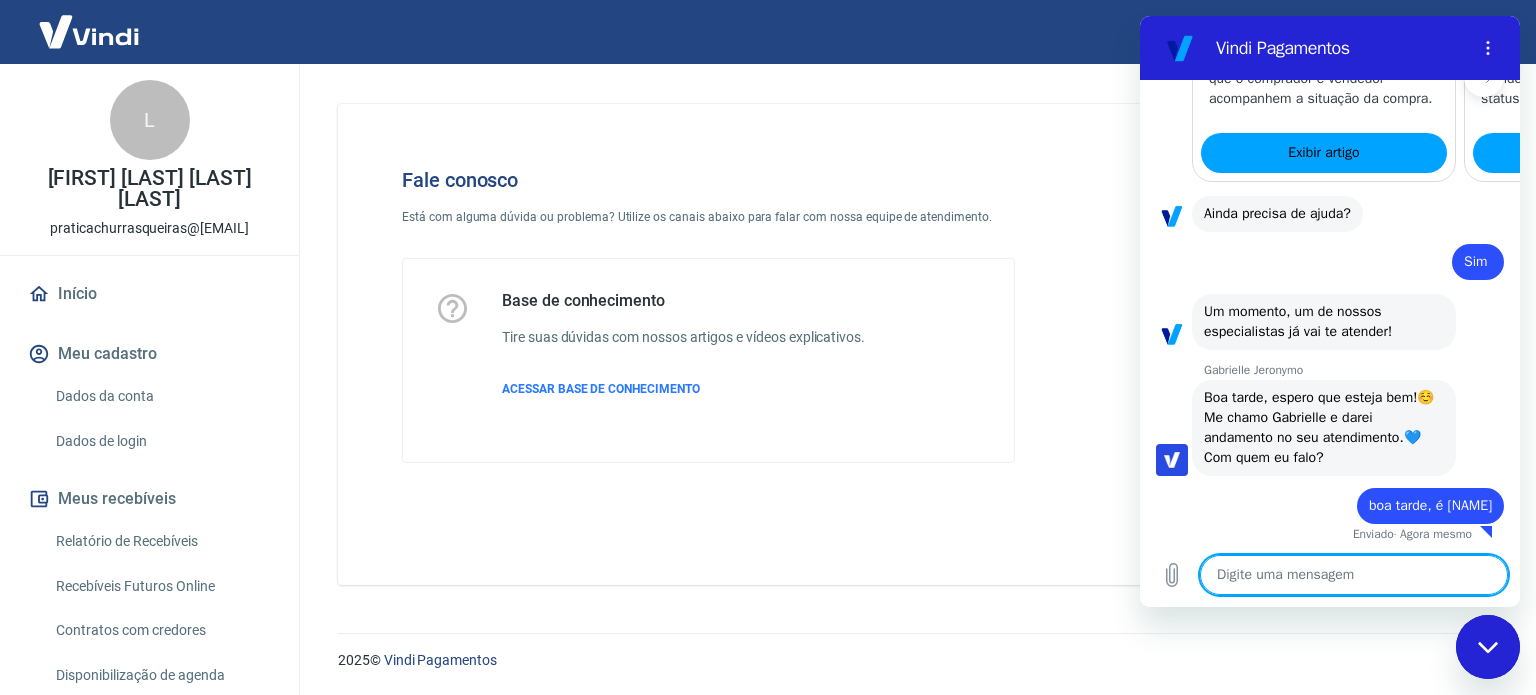 scroll, scrollTop: 4532, scrollLeft: 0, axis: vertical 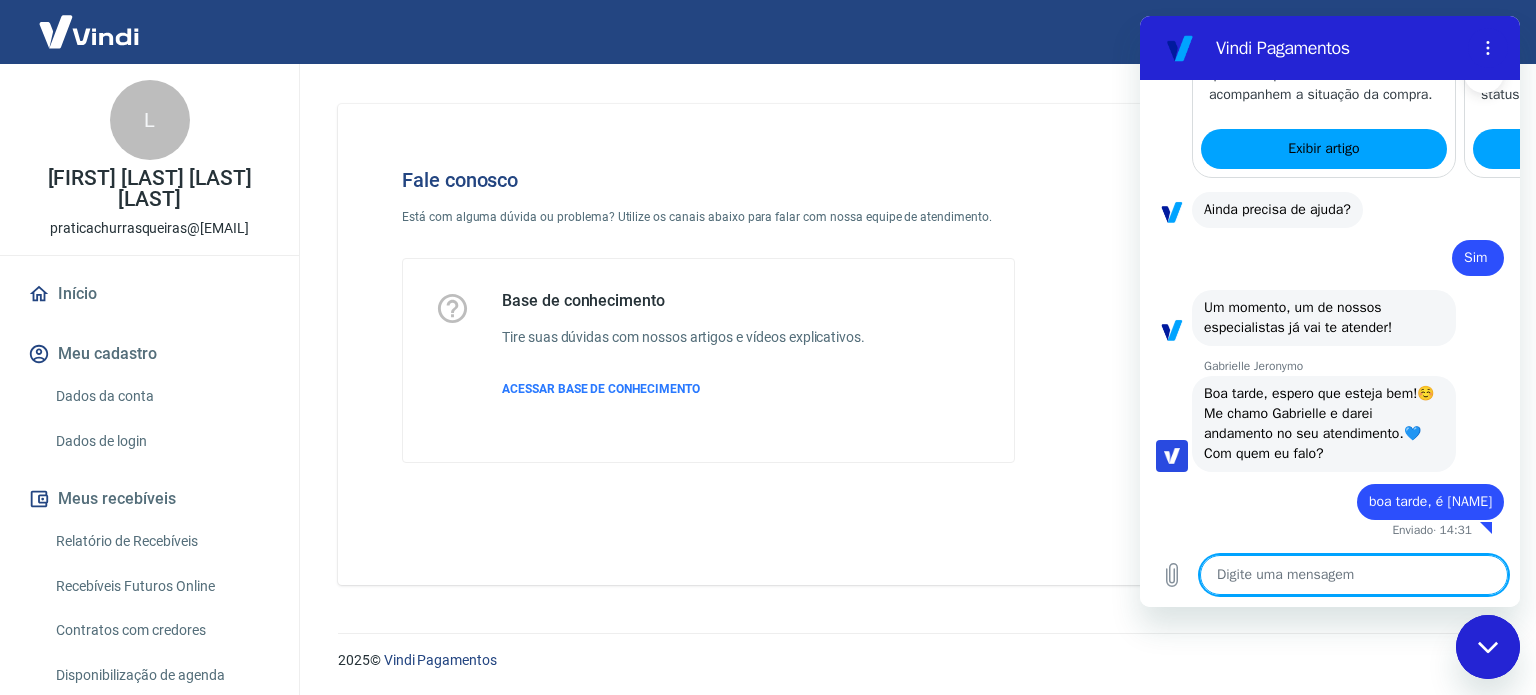 type on "x" 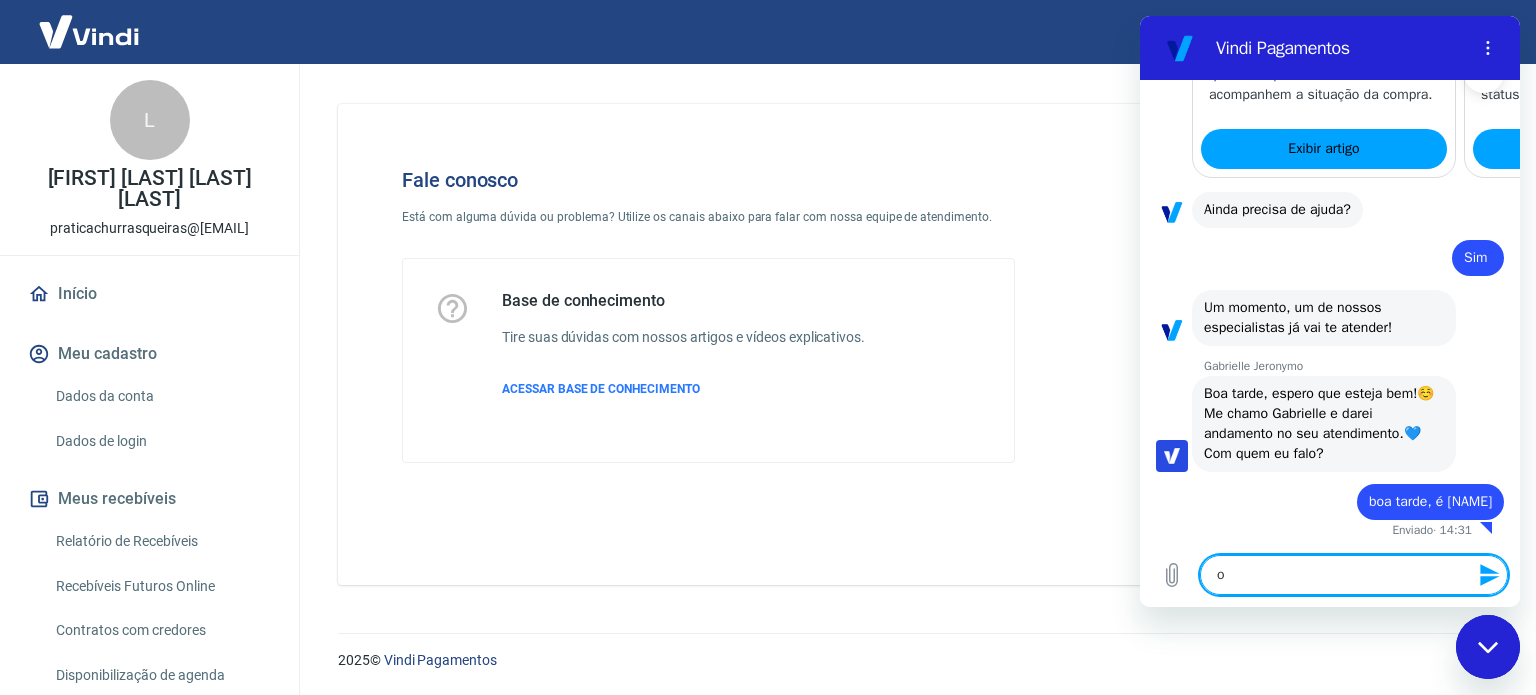 type on "o" 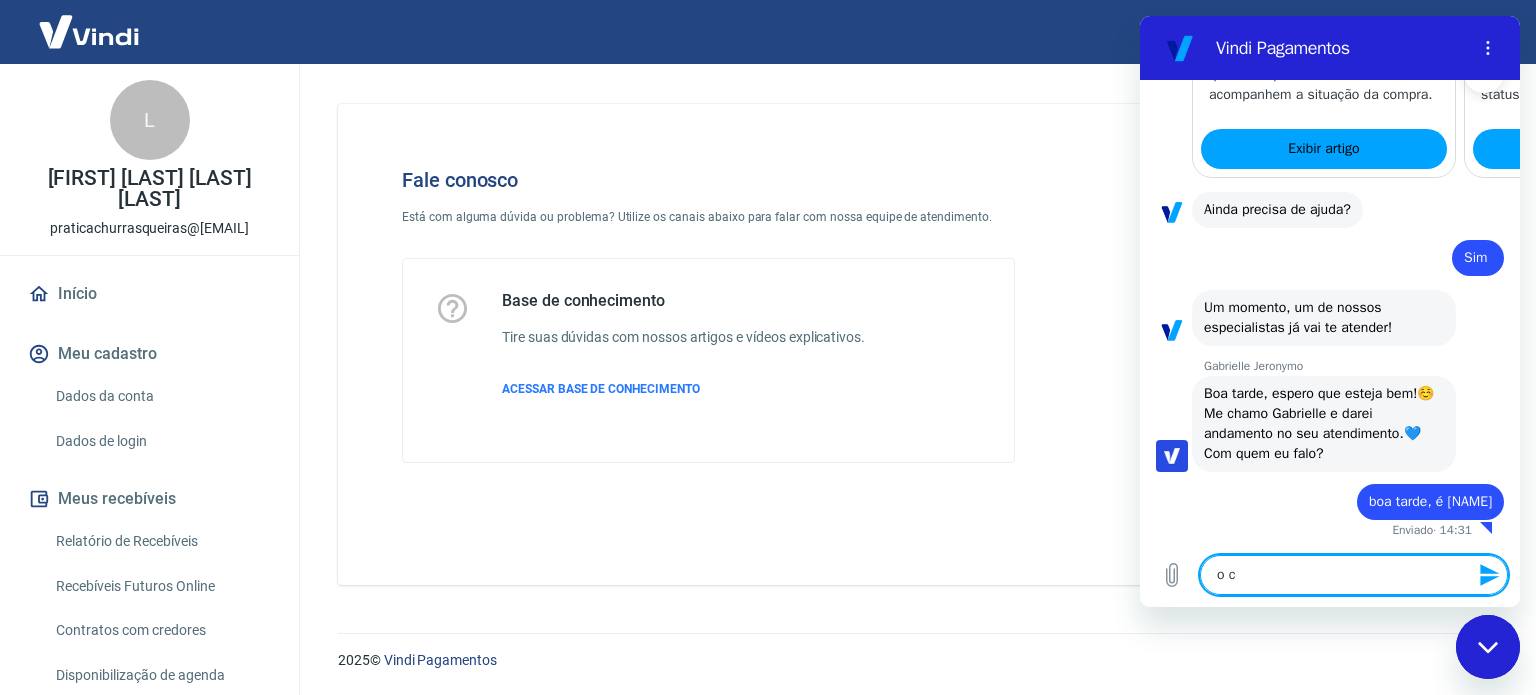 type on "o cl" 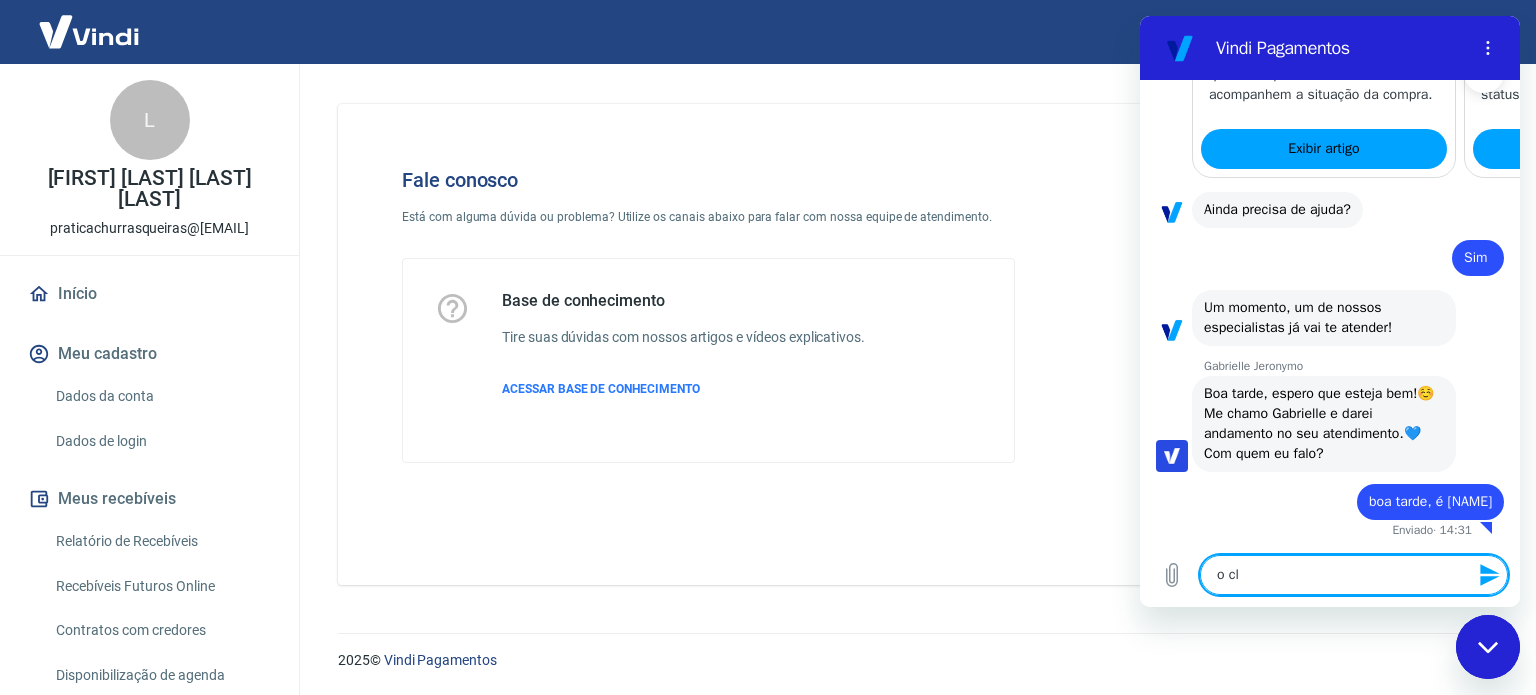 type on "o cli" 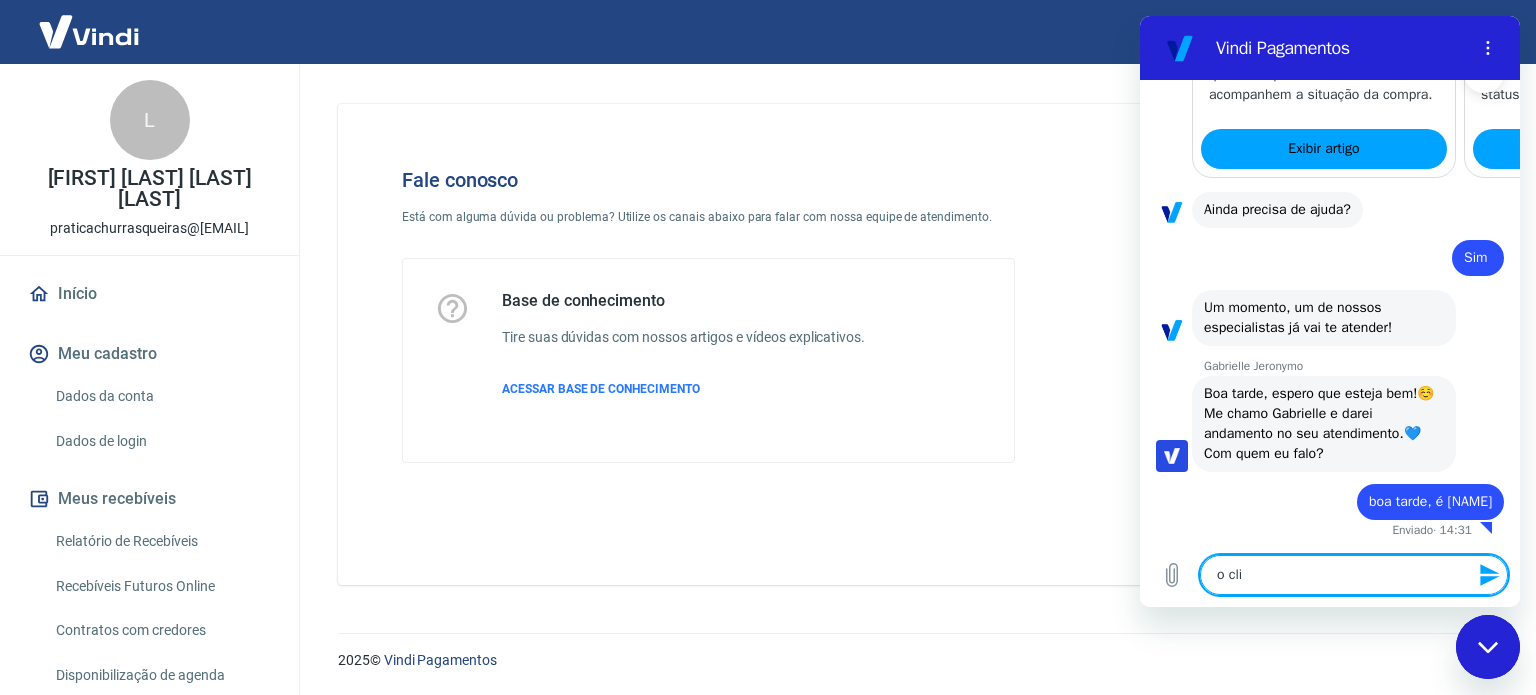 type on "o clie" 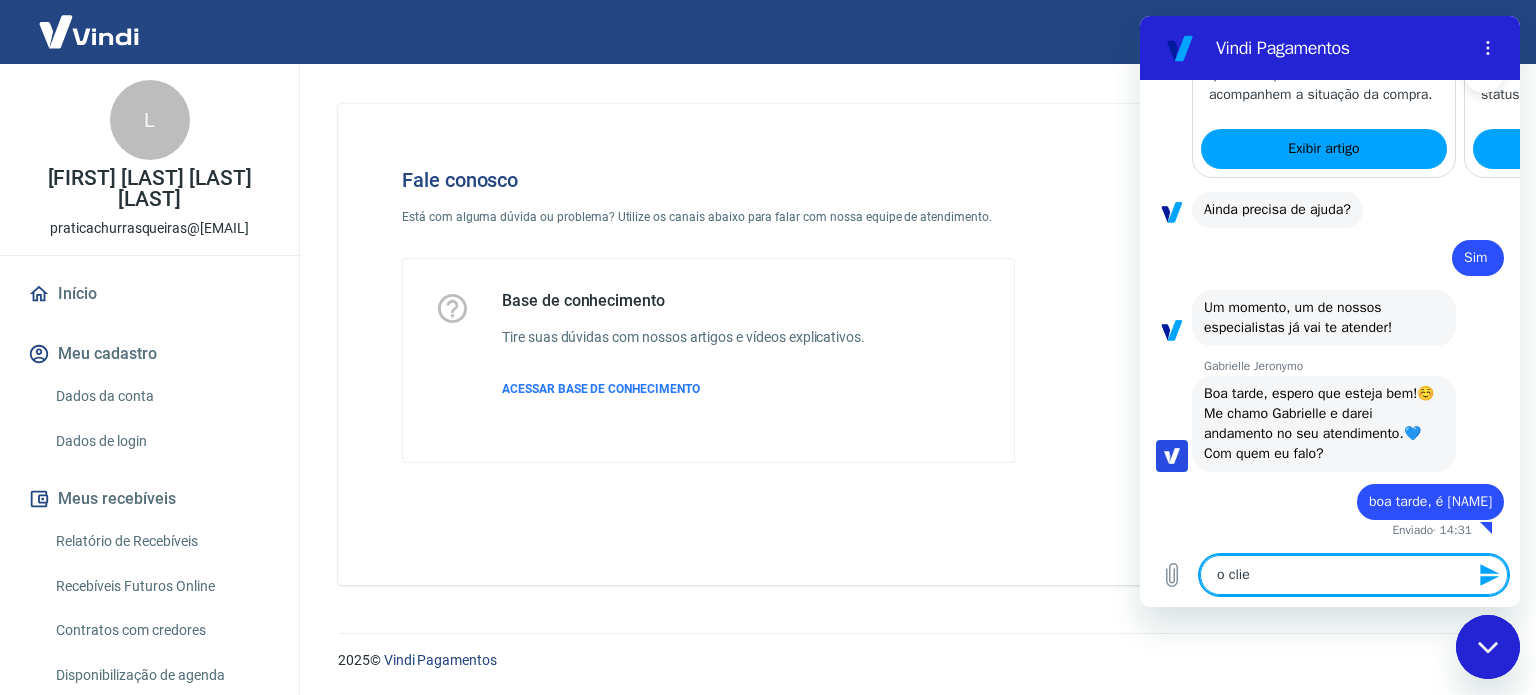 type on "o clien" 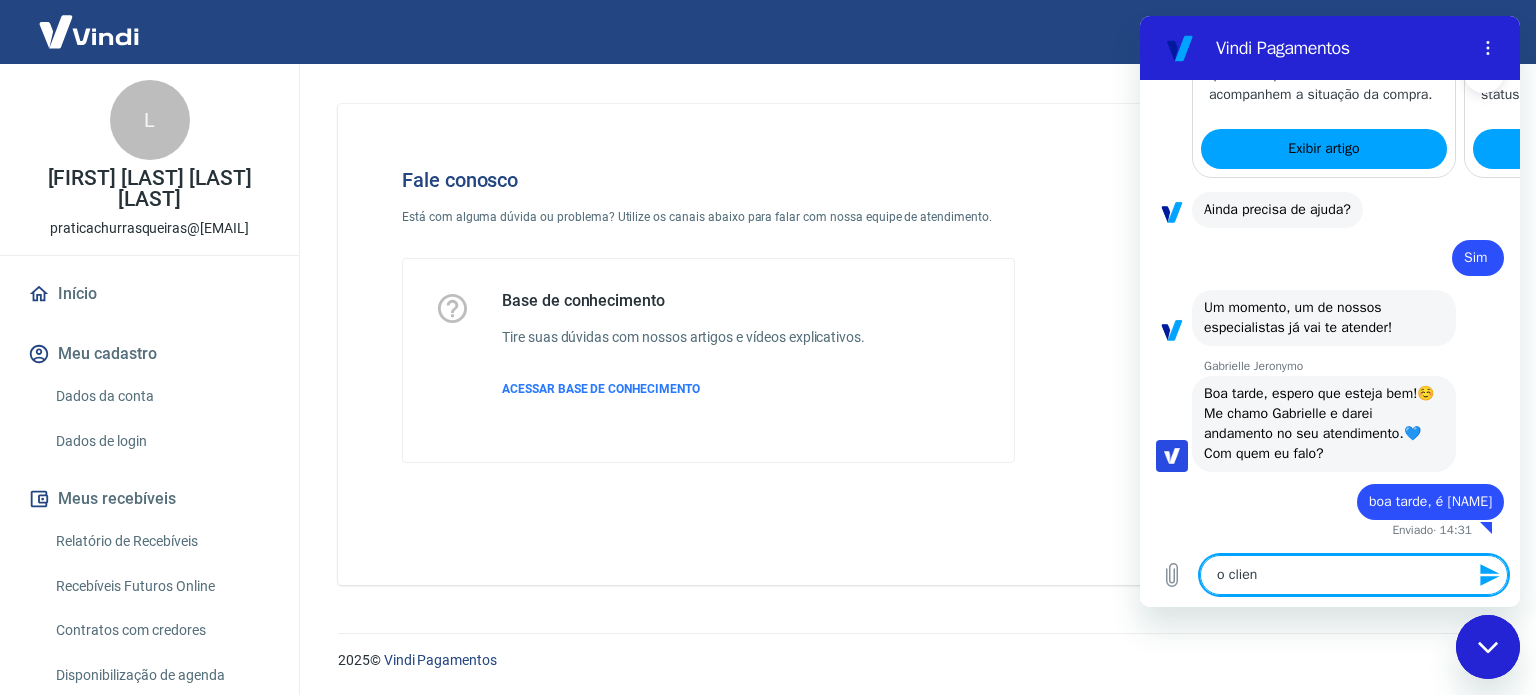 type on "o client" 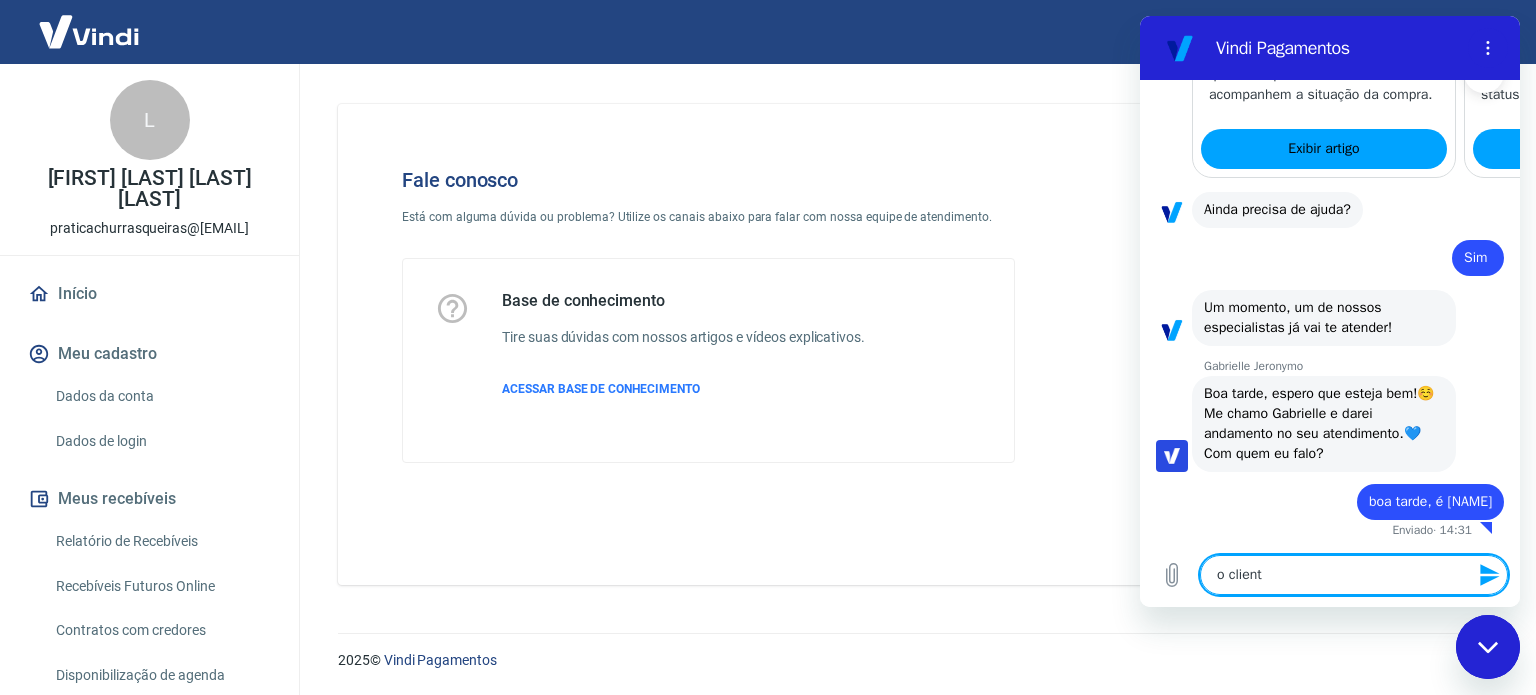 type on "o cliente" 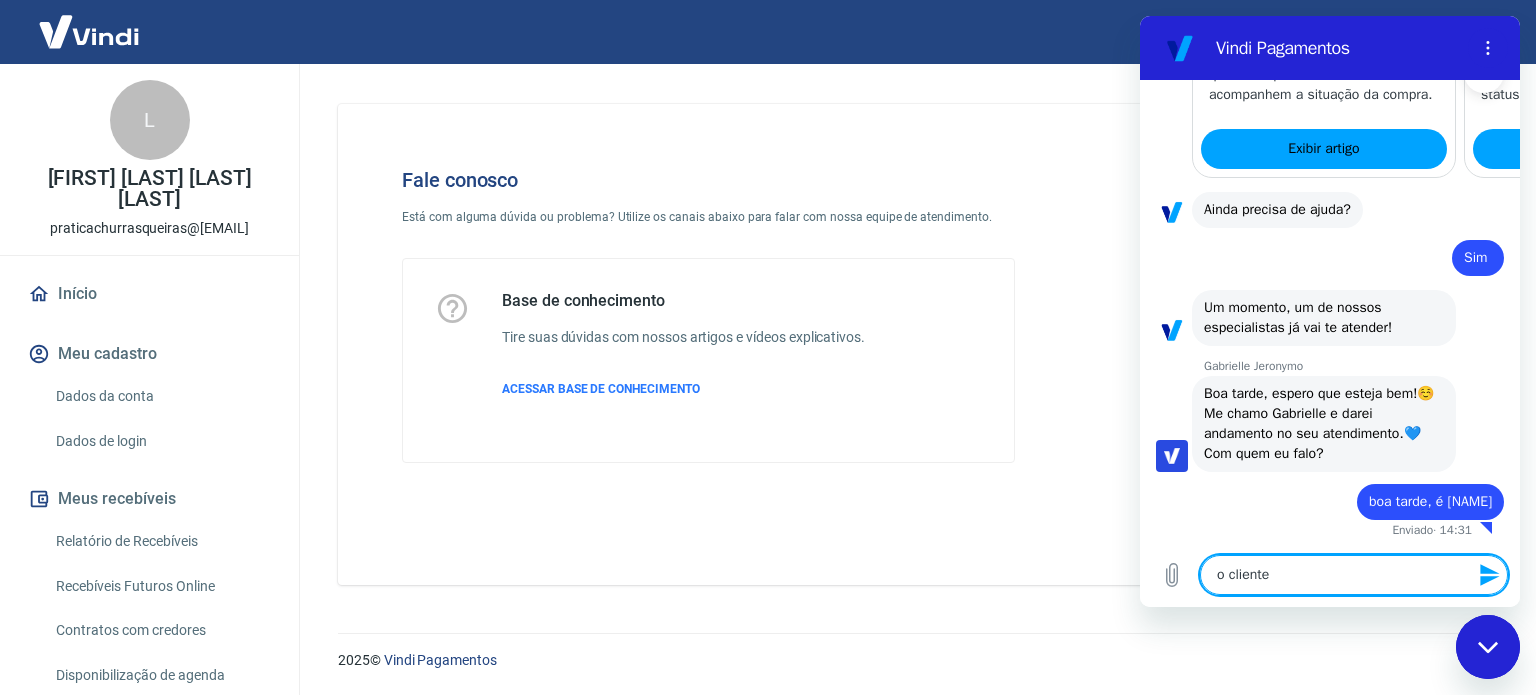 type on "o cliente" 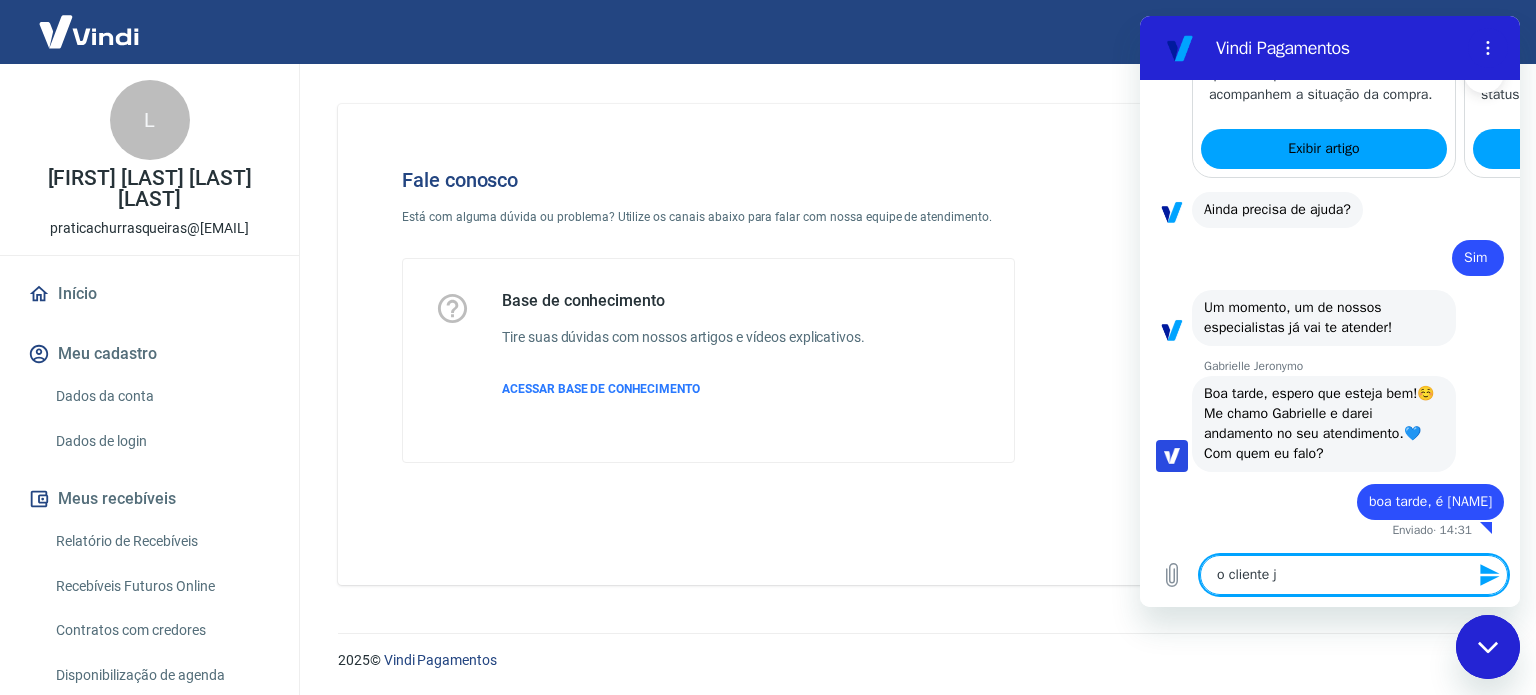 type on "x" 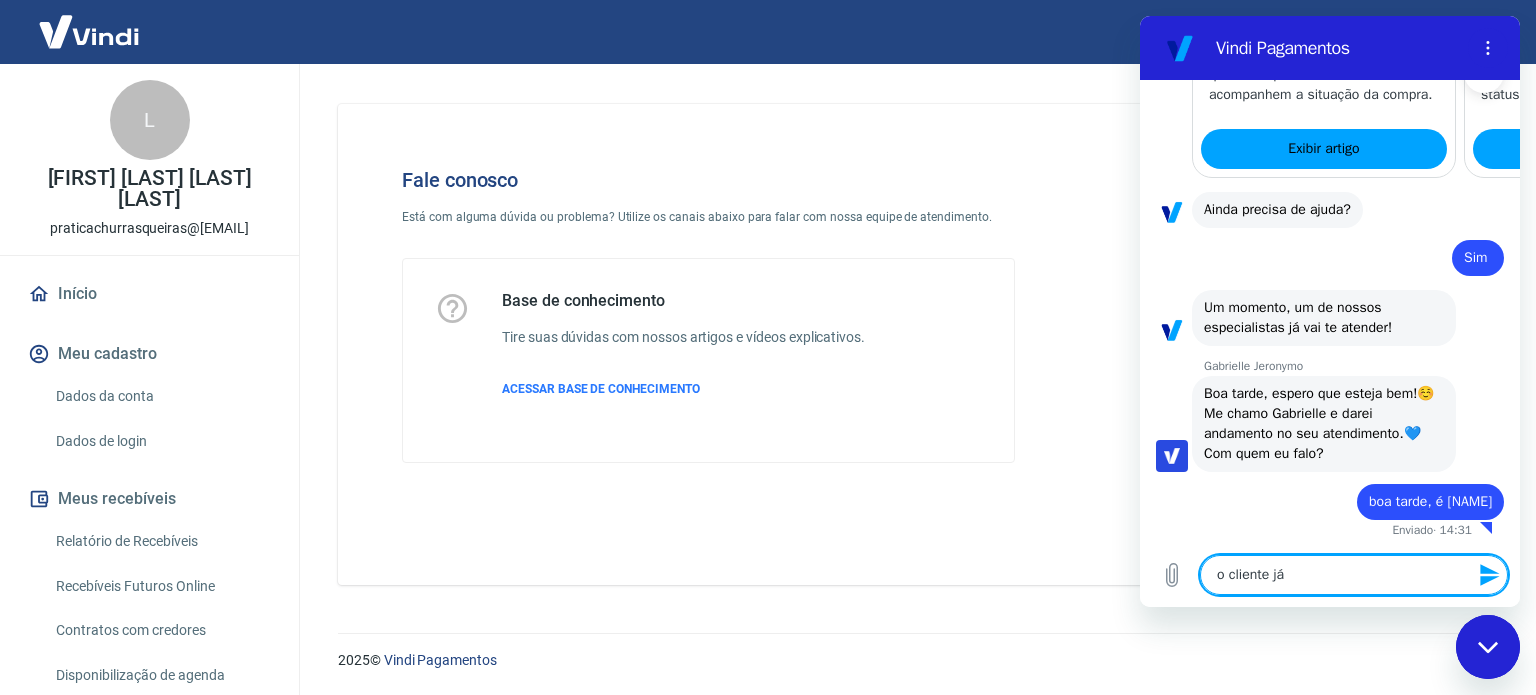 type on "o cliente já" 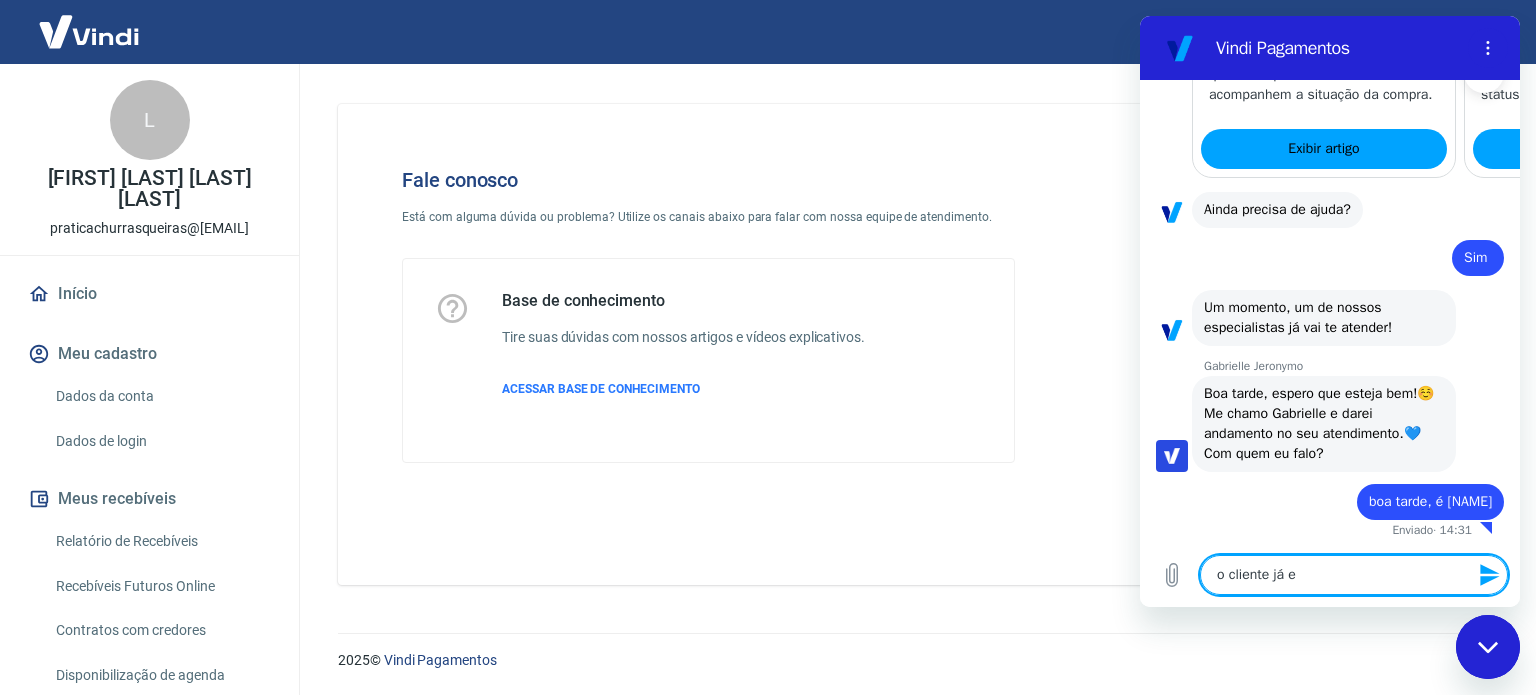 type on "o cliente já ef" 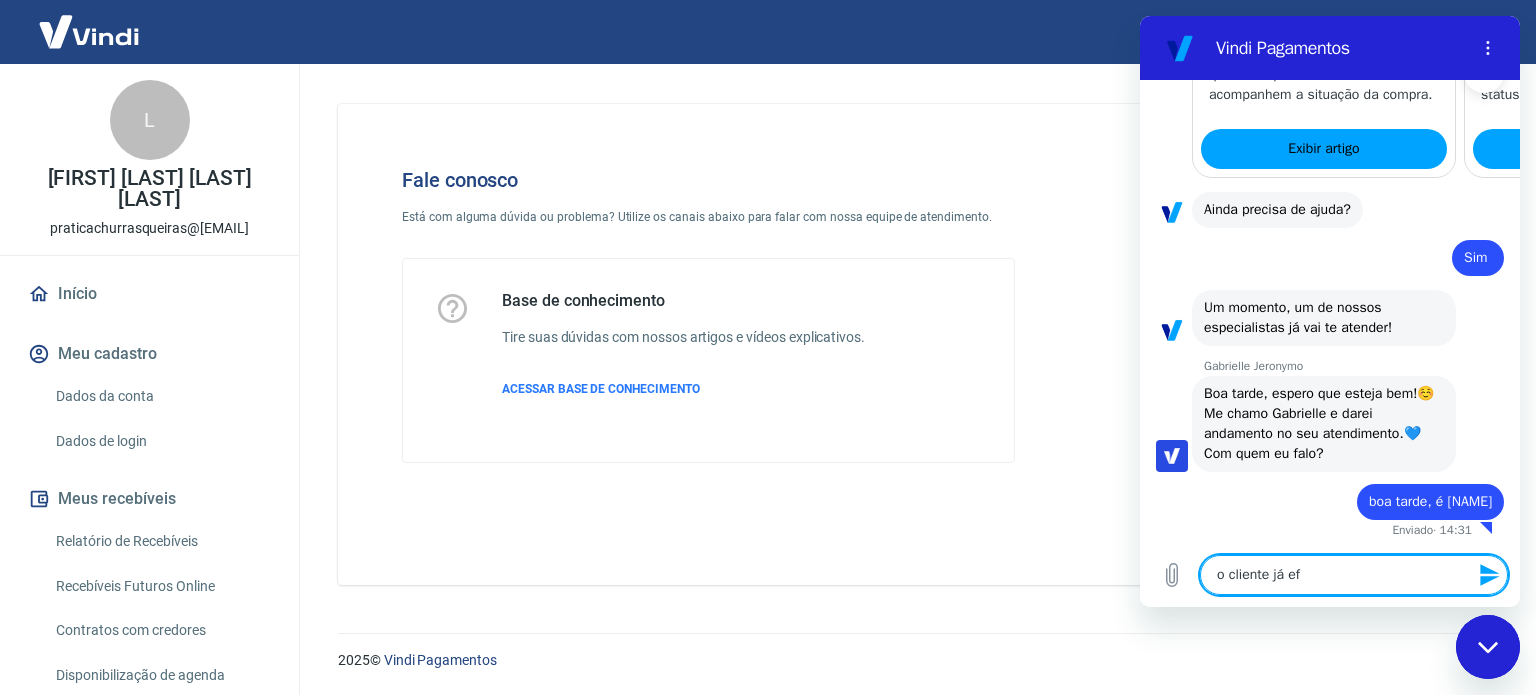 type on "o cliente já efe" 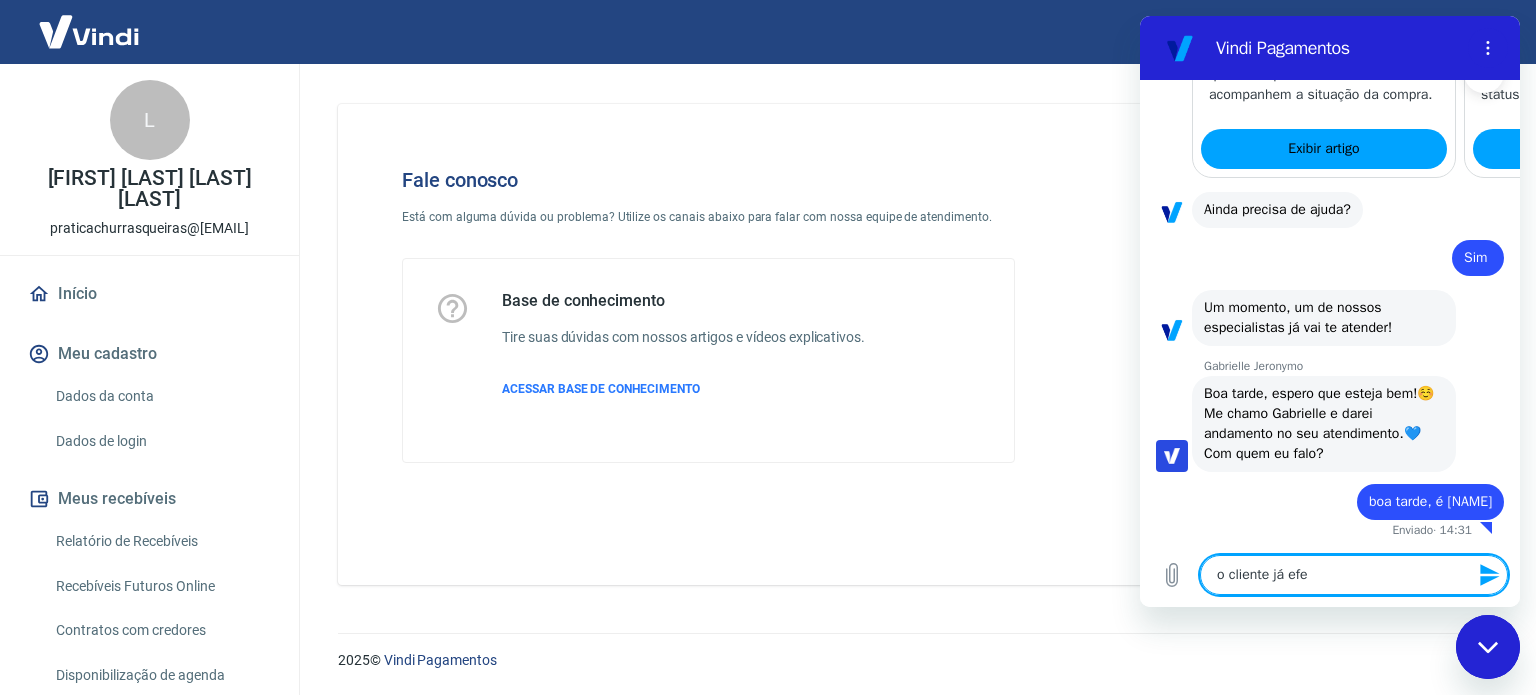 type on "o cliente já efet" 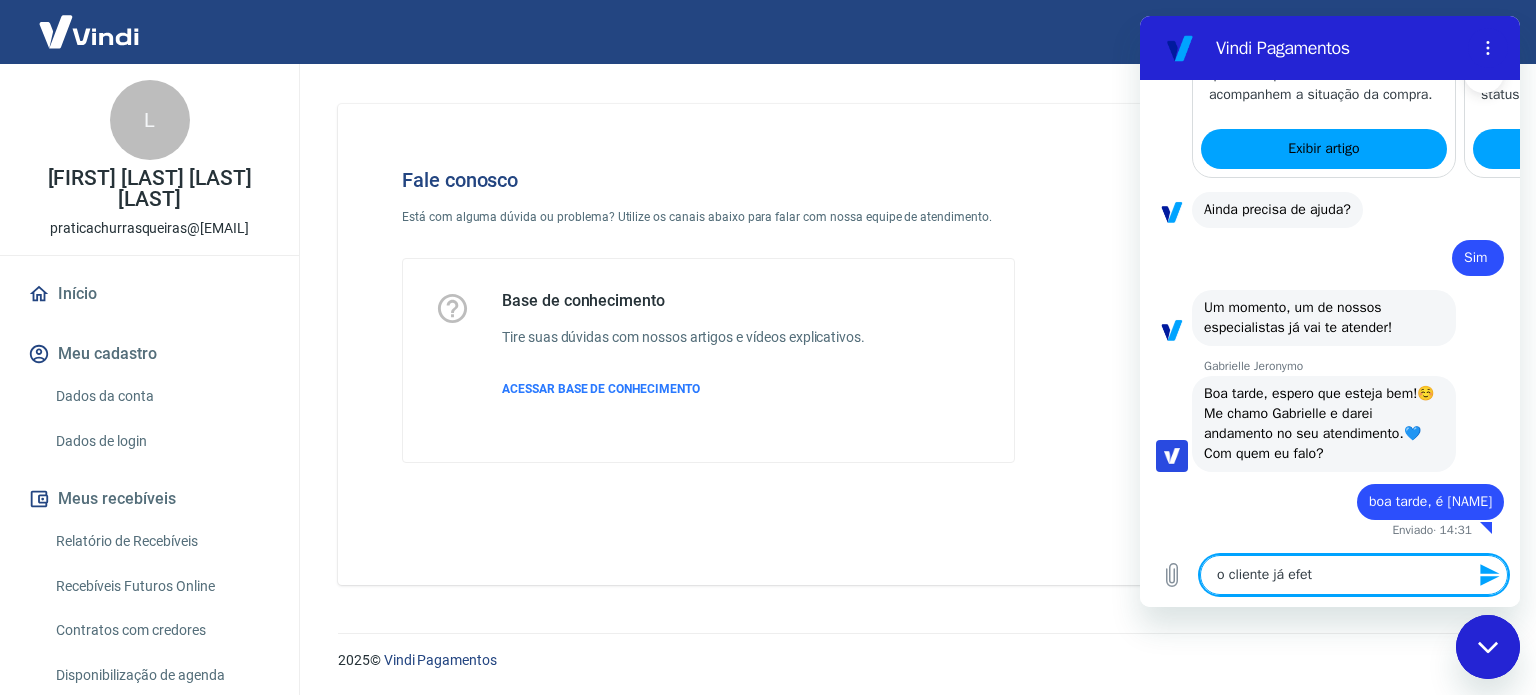 type on "o cliente já efetu" 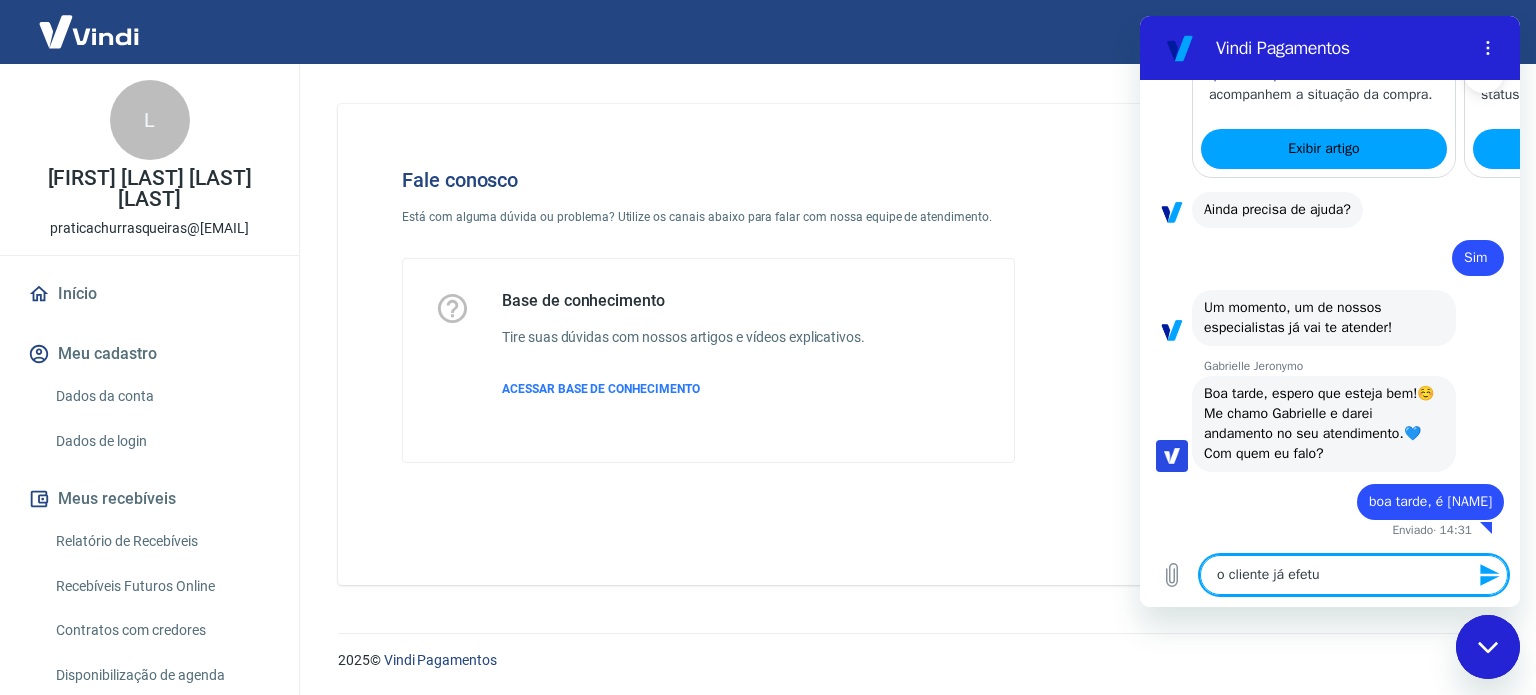 type on "o cliente já efetuo" 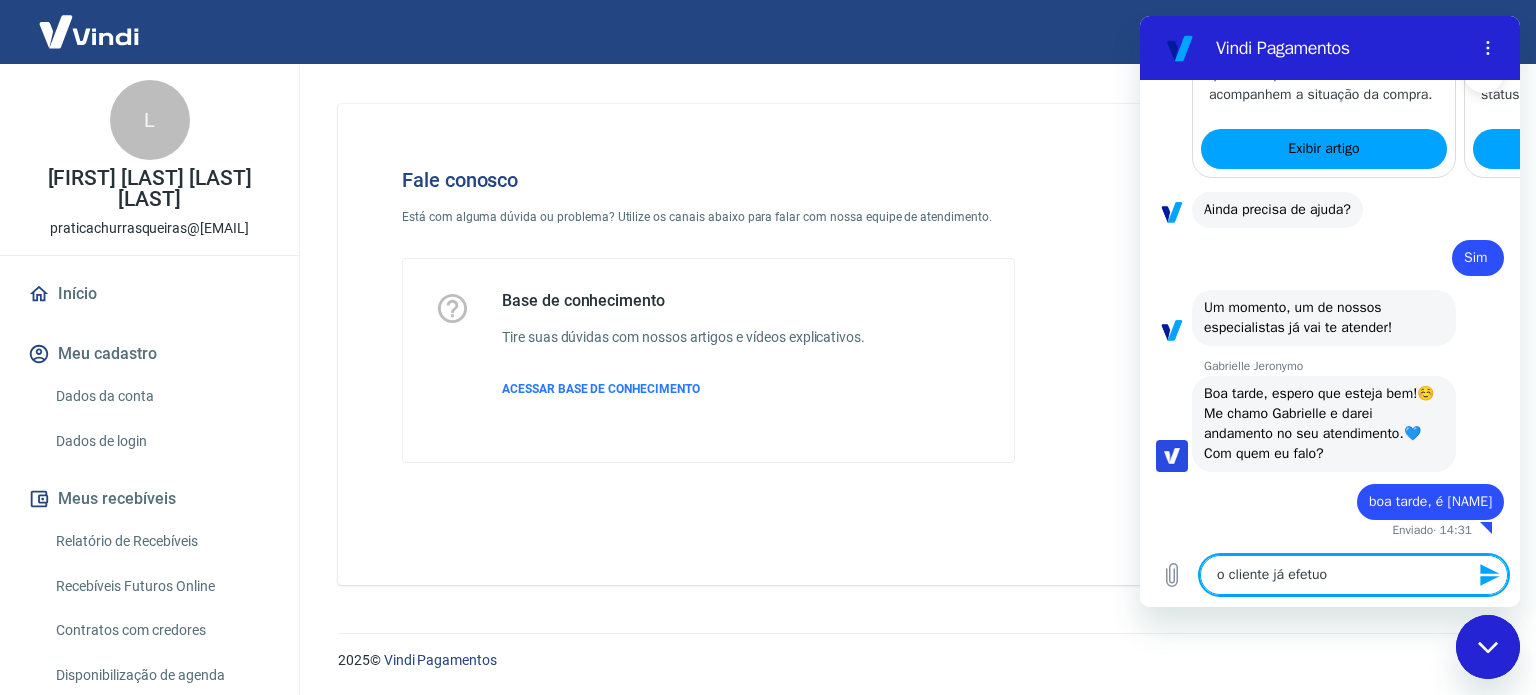 type on "o cliente já efetuou" 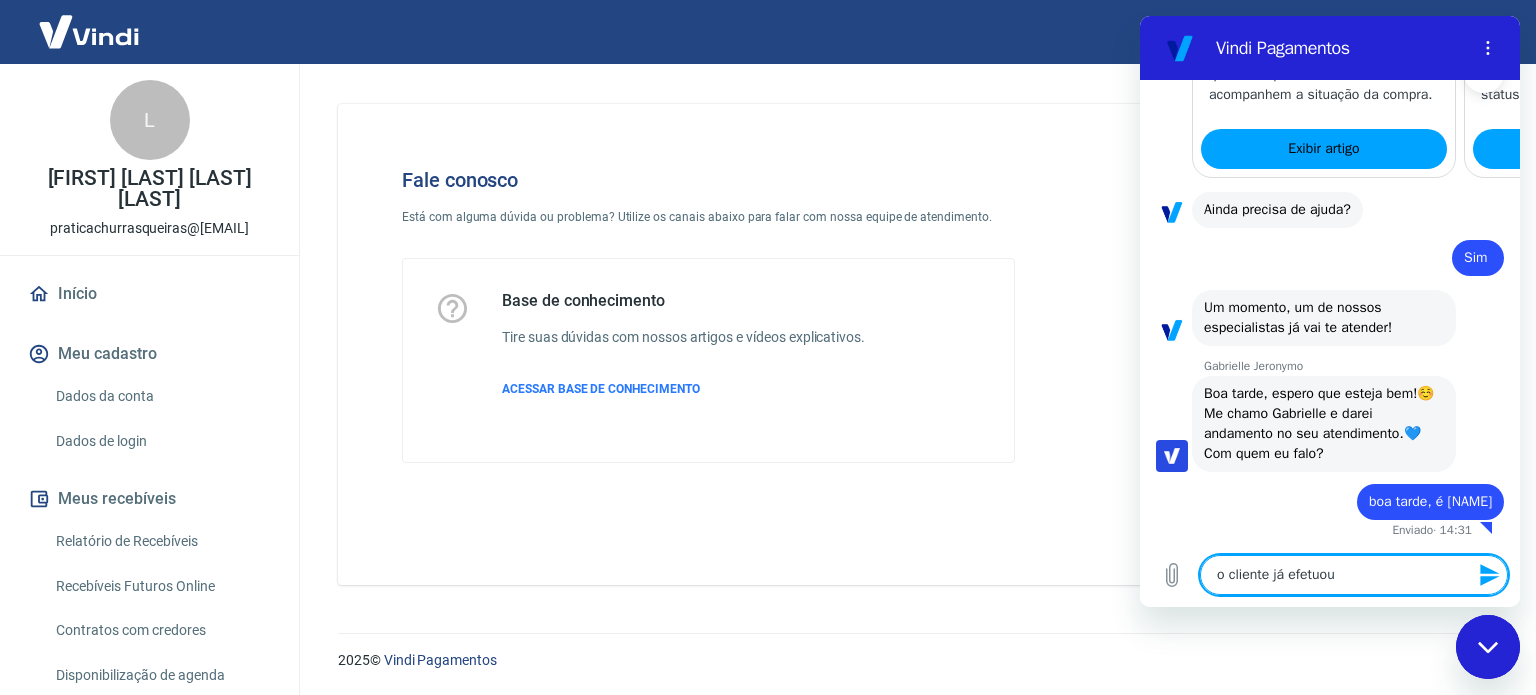 type on "o cliente já efetuou" 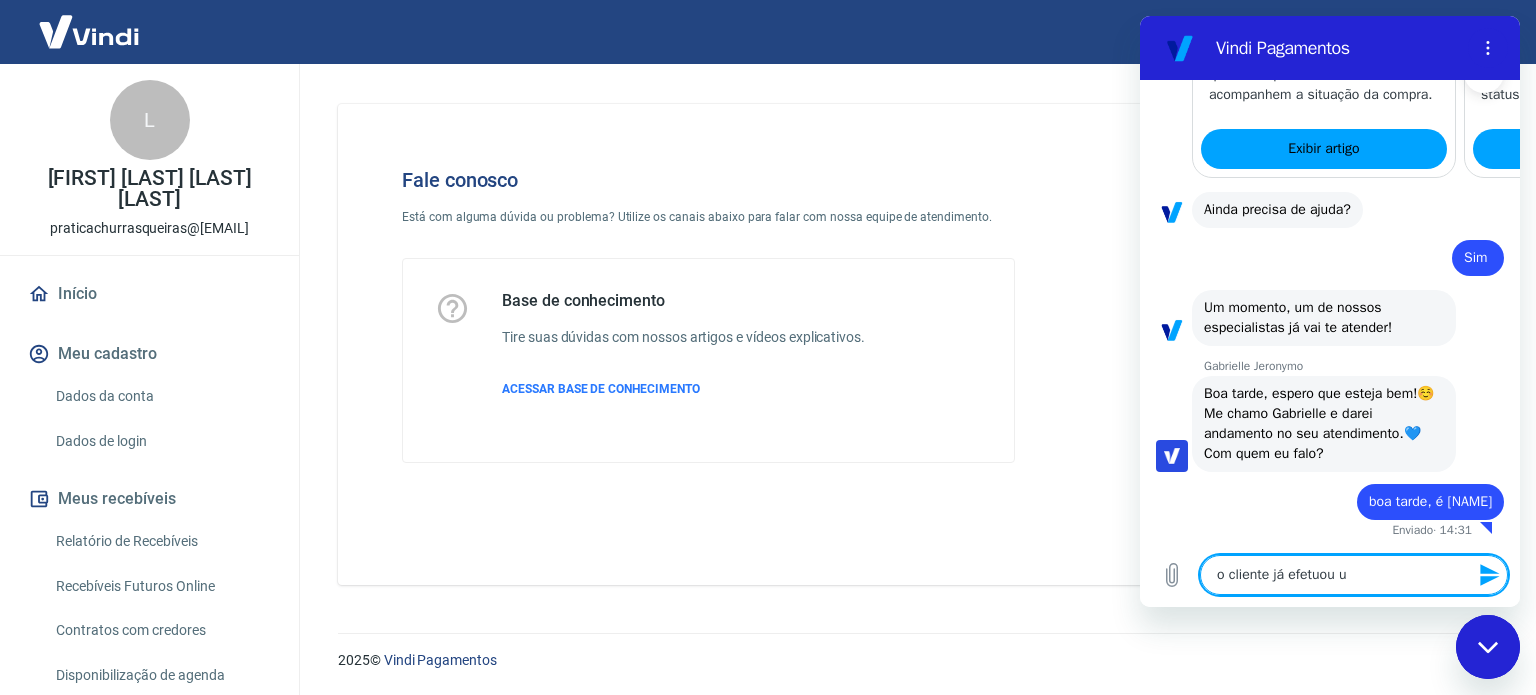type on "o cliente já efetuou um" 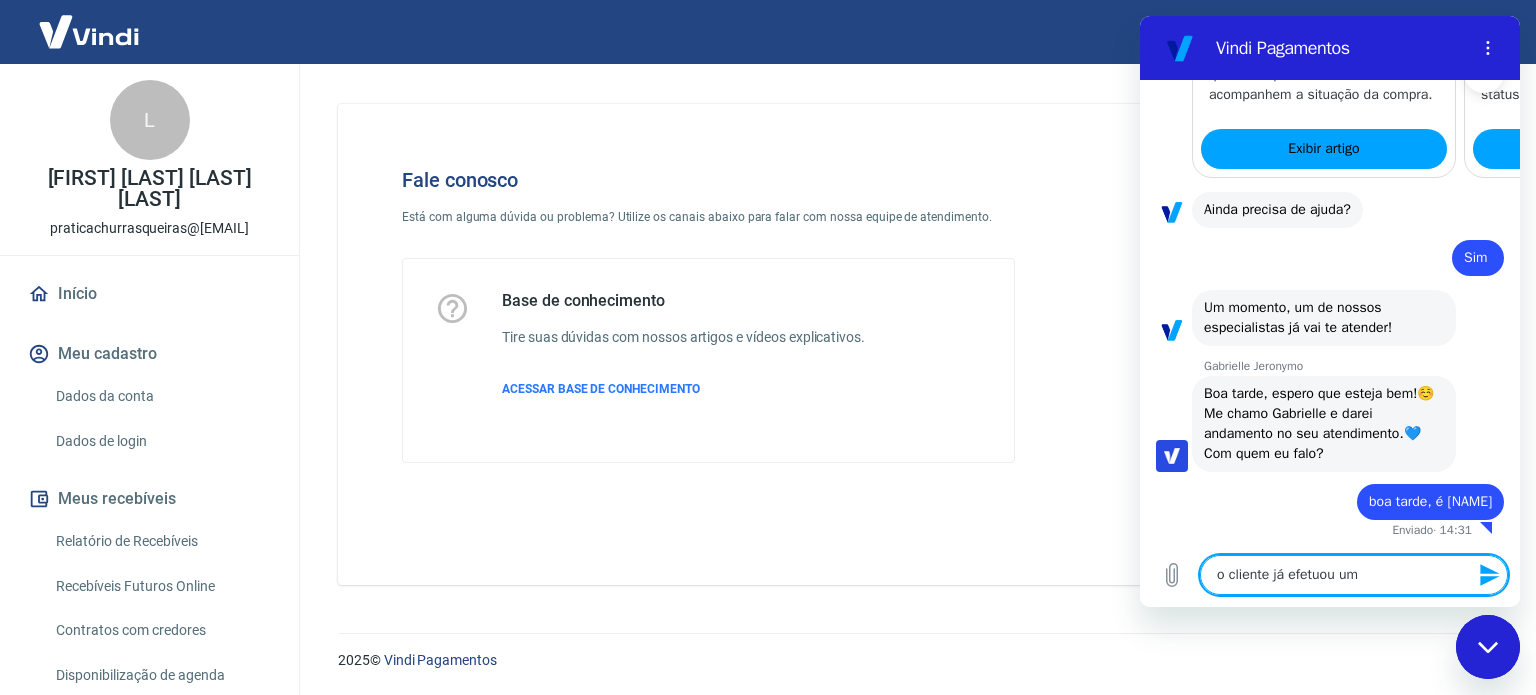 type on "o cliente já efetuou um" 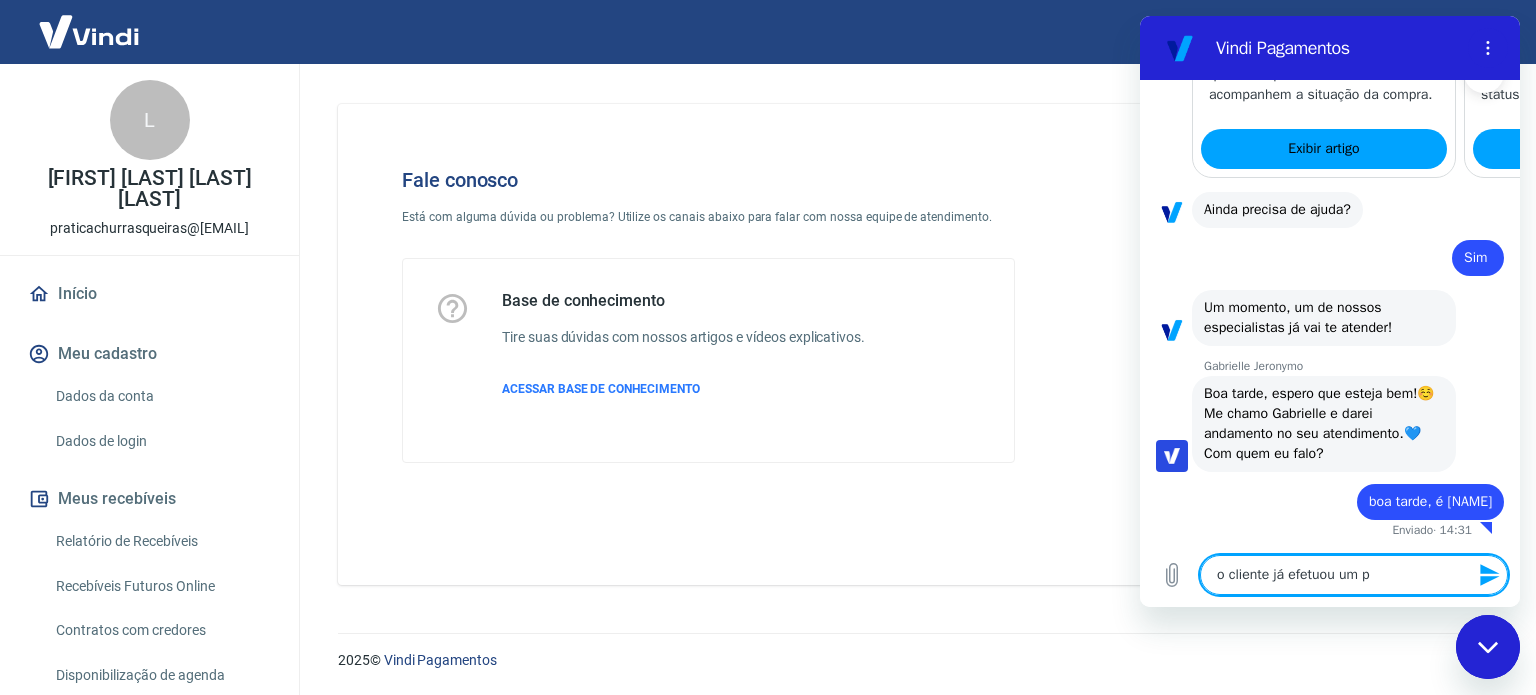 type on "o cliente já efetuou um pa" 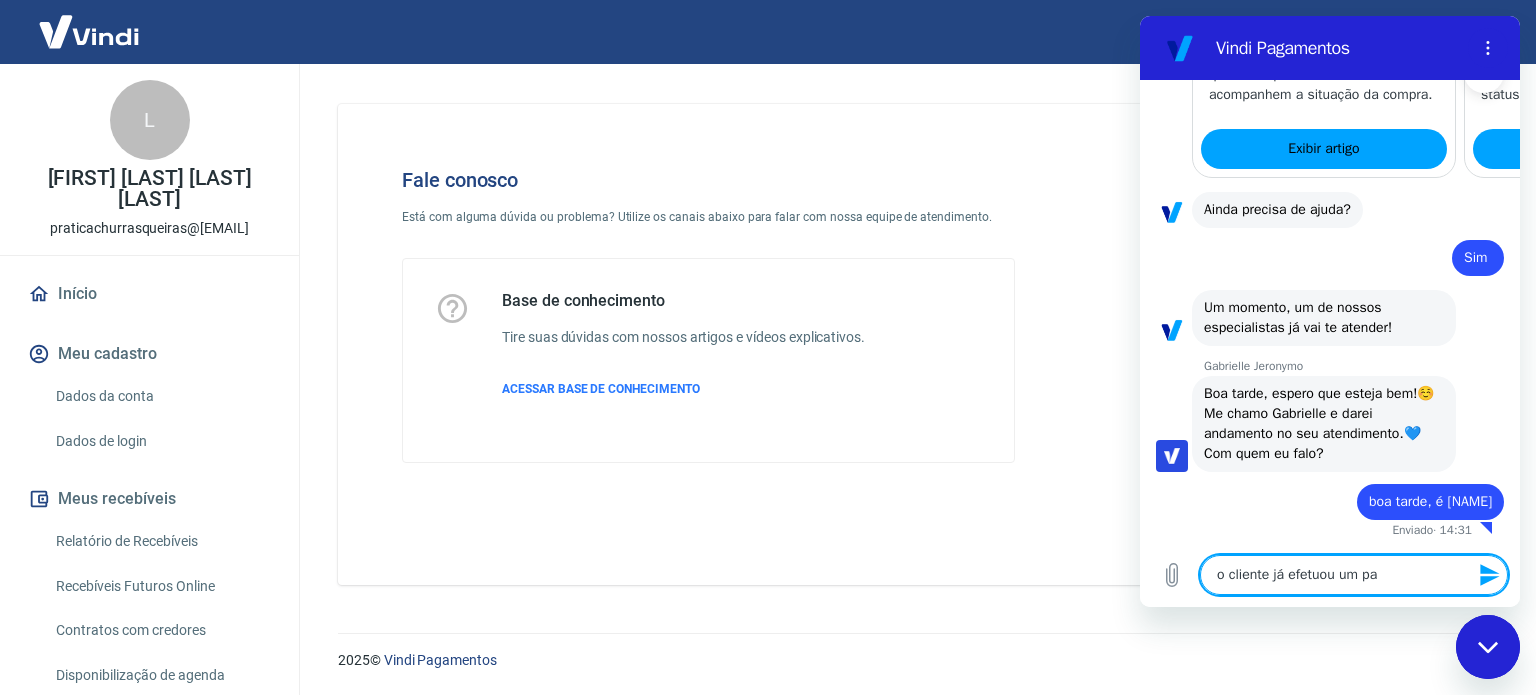 type on "o cliente já efetuou um pagame" 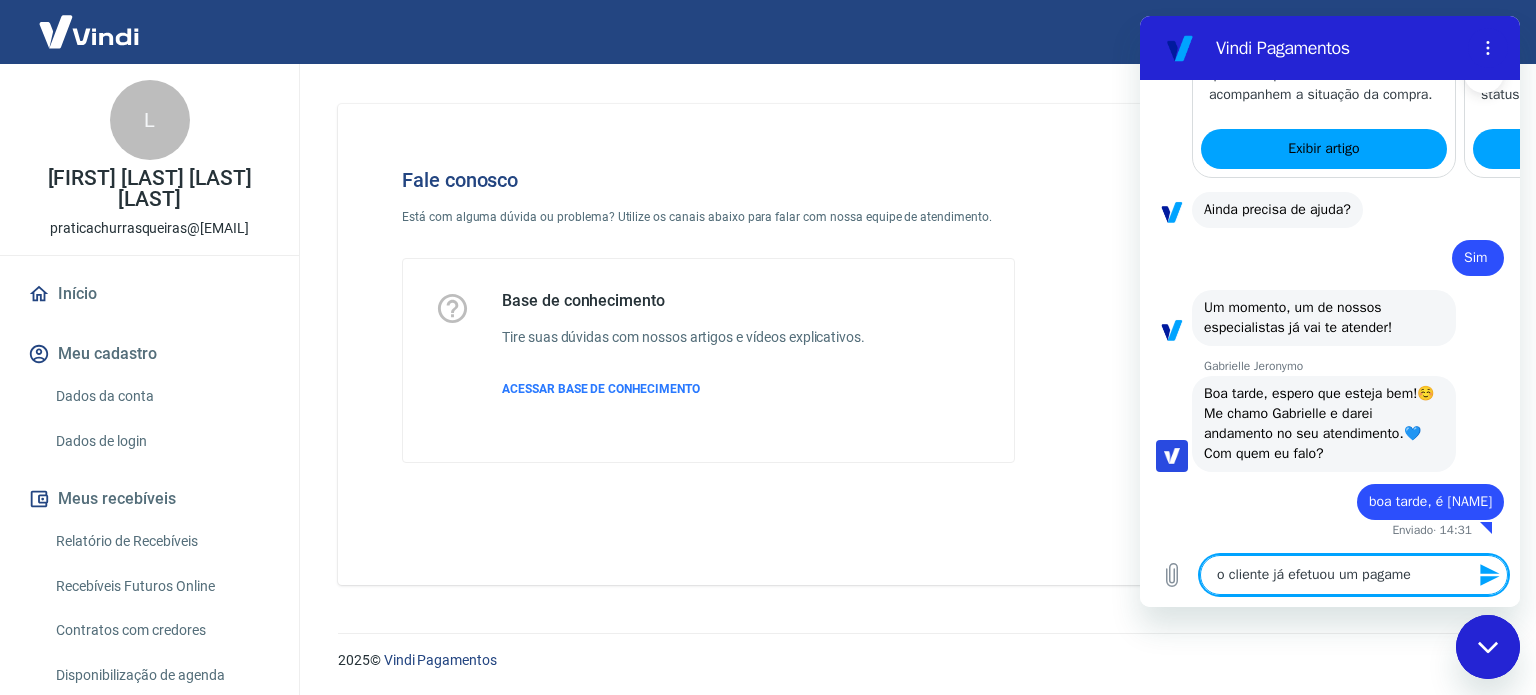type on "o cliente já efetuou um paga" 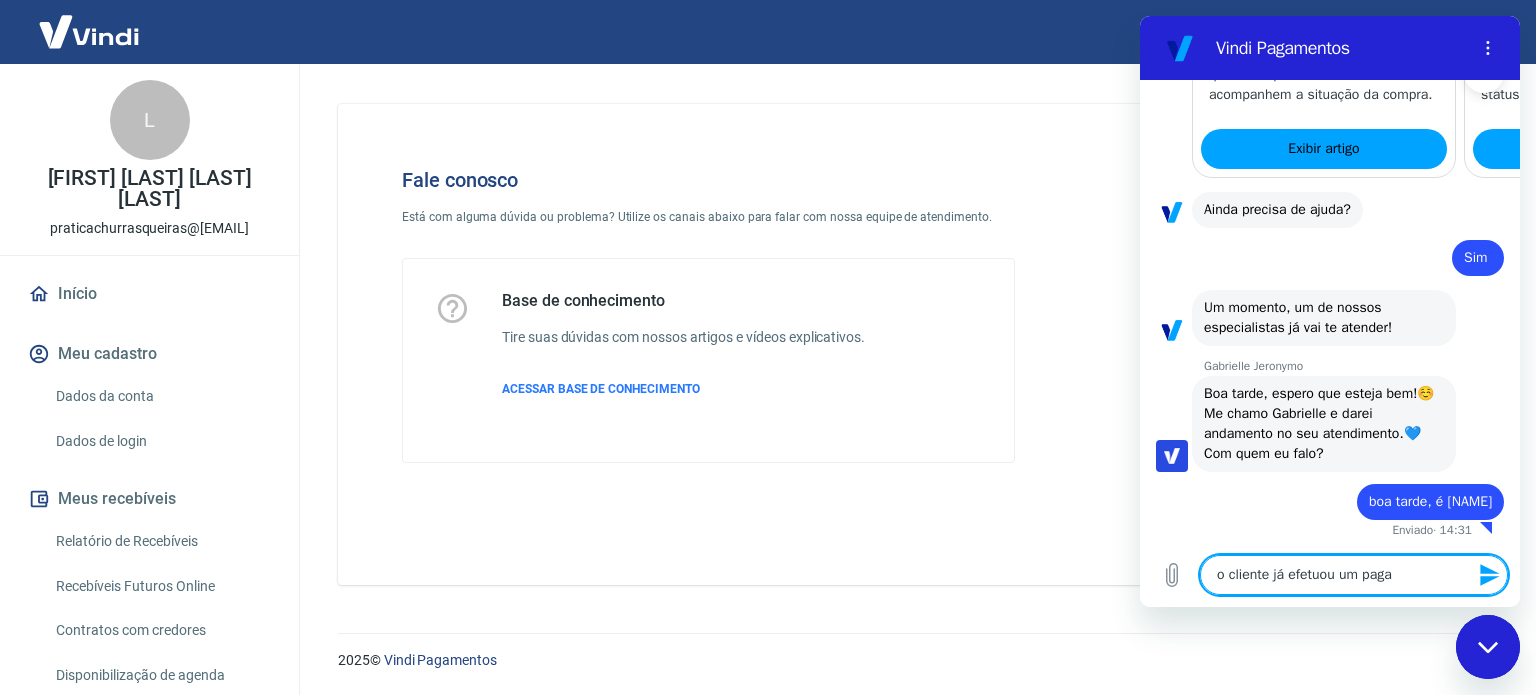 type on "o cliente já efetuou um pagam" 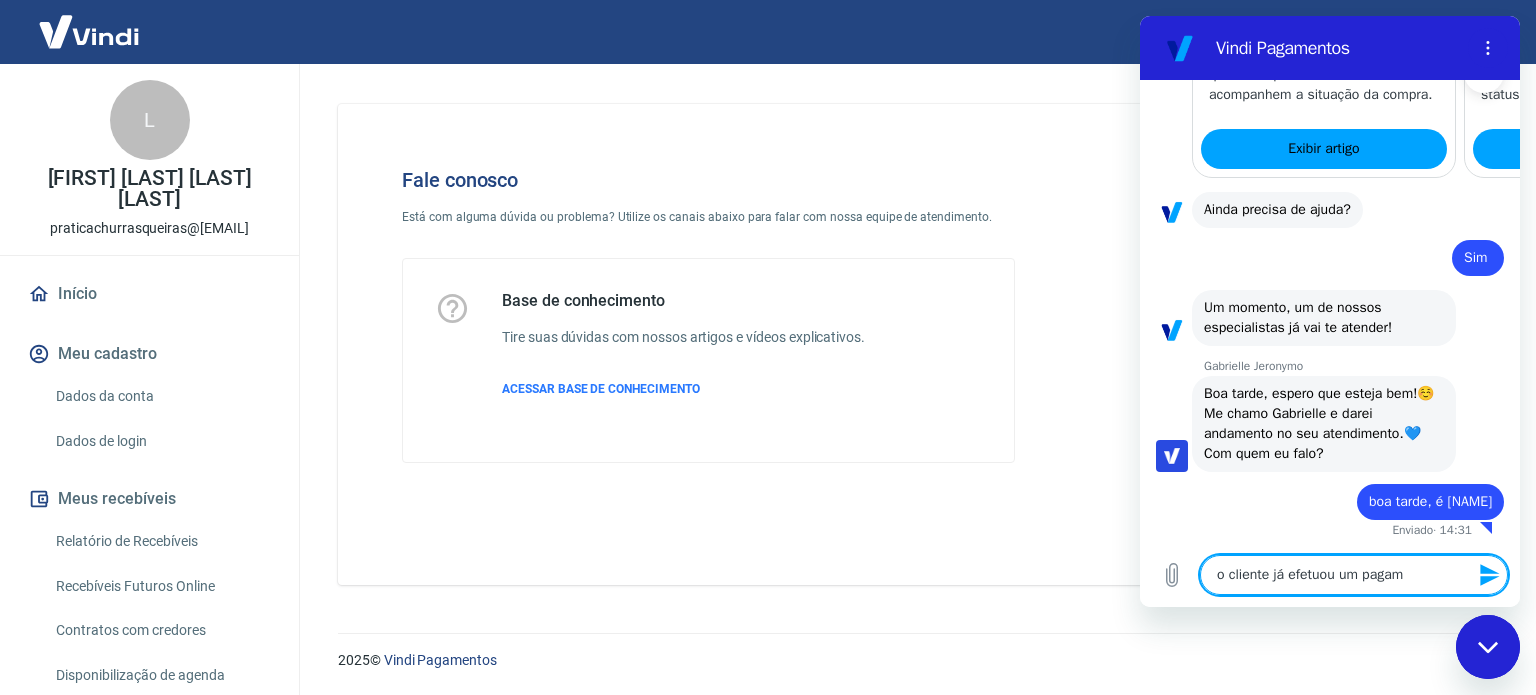 type on "o cliente já efetuou um pagame" 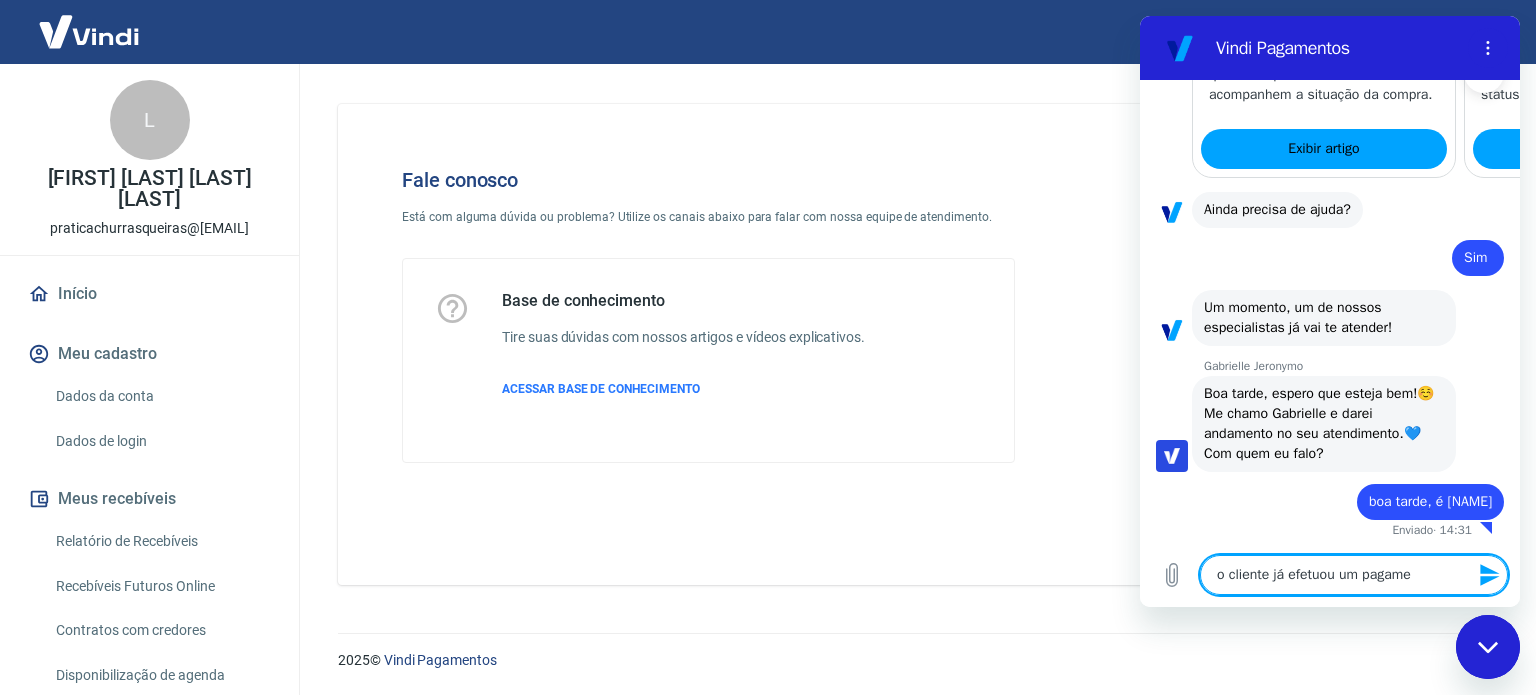 type on "o cliente já efetuou um pagamen" 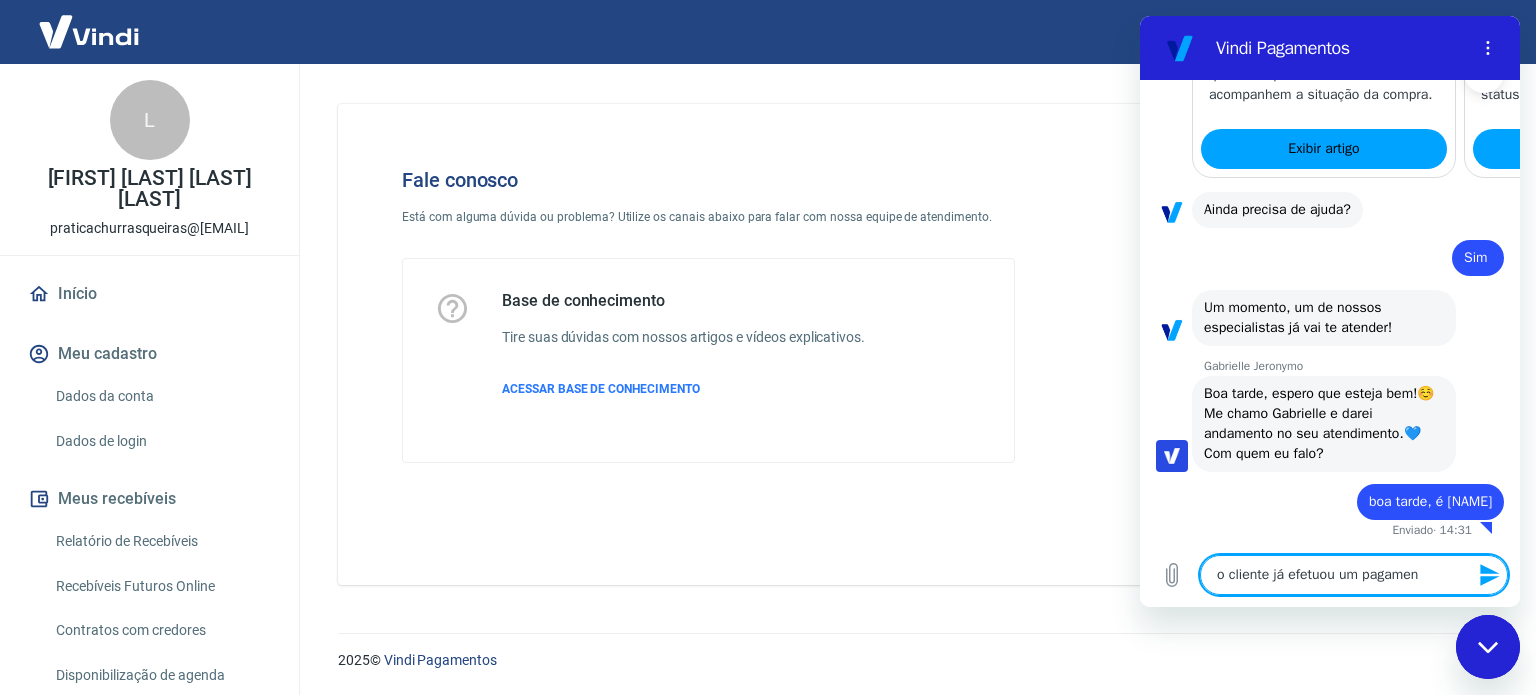 type on "o cliente já efetuou um pagament" 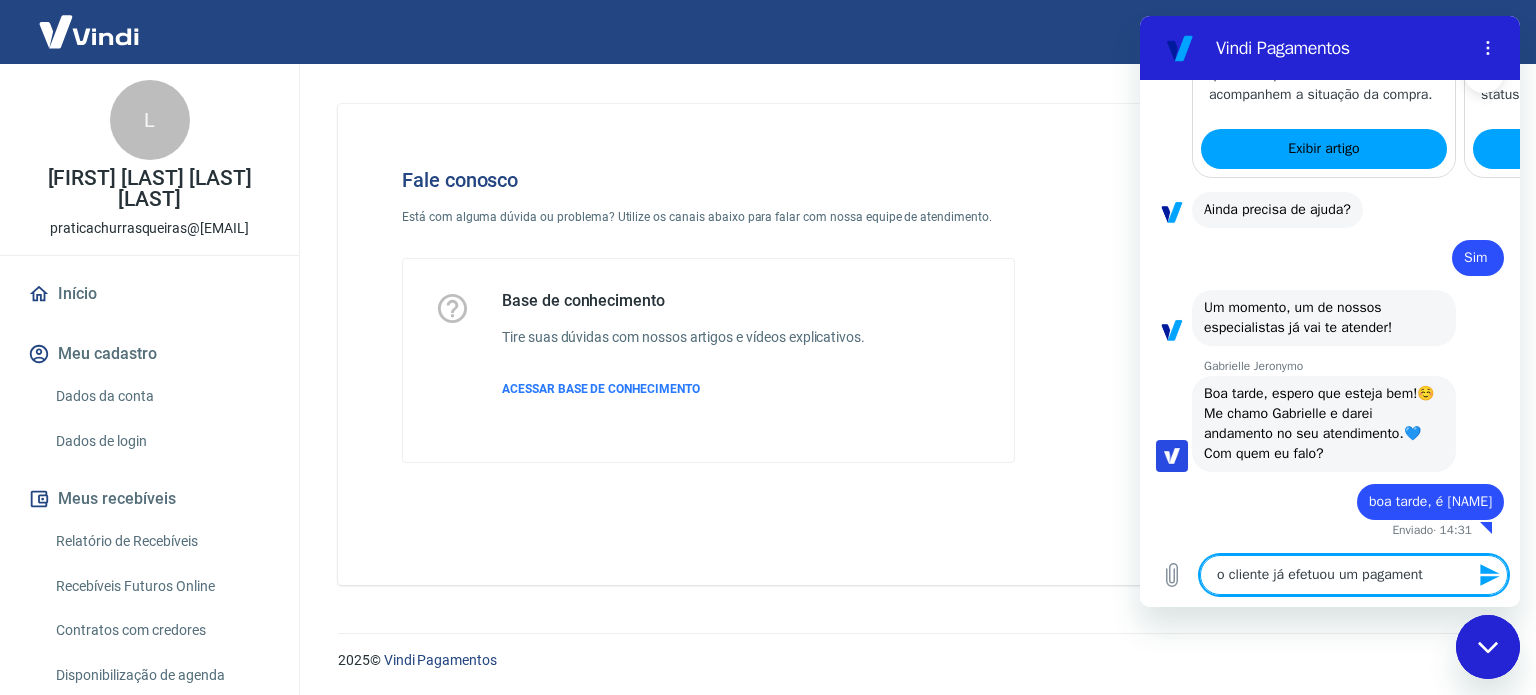 type on "o cliente já efetuou um pagamento" 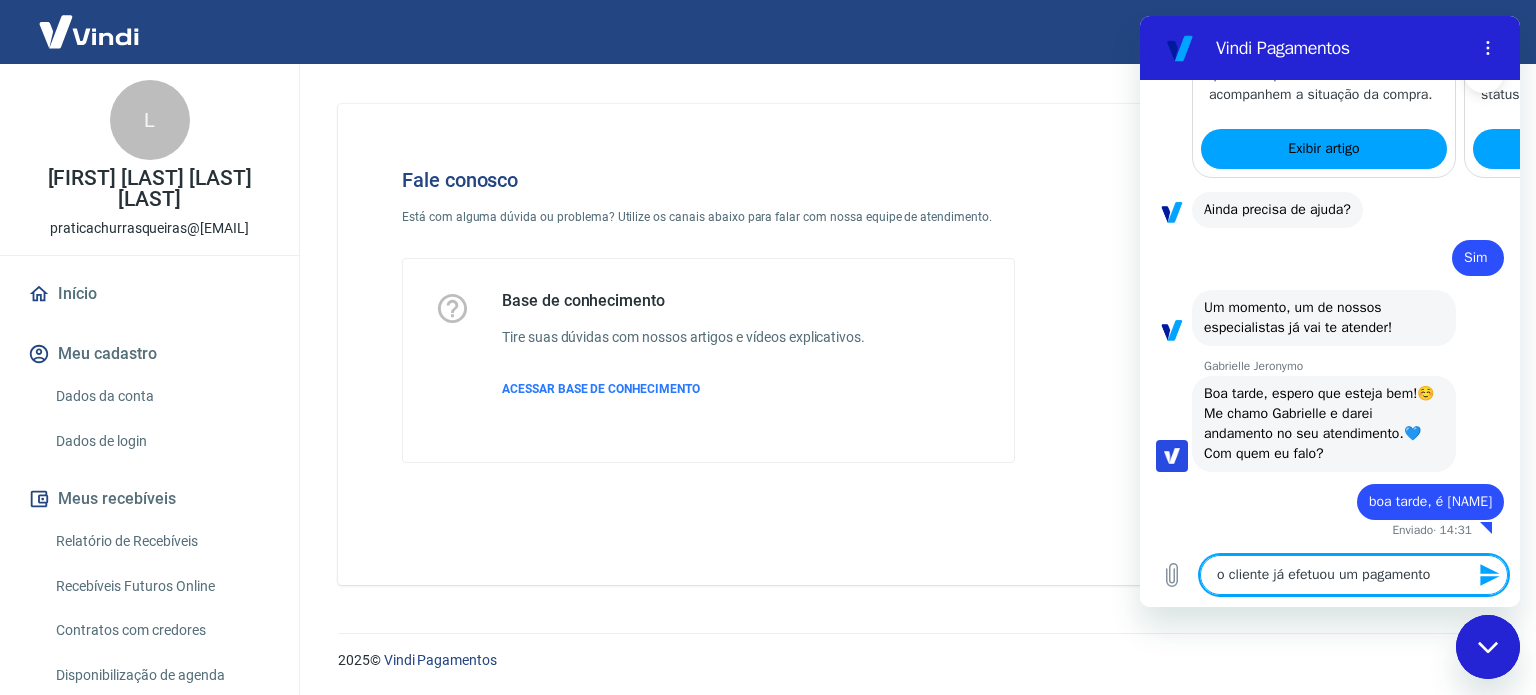 type on "o cliente já efetuou um pagamento" 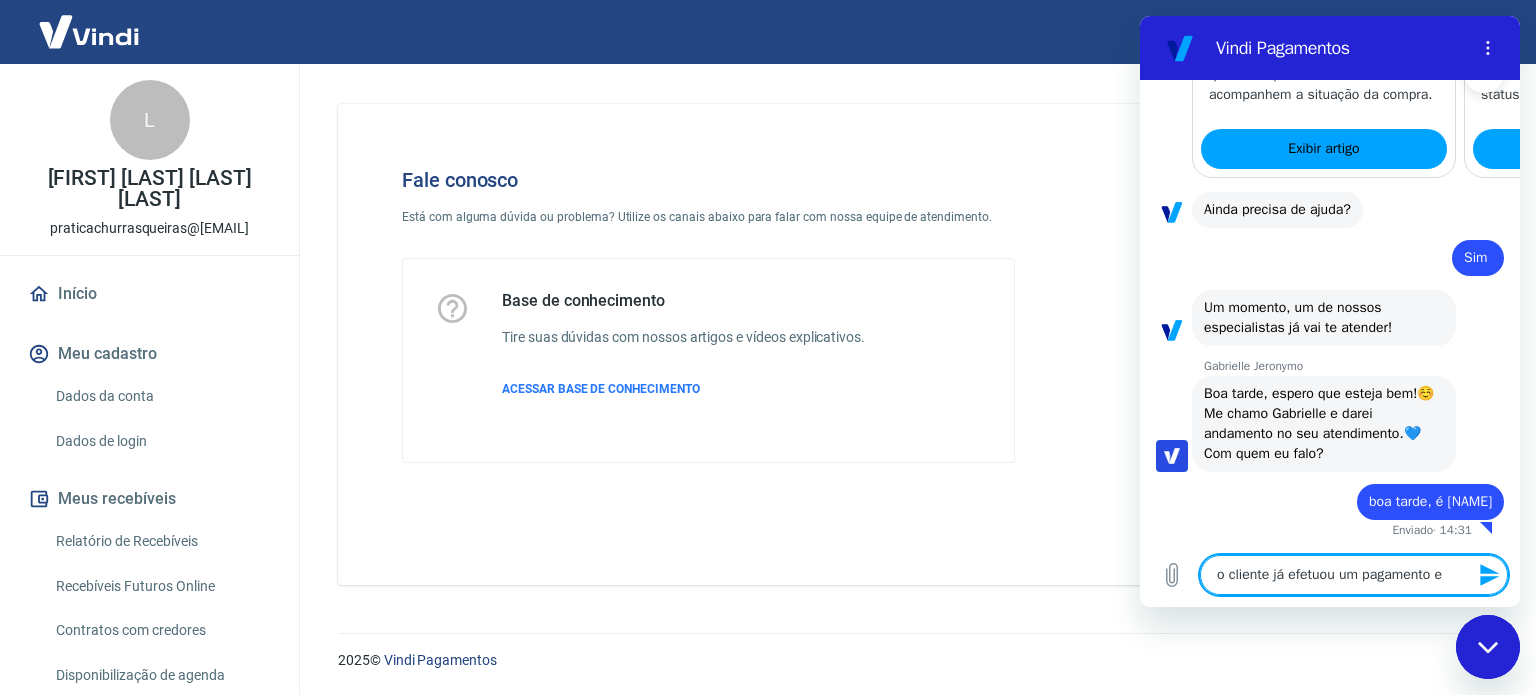type on "o cliente já efetuou um pagamento e" 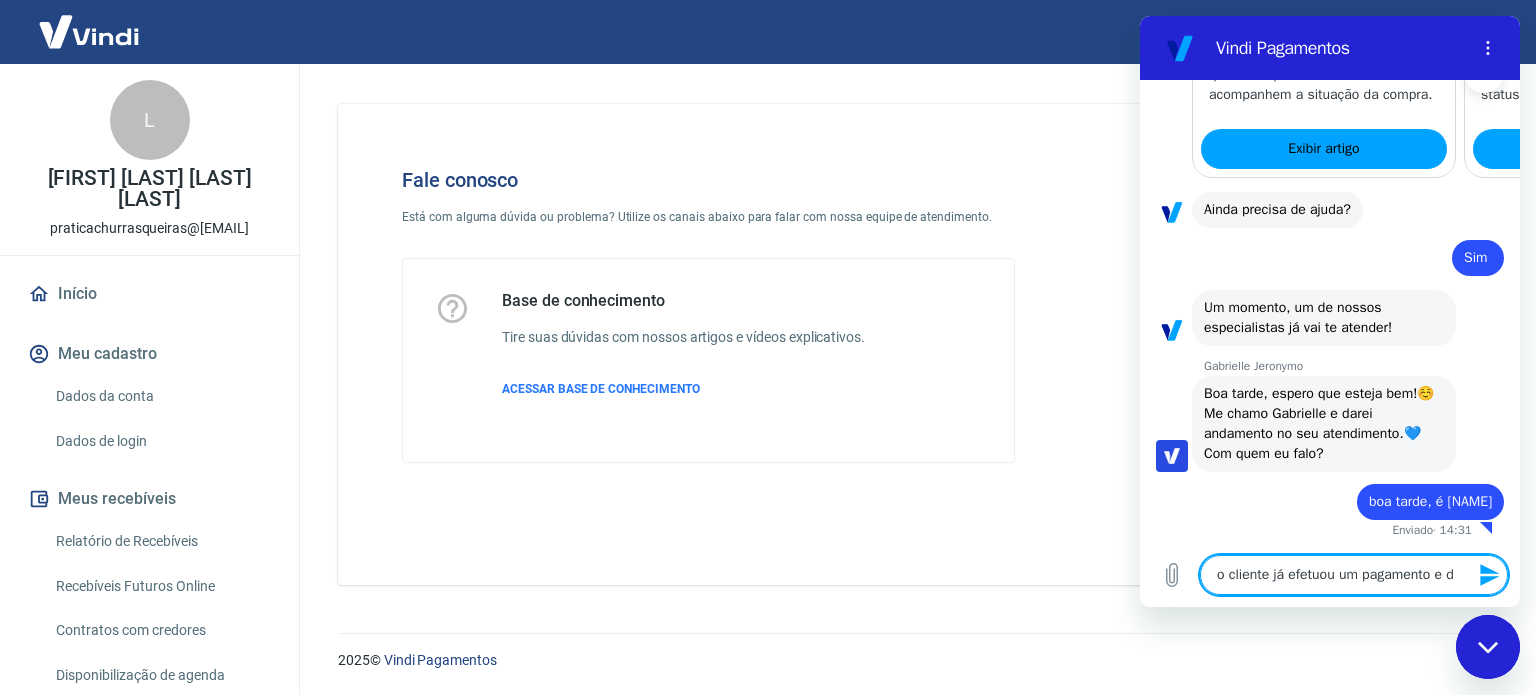type on "o cliente já efetuou um pagamento e de" 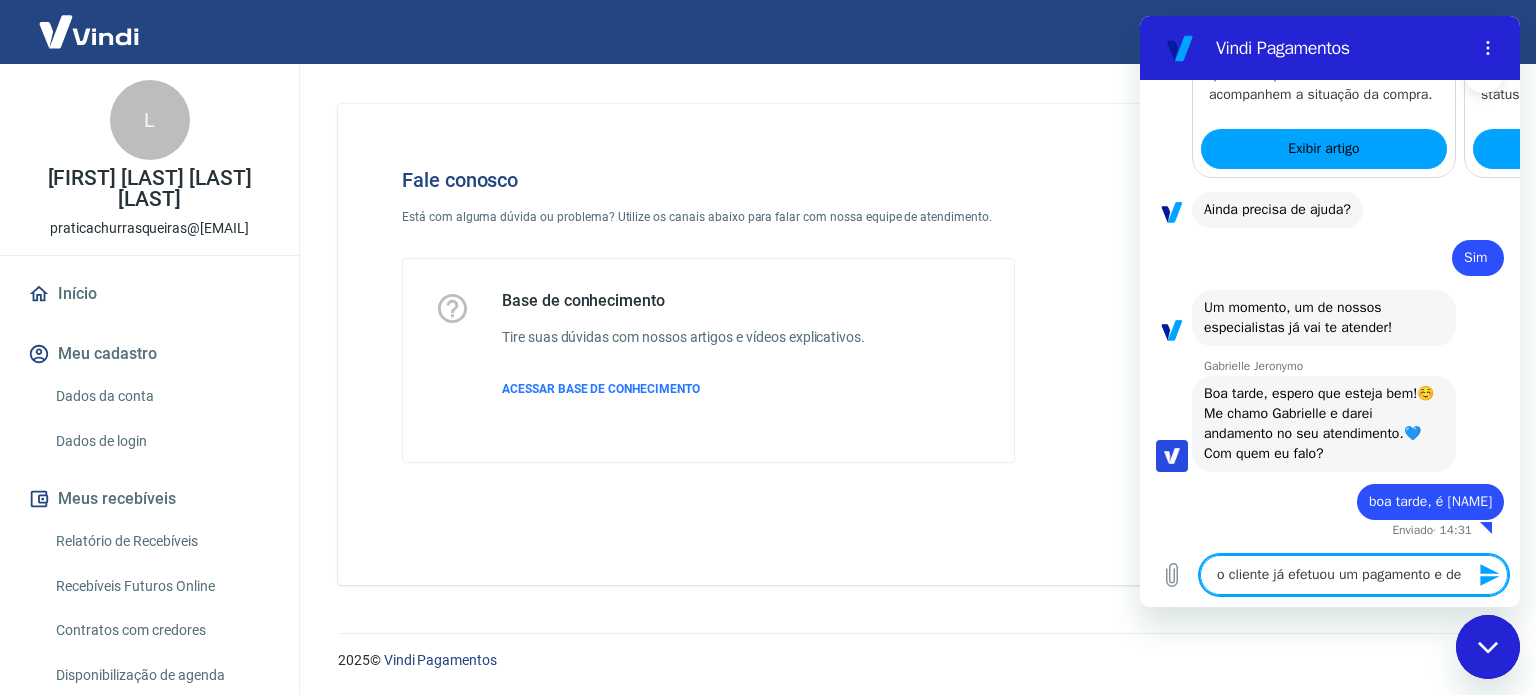 type on "o cliente já efetuou um pagamento e deu" 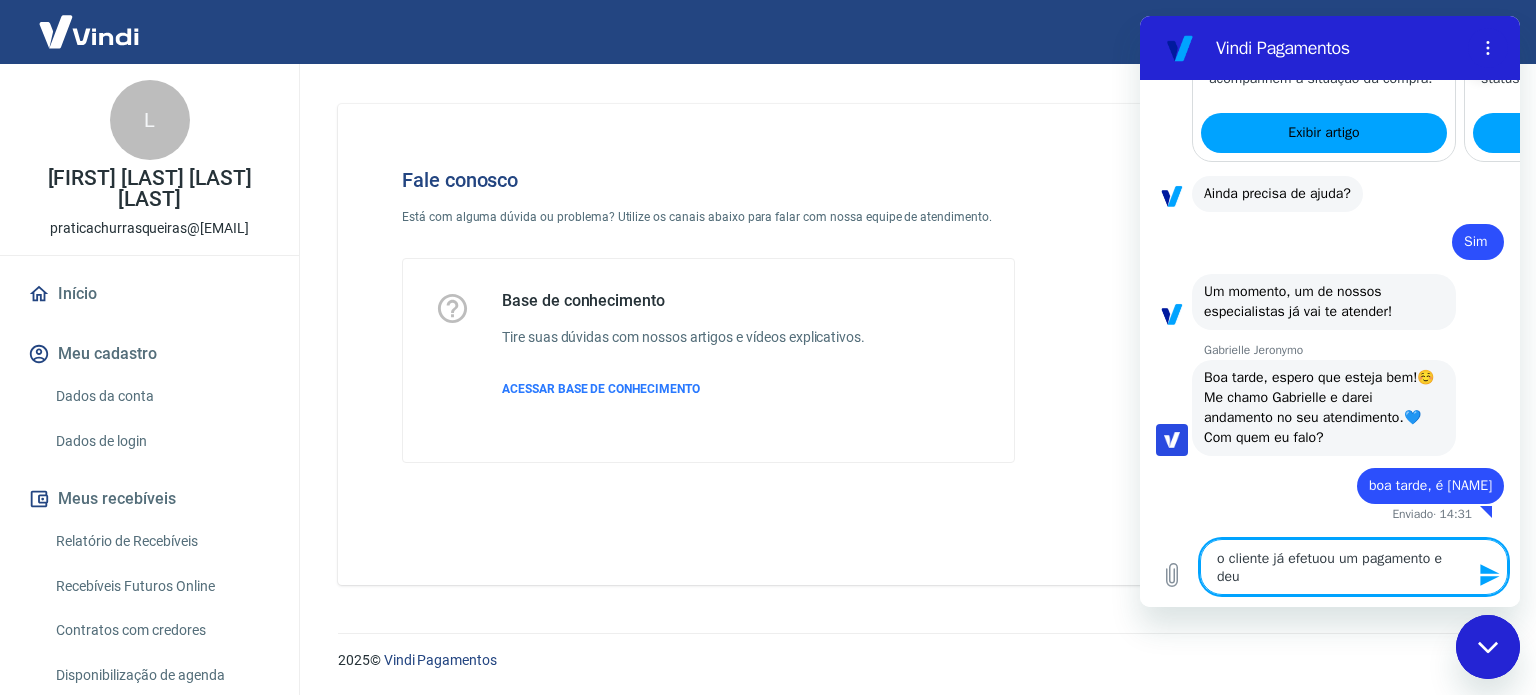 type on "o cliente já efetuou um pagamento e deu" 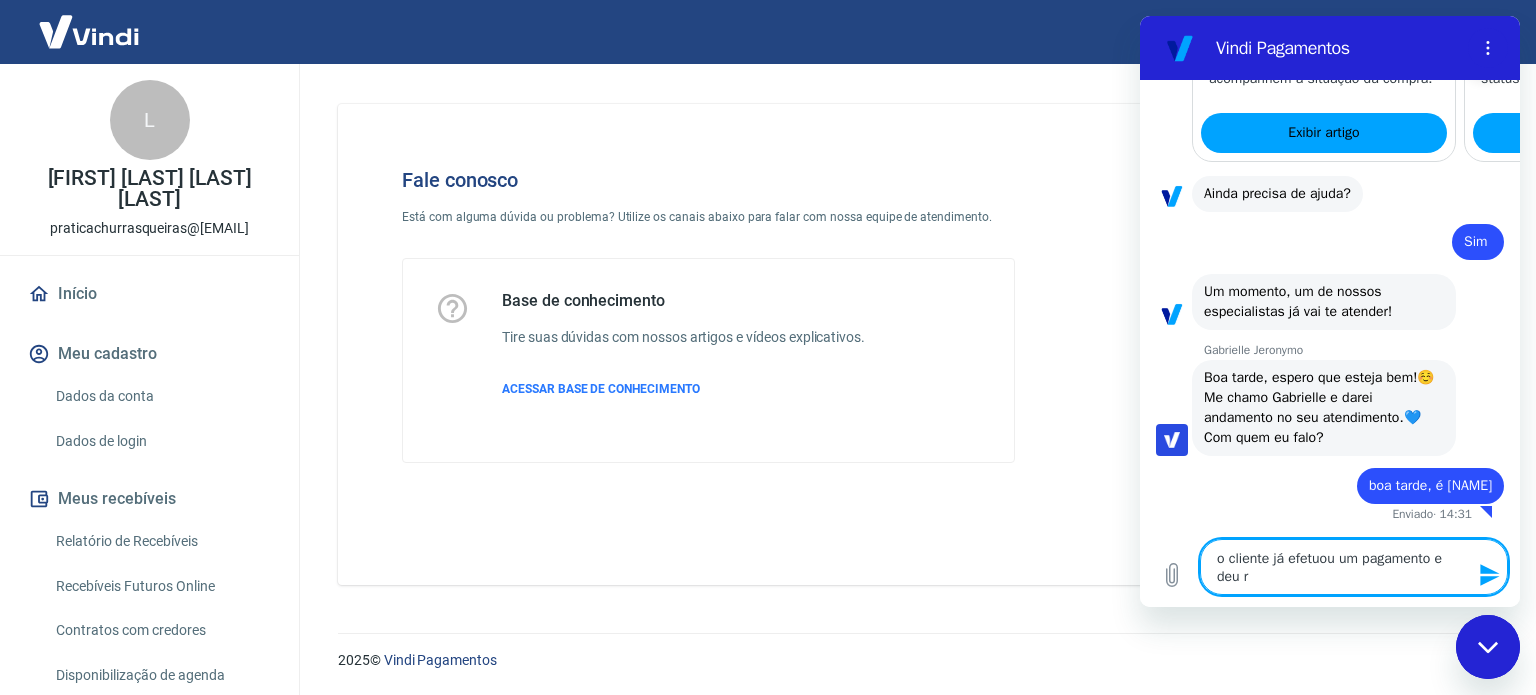 type on "o cliente já efetuou um pagamento e deu re" 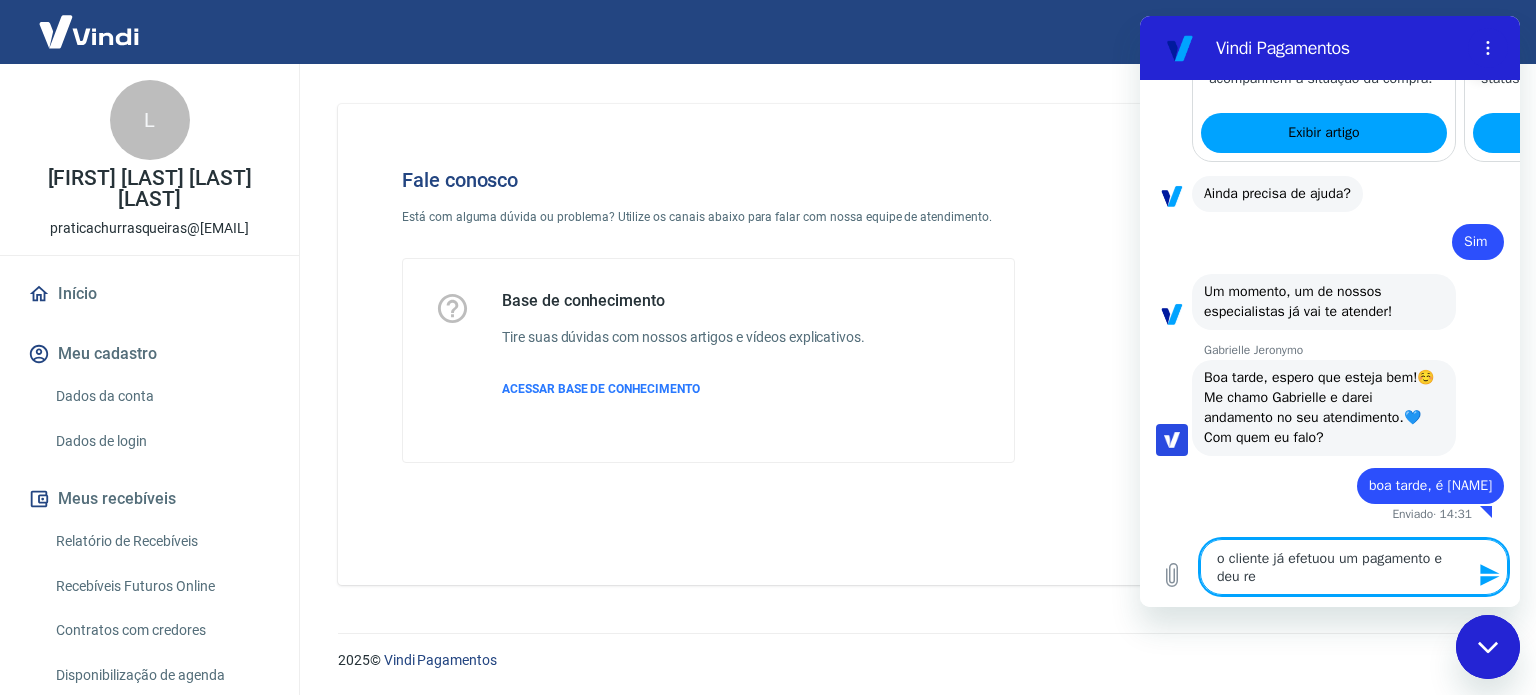 type on "o cliente já efetuou um pagamento e deu rec" 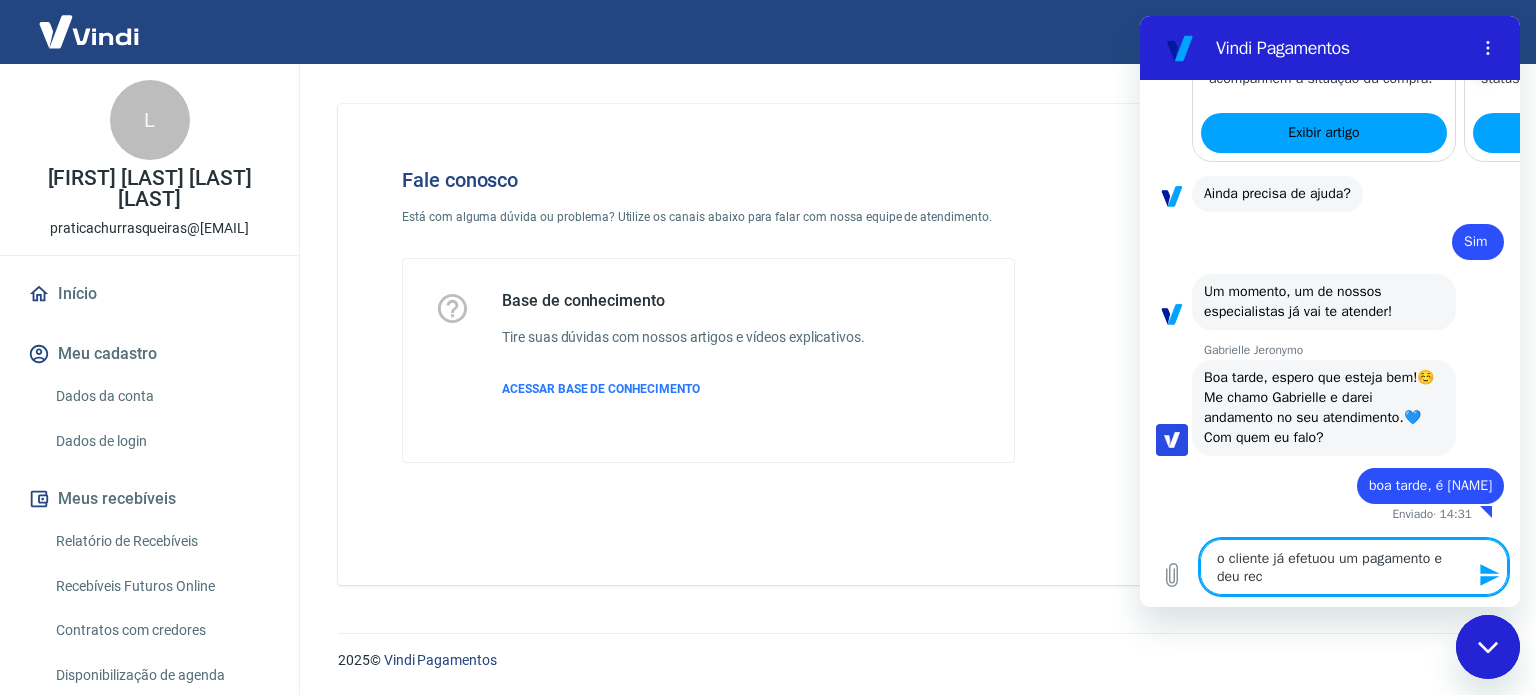 type on "o cliente já efetuou um pagamento e deu recu" 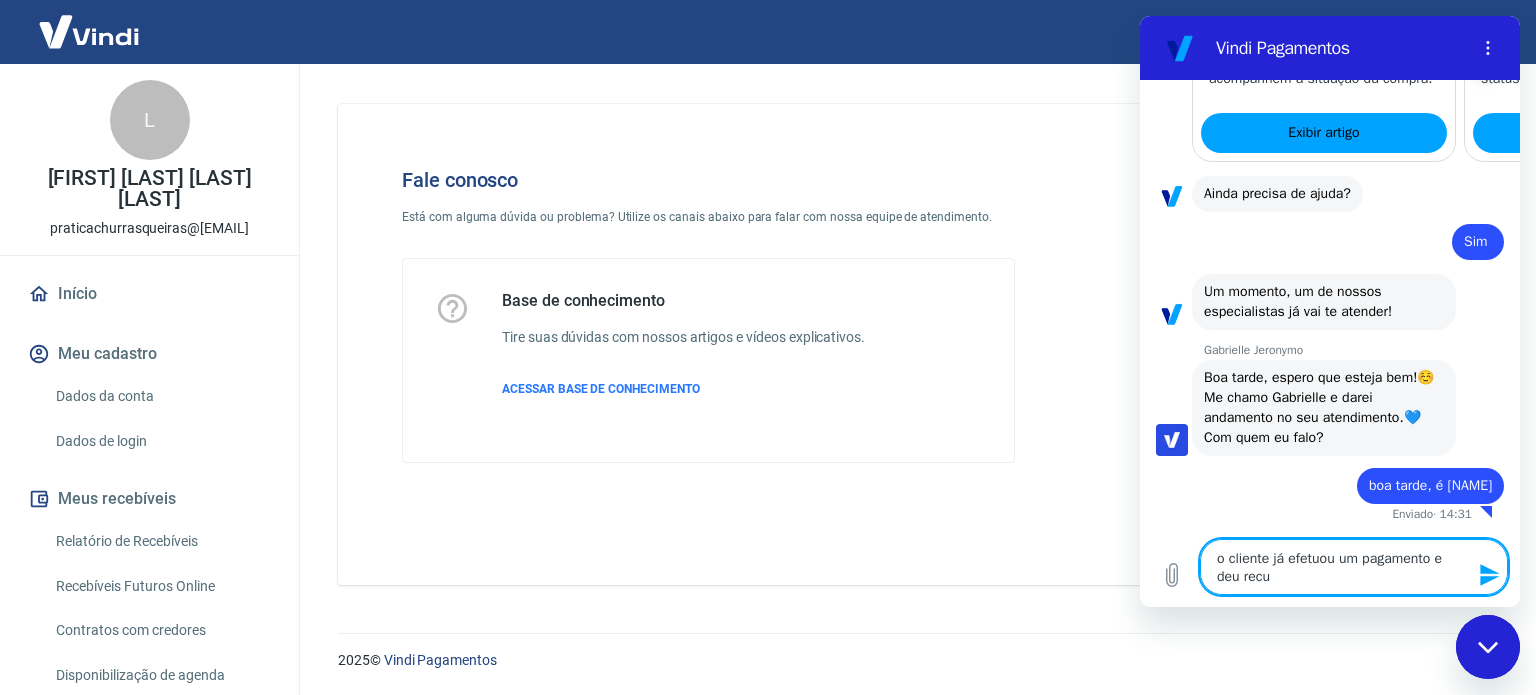 type on "o cliente já efetuou um pagamento e deu recus" 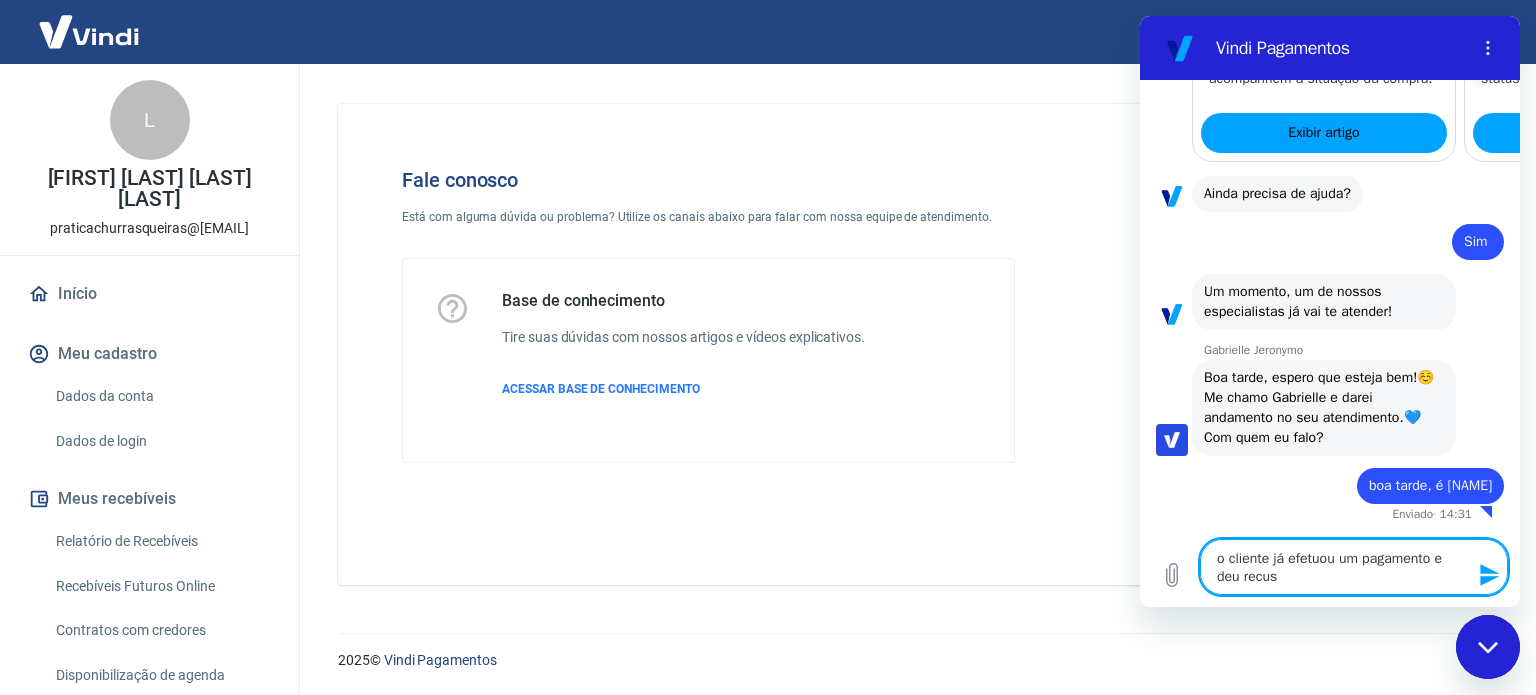 type on "x" 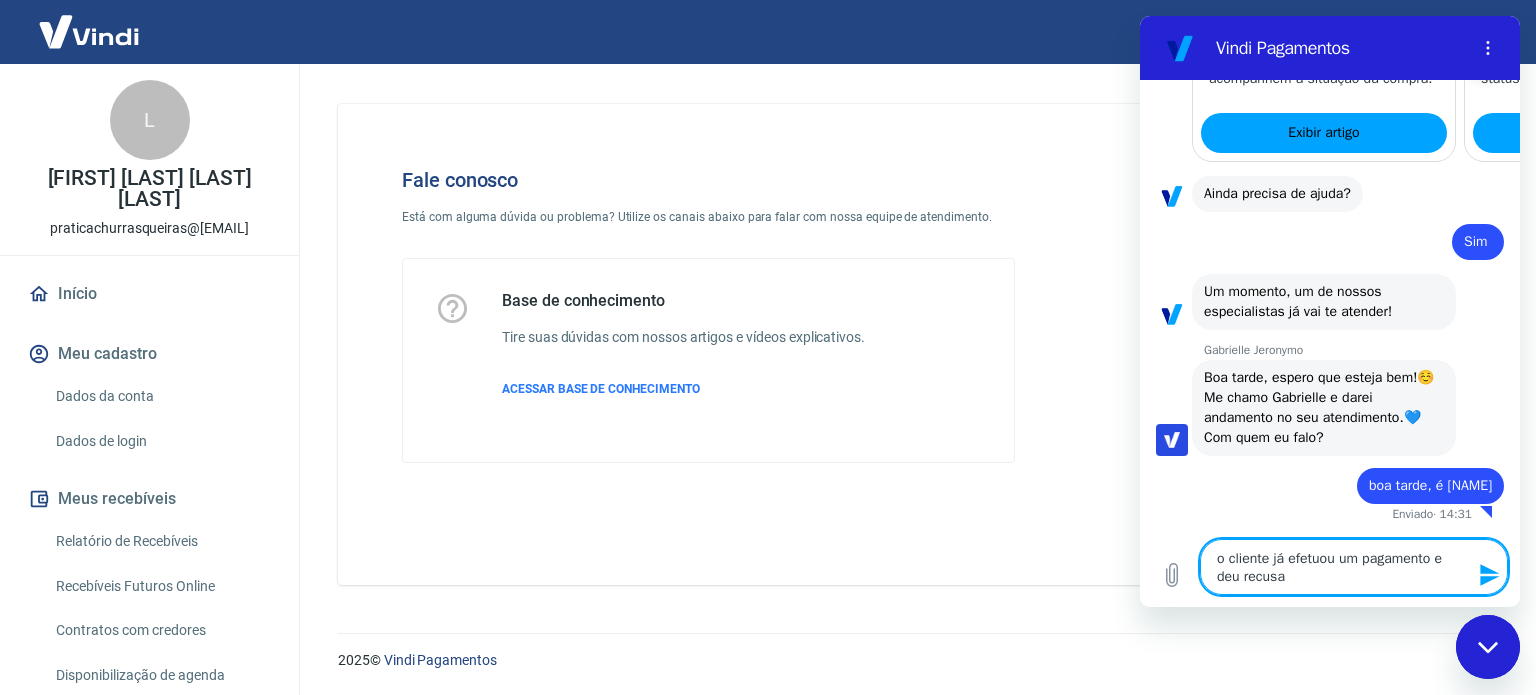 type on "o cliente já efetuou um pagamento e deu recusad" 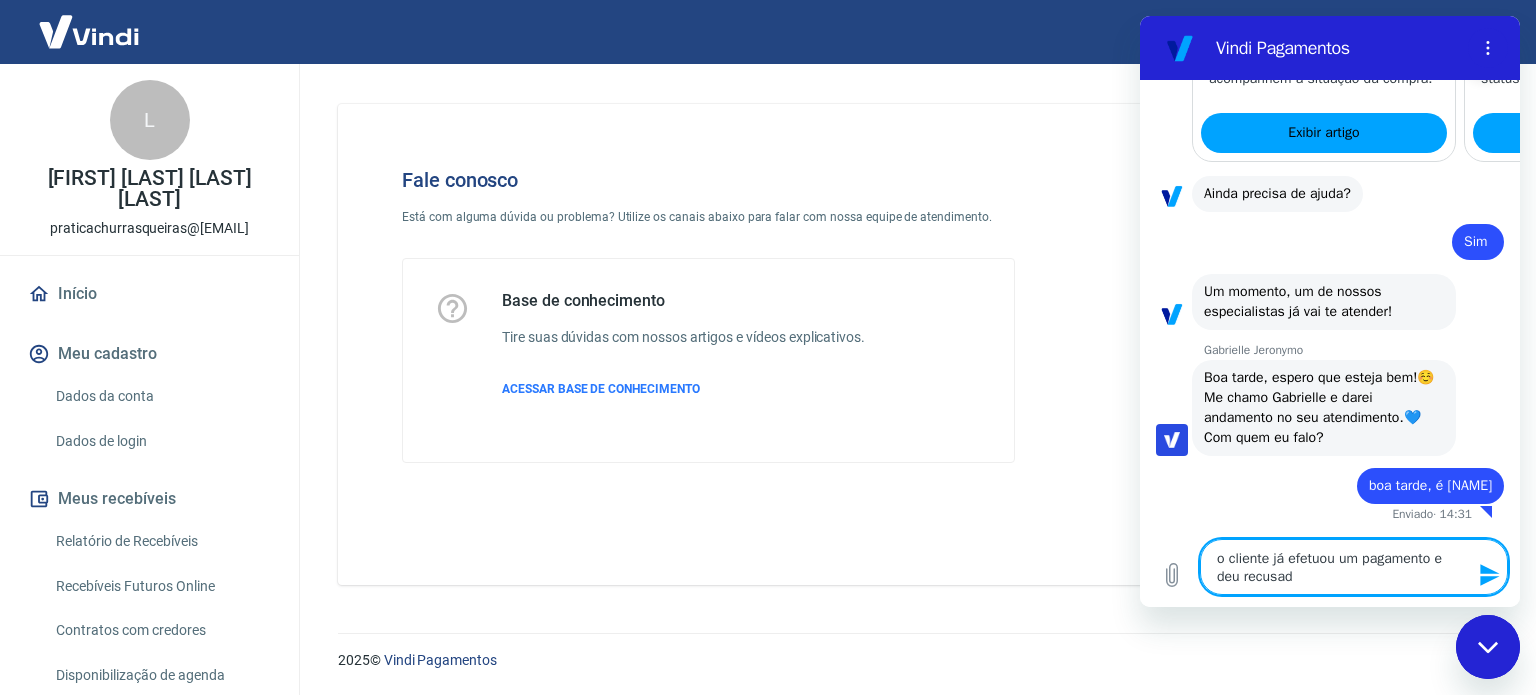 type on "o cliente já efetuou um pagamento e deu recusado" 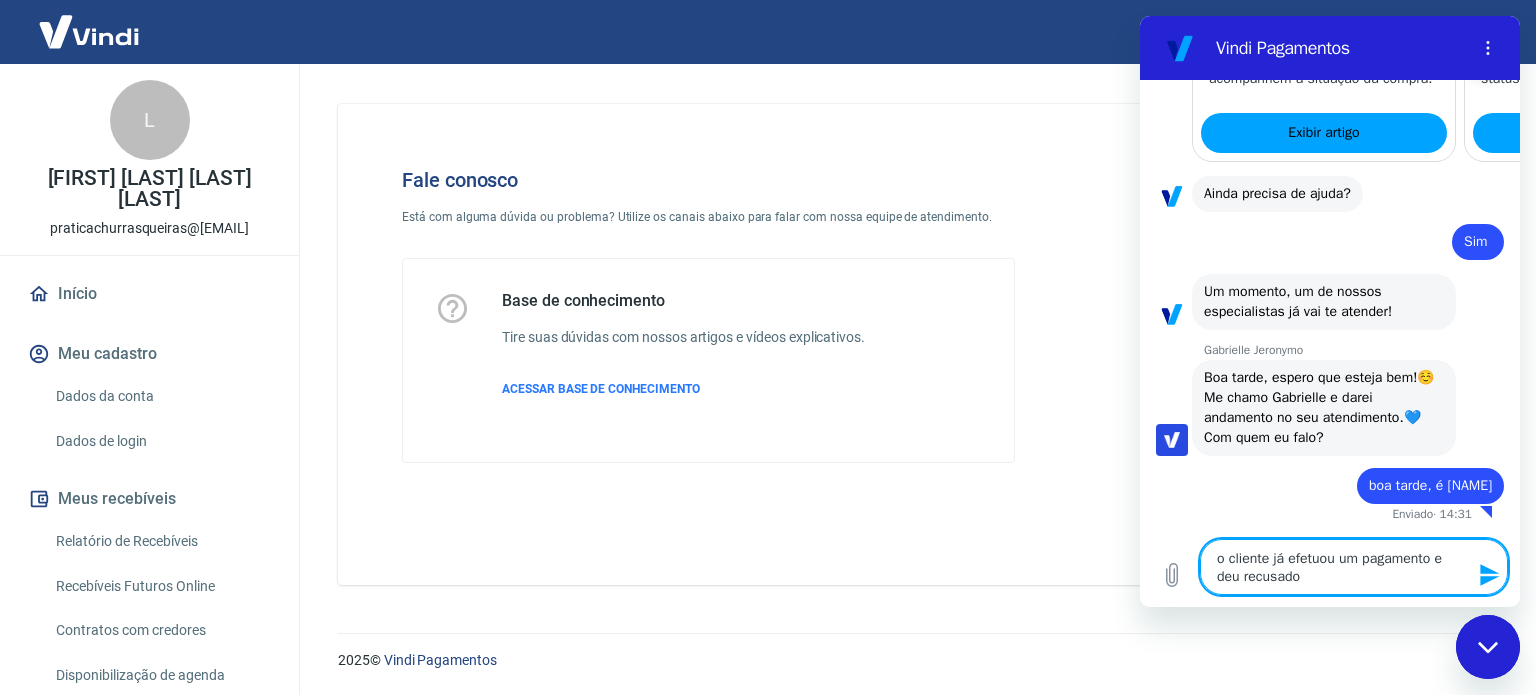 type on "o cliente já efetuou um pagamento e deu recusado," 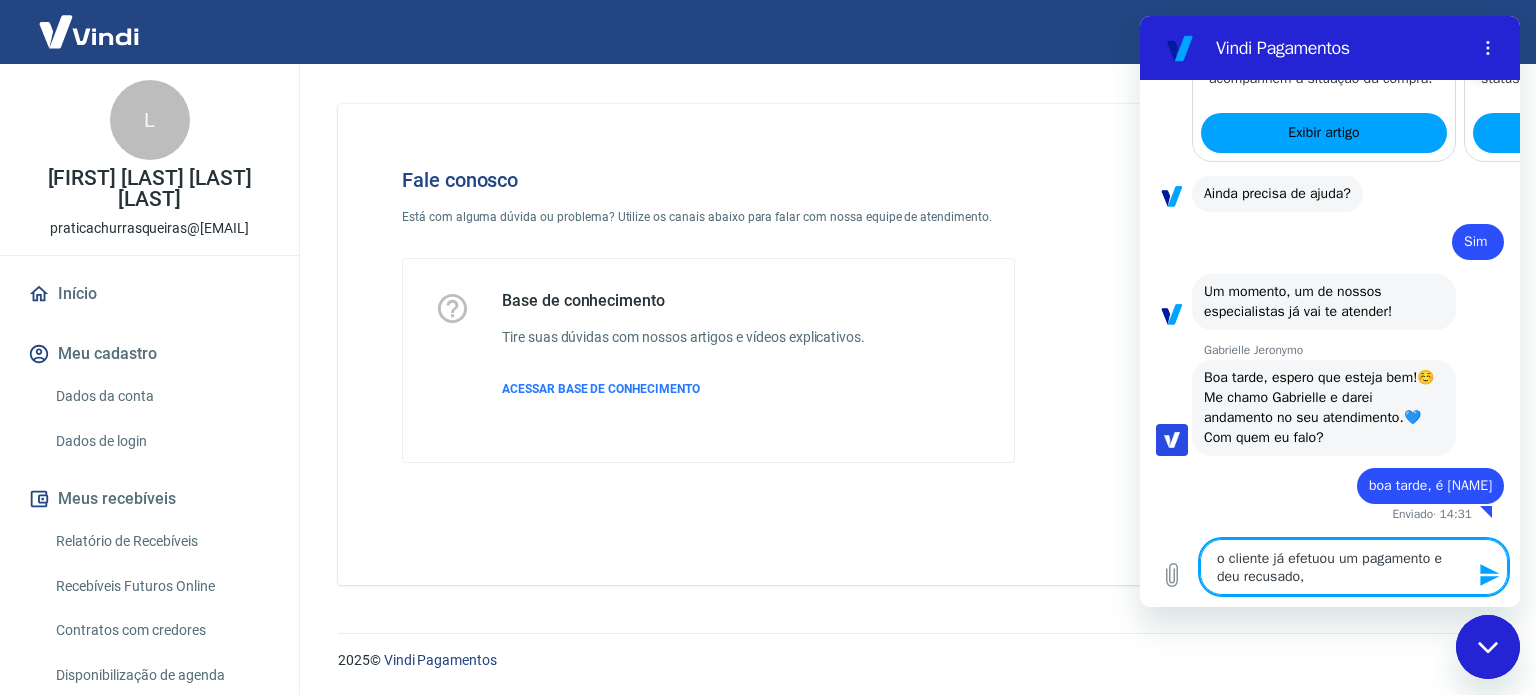 type on "o cliente já efetuou um pagamento e deu recusado," 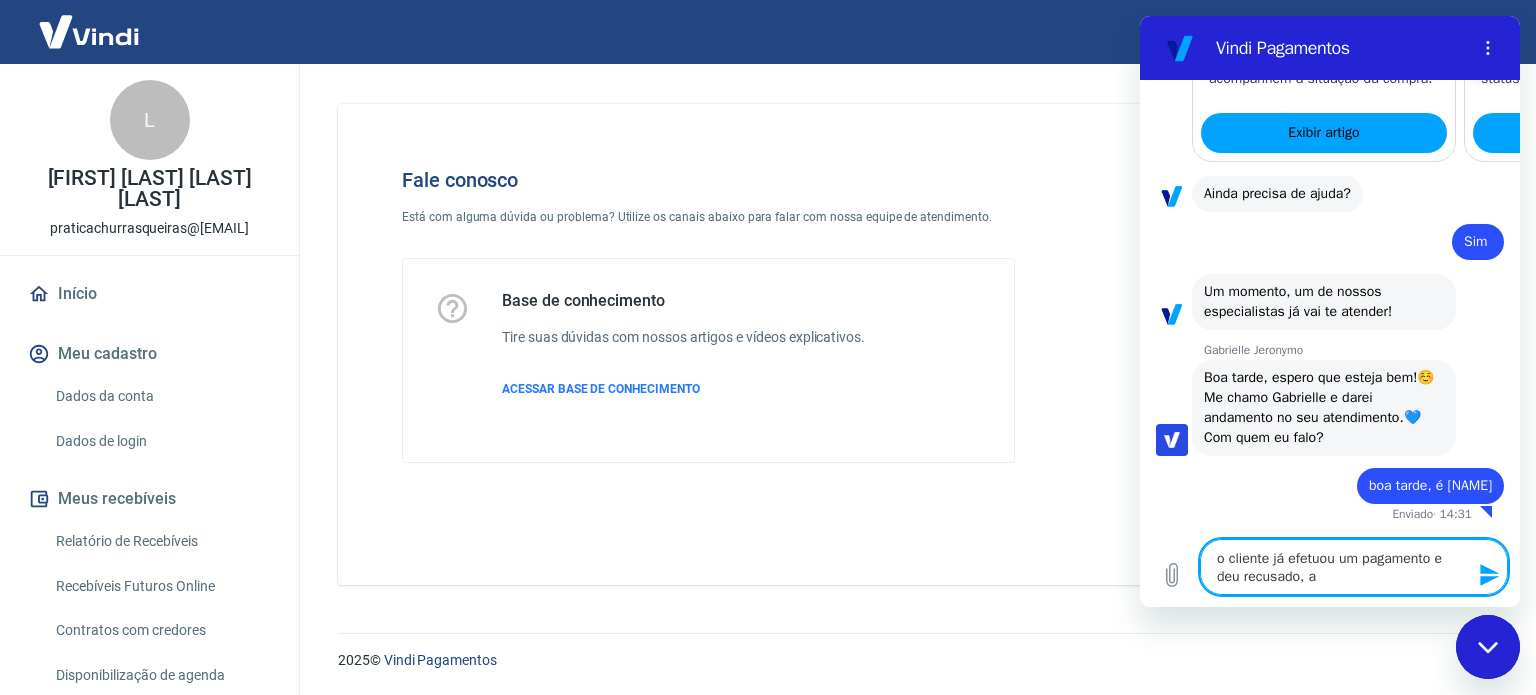 type on "o cliente já efetuou um pagamento e deu recusado, ag" 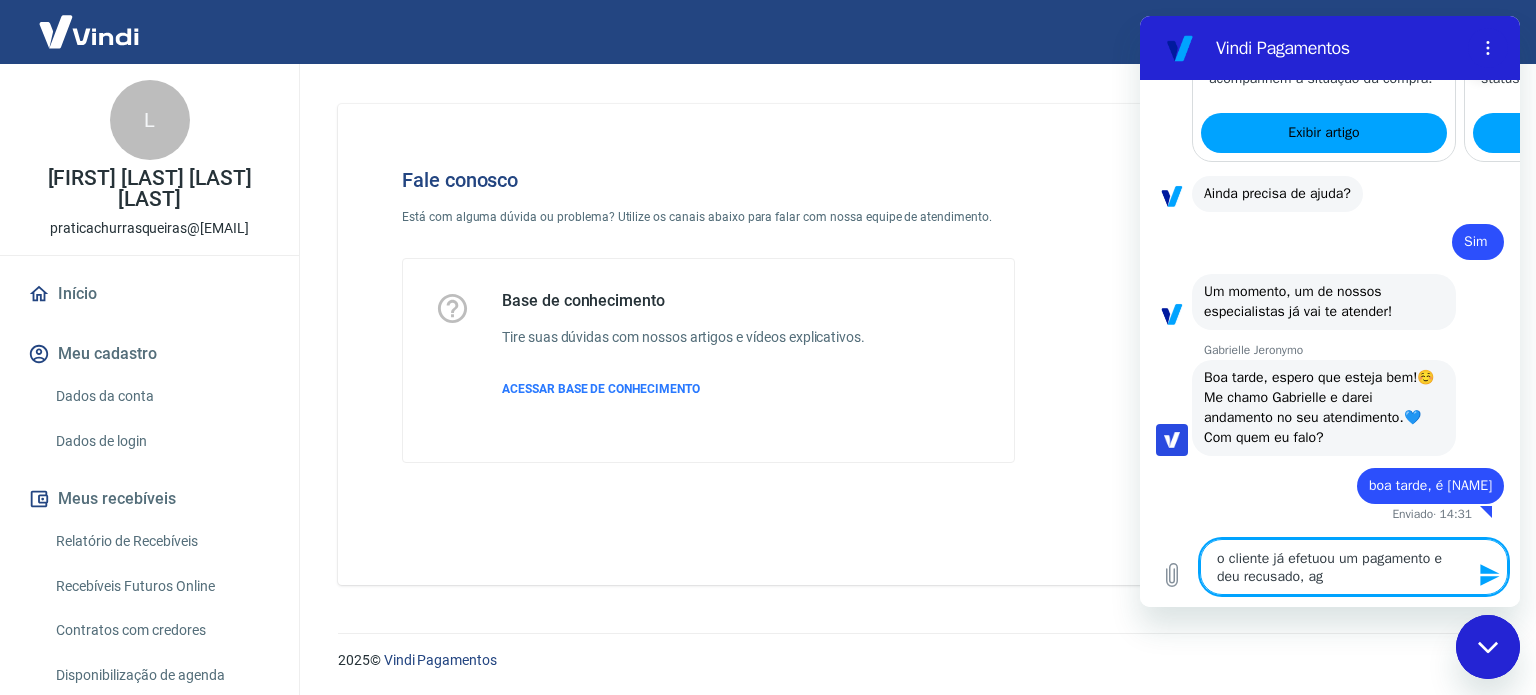 type on "o cliente já efetuou um pagamento e deu recusado, ago" 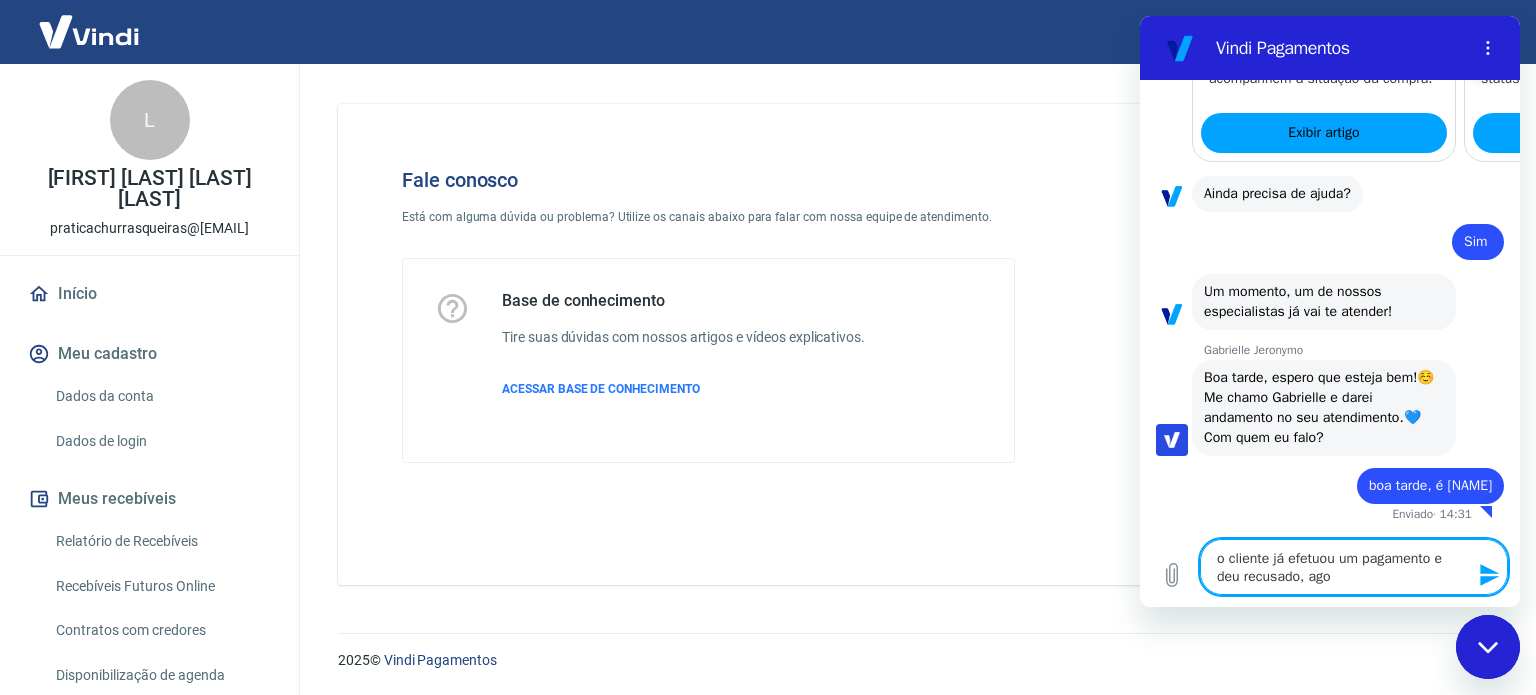 type on "o cliente já efetuou um pagamento e deu recusado, agor" 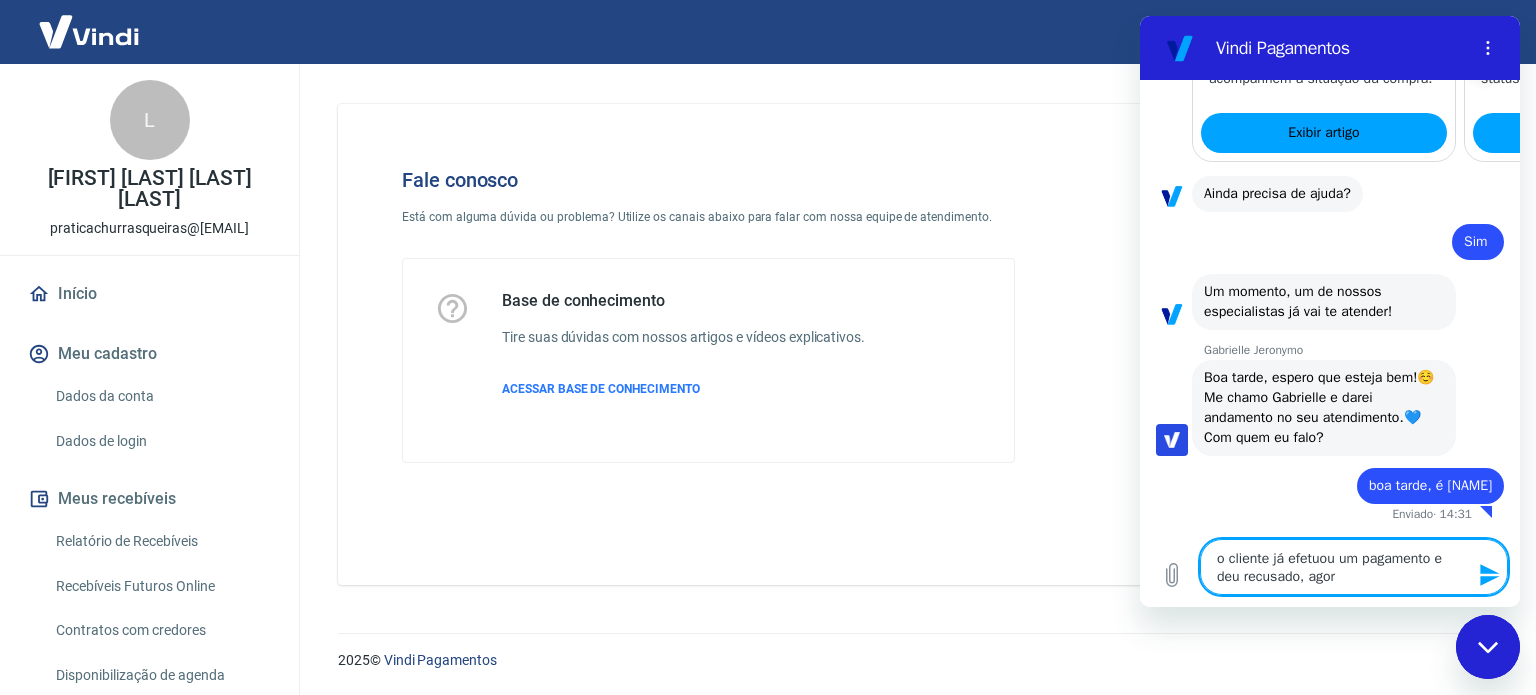type on "o cliente já efetuou um pagamento e deu recusado, agora" 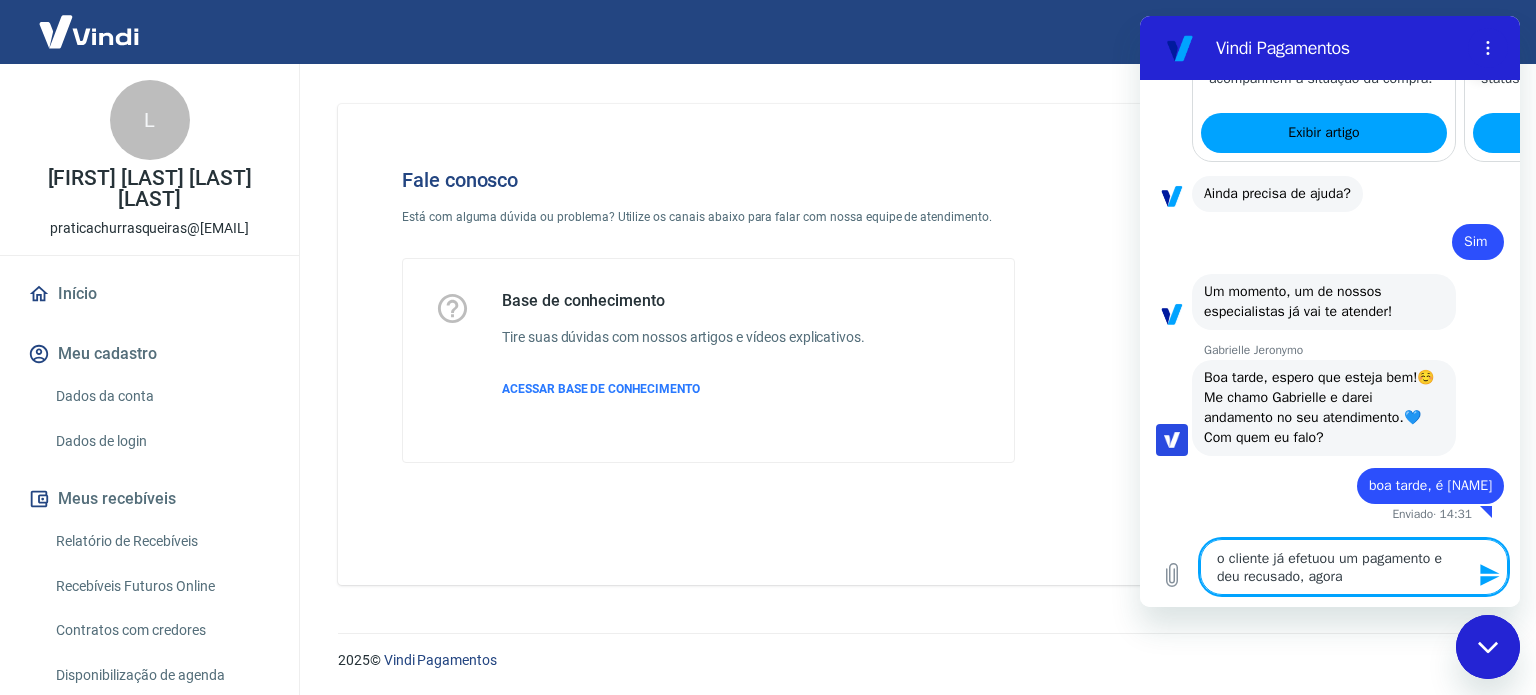type on "o cliente já efetuou um pagamento e deu recusado, agora" 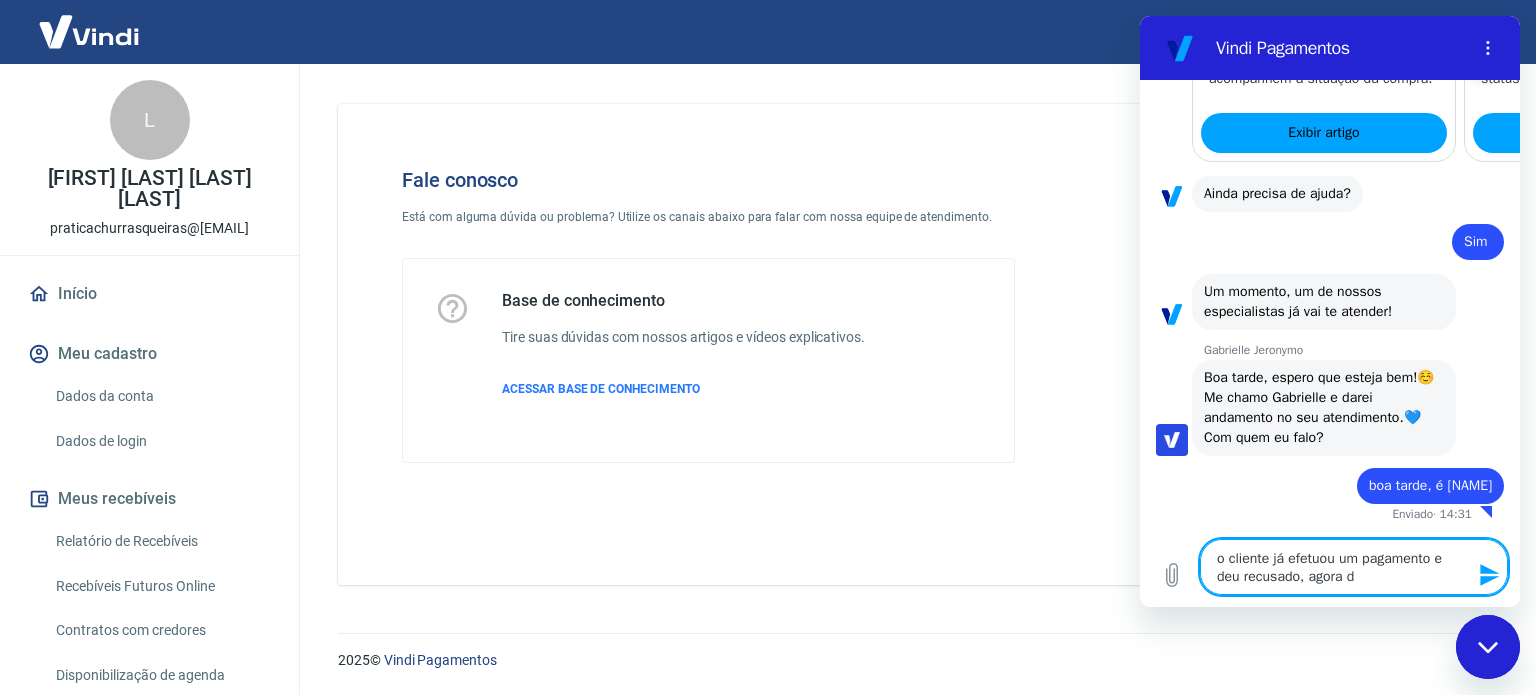 type on "o cliente já efetuou um pagamento e deu recusado, agora de" 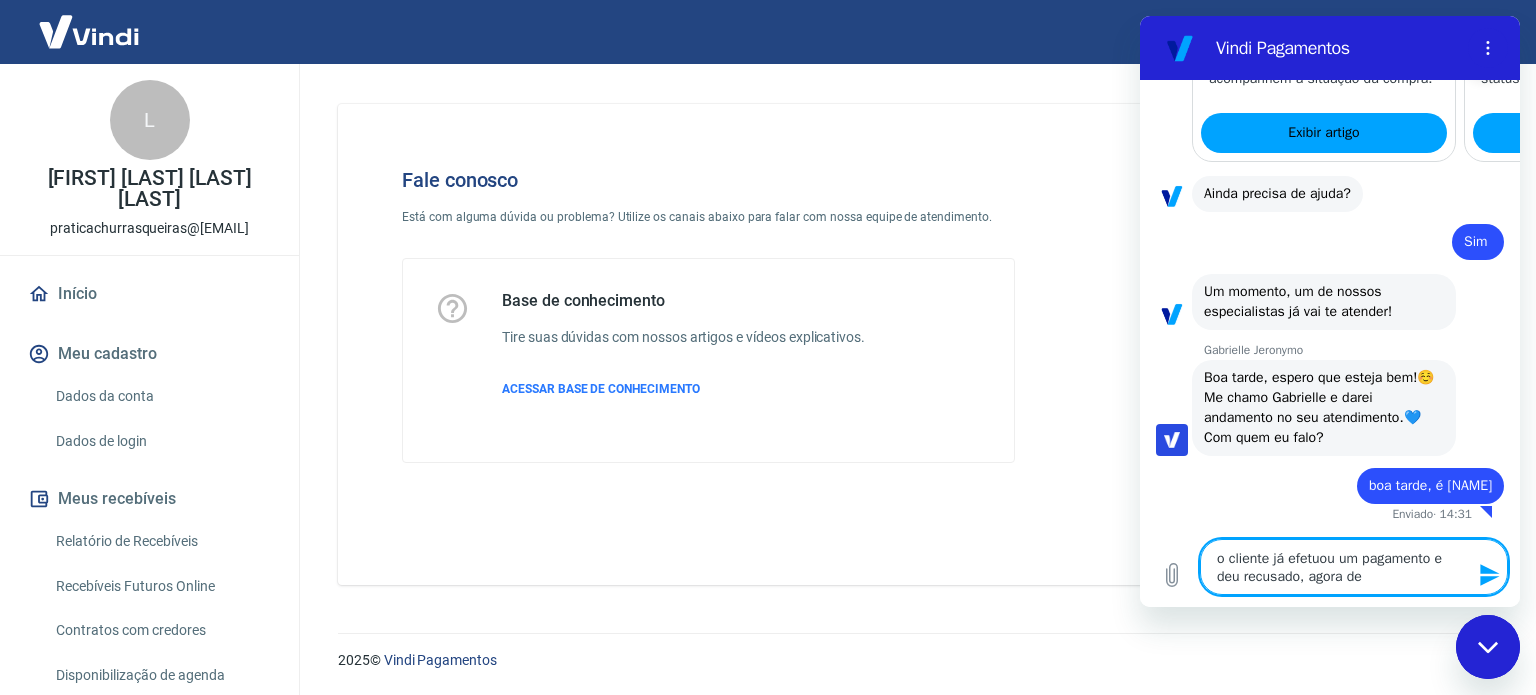 type on "o cliente já efetuou um pagamento e deu recusado, agora de" 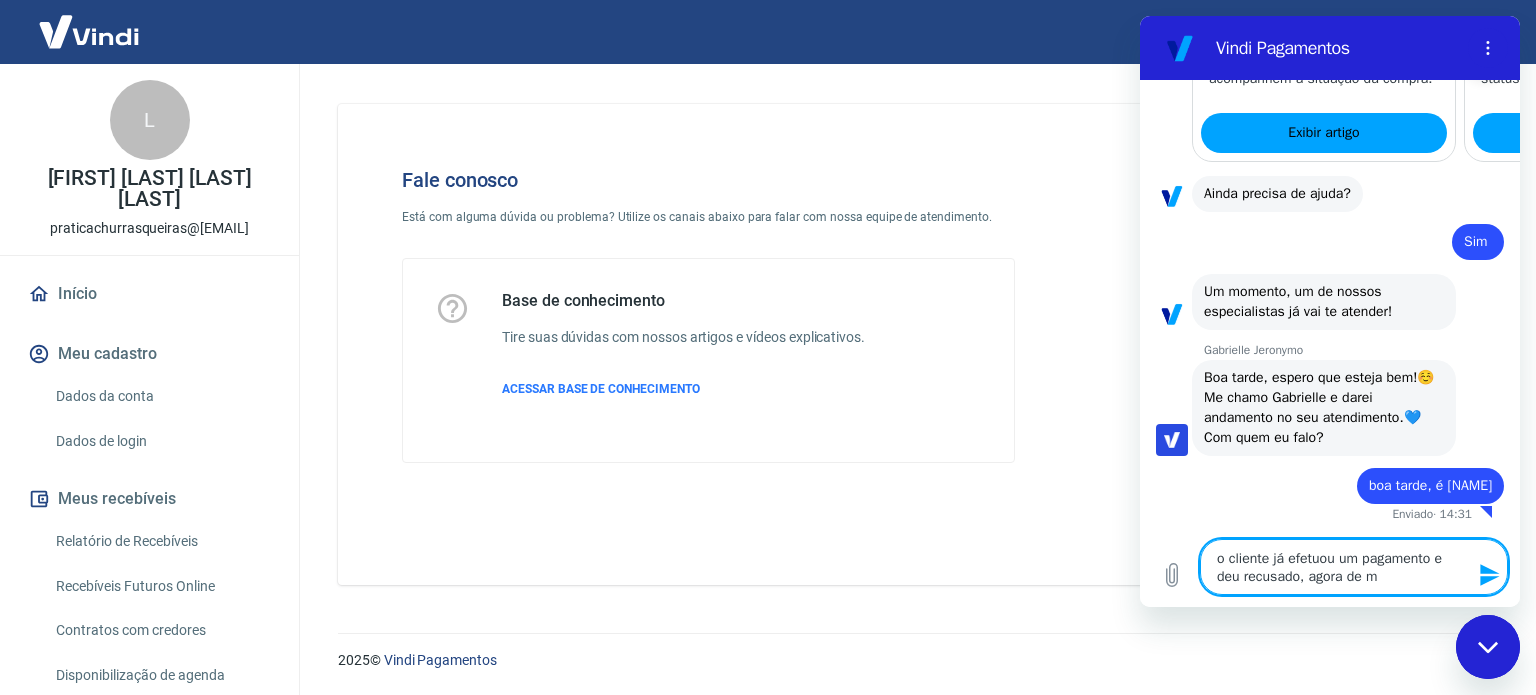 type on "o cliente já efetuou um pagamento e deu recusado, agora de ma" 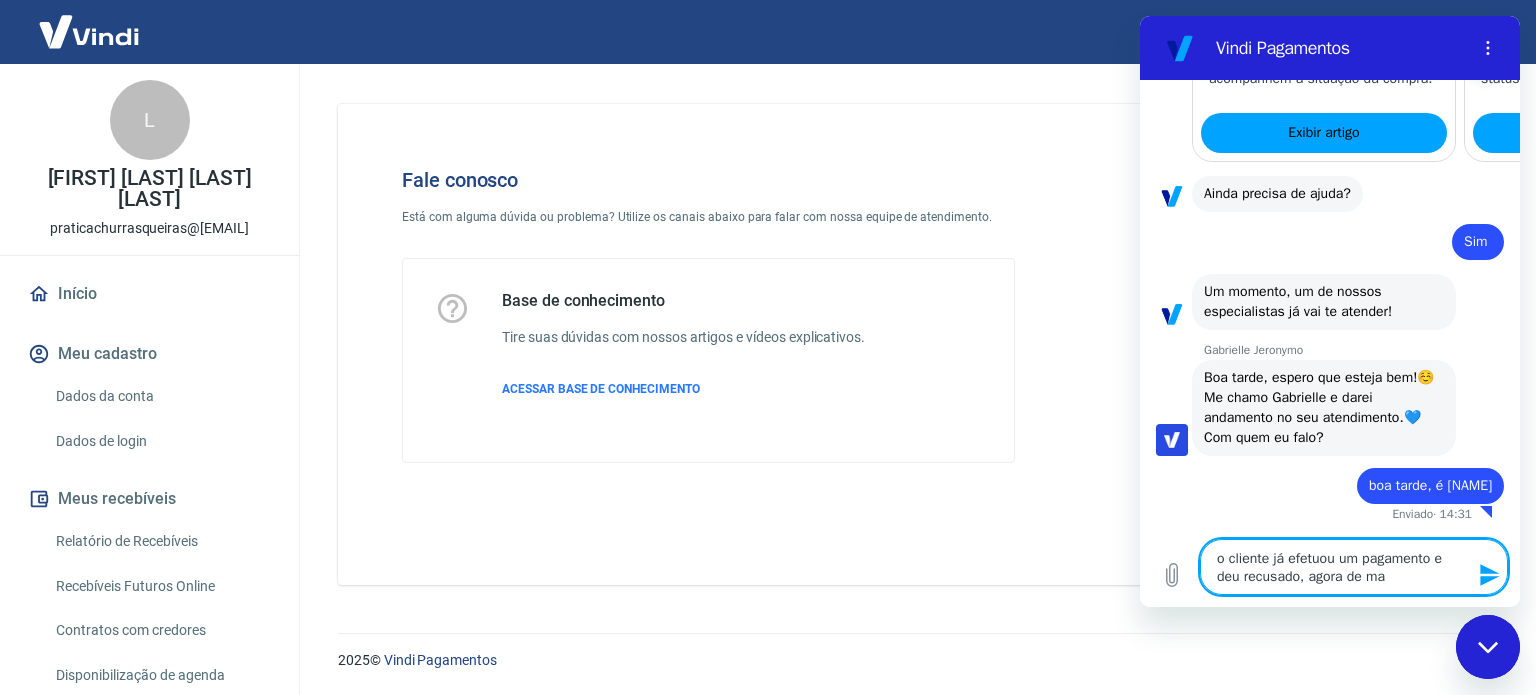 type on "o cliente já efetuou um pagamento e deu recusado, agora de man" 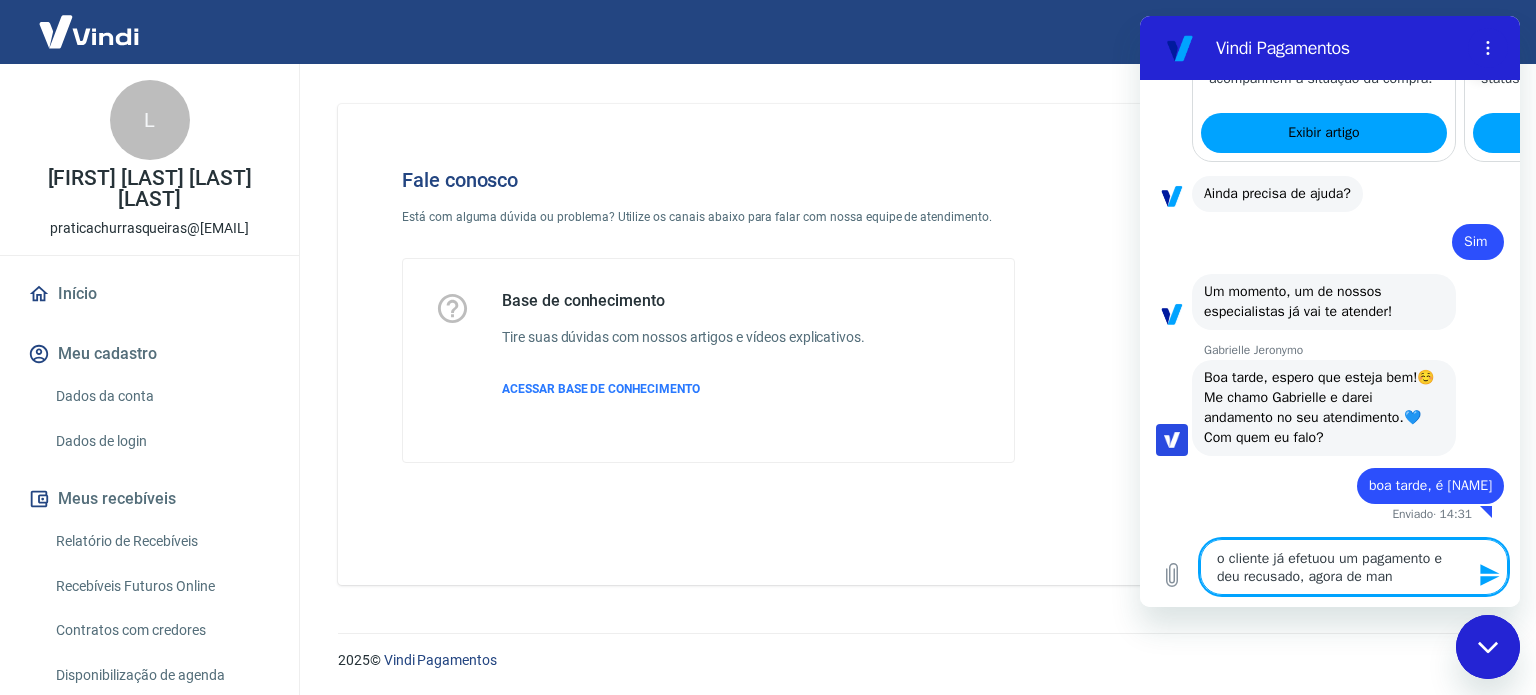 type on "o cliente já efetuou um pagamento e deu recusado, agora de manh" 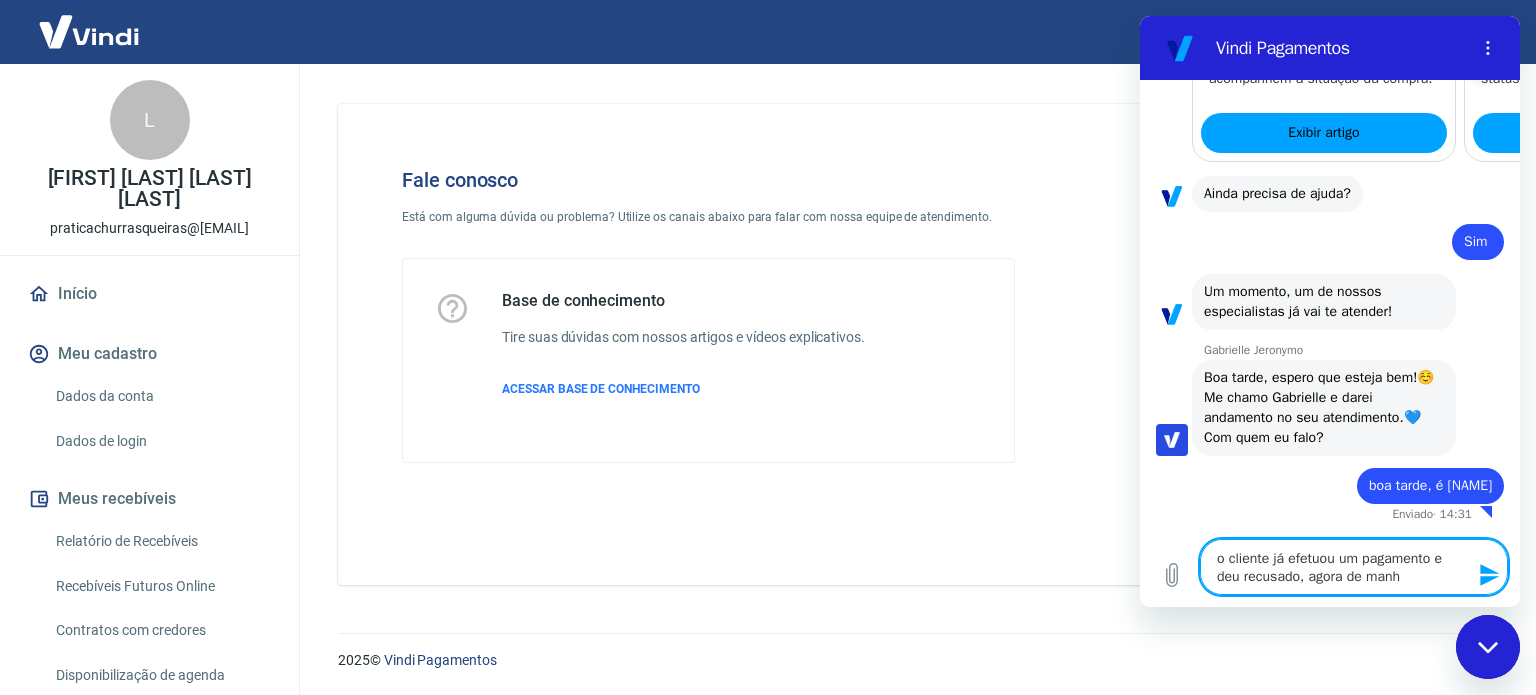 type on "o cliente já efetuou um pagamento e deu recusado, agora de manhã" 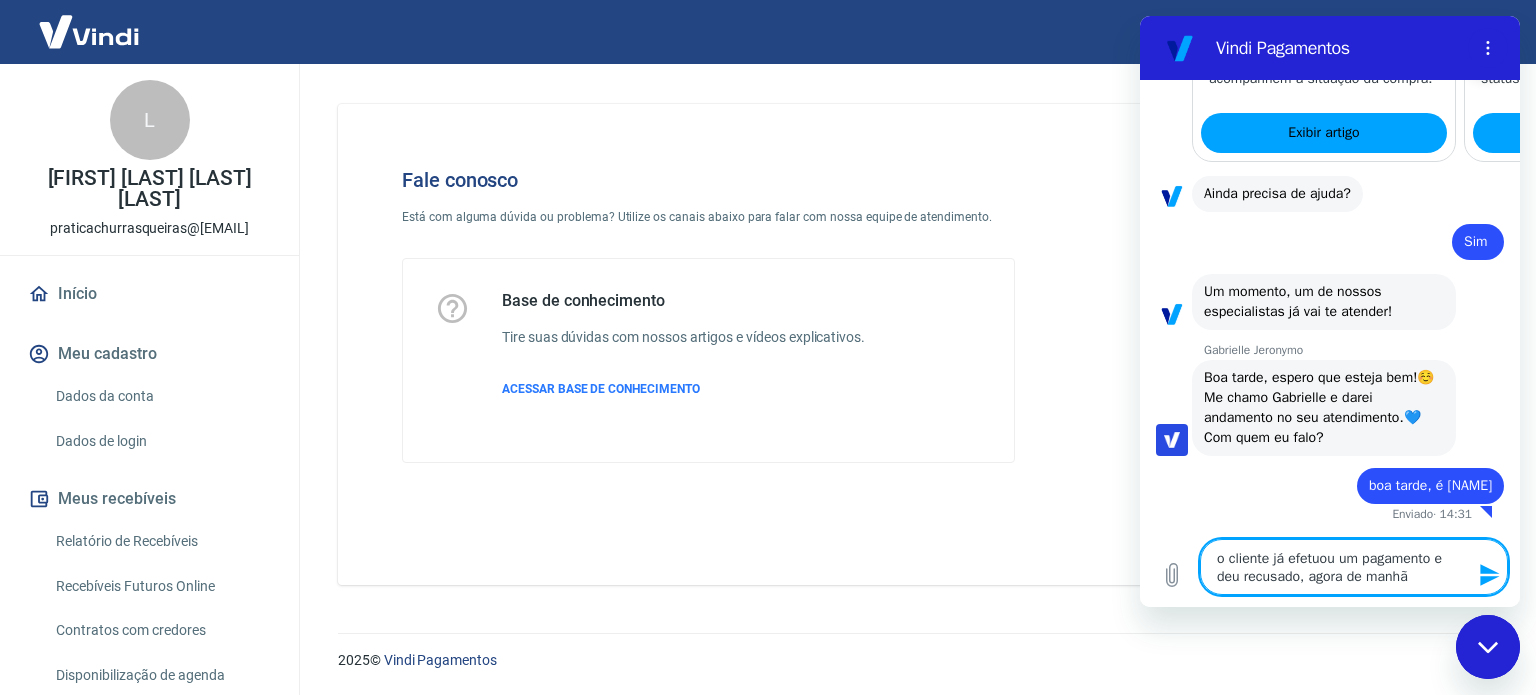 type on "o cliente já efetuou um pagamento e deu recusado, agora de manhã" 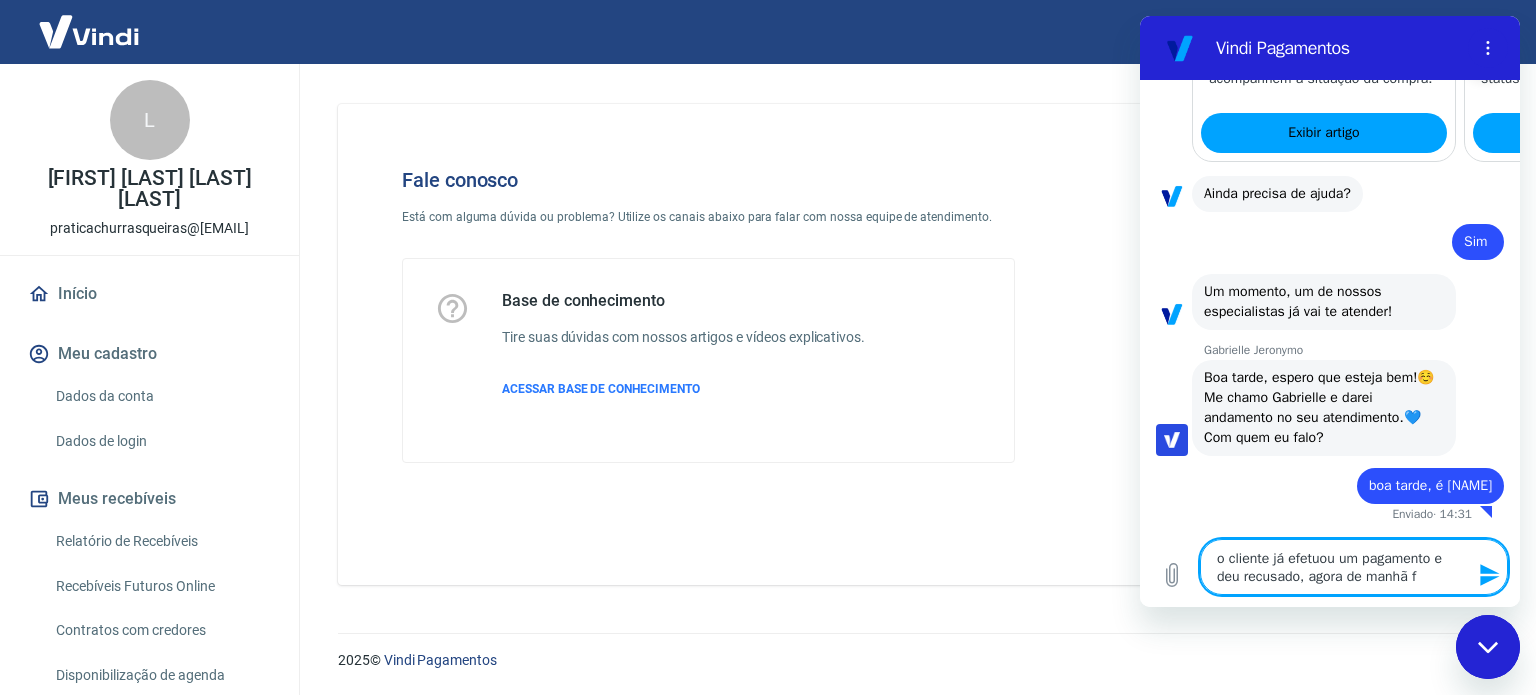 type on "o cliente já efetuou um pagamento e deu recusado, agora de manhã fe" 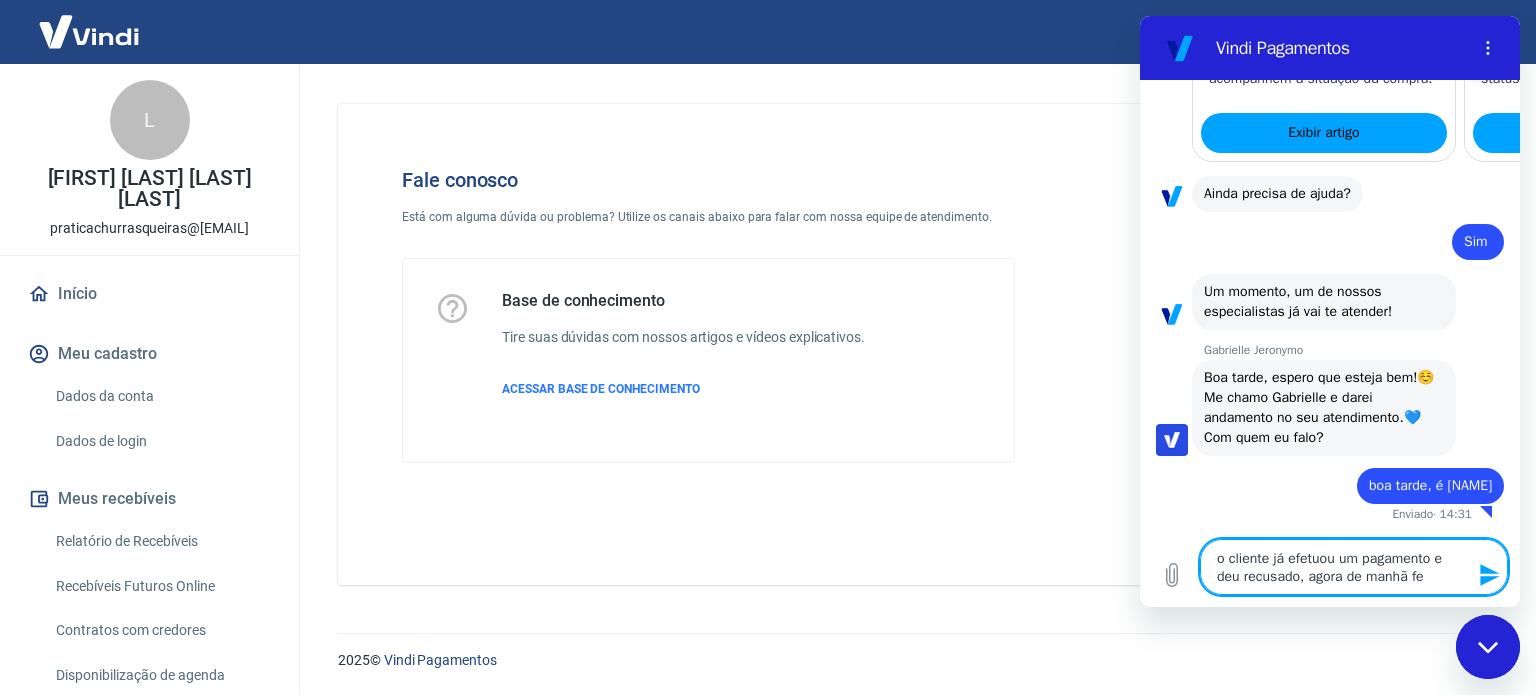 type on "o cliente já efetuou um pagamento e deu recusado, agora de manhã fez" 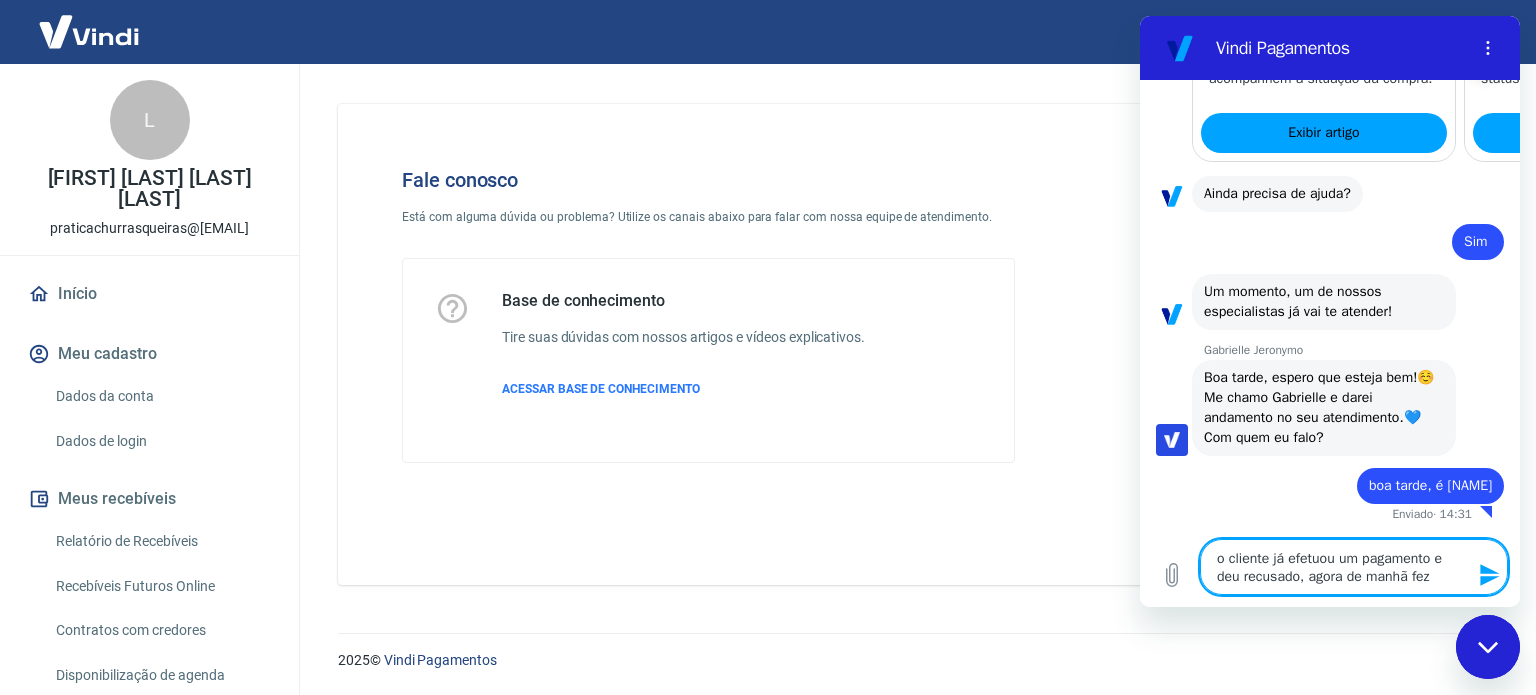 type on "o cliente já efetuou um pagamento e deu recusado, agora de manhã fez" 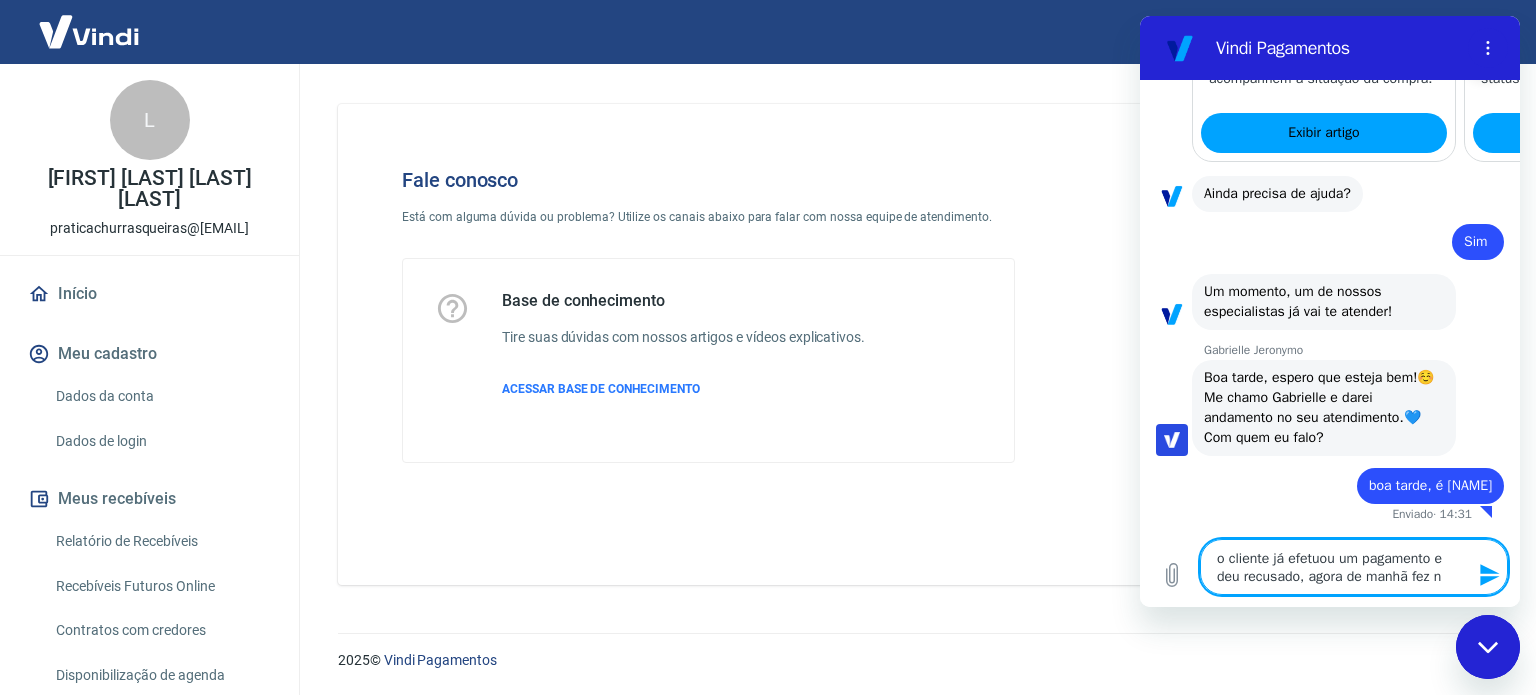 type 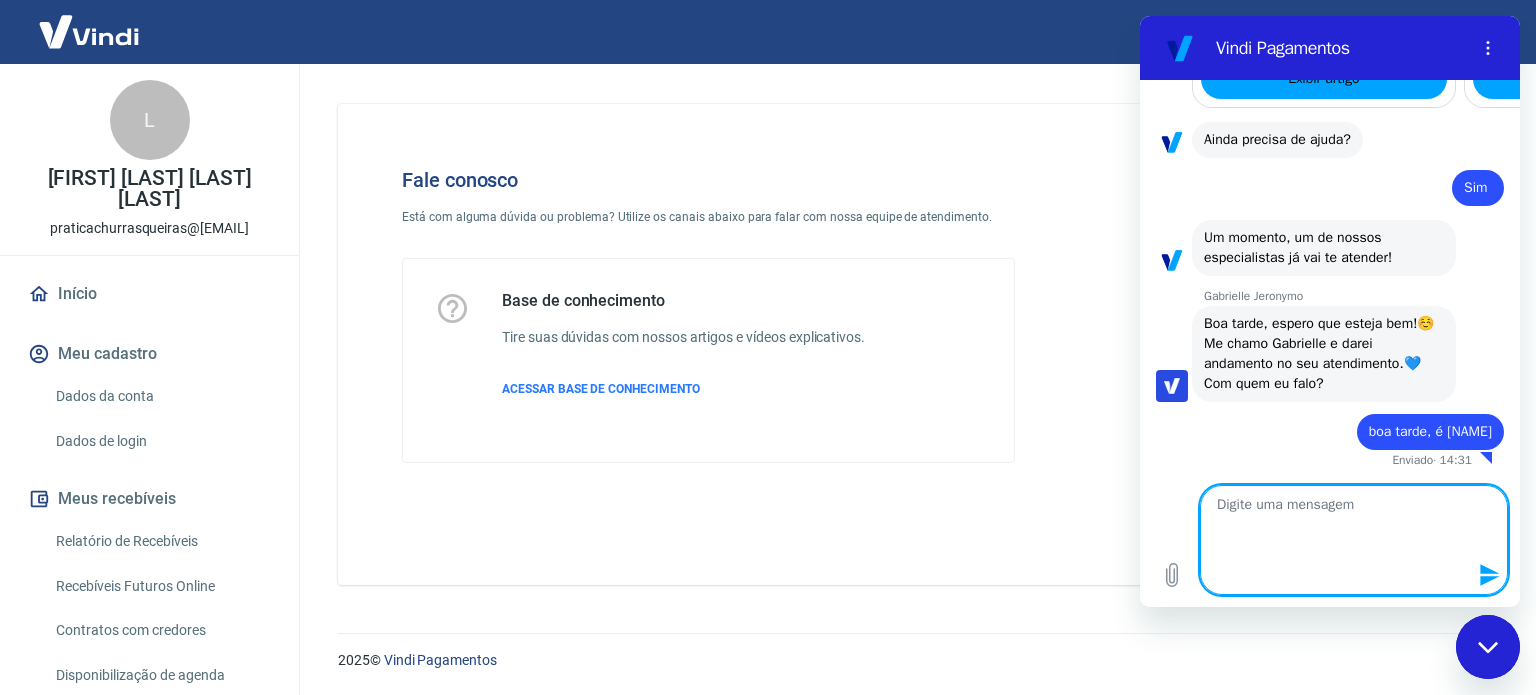 scroll, scrollTop: 0, scrollLeft: 0, axis: both 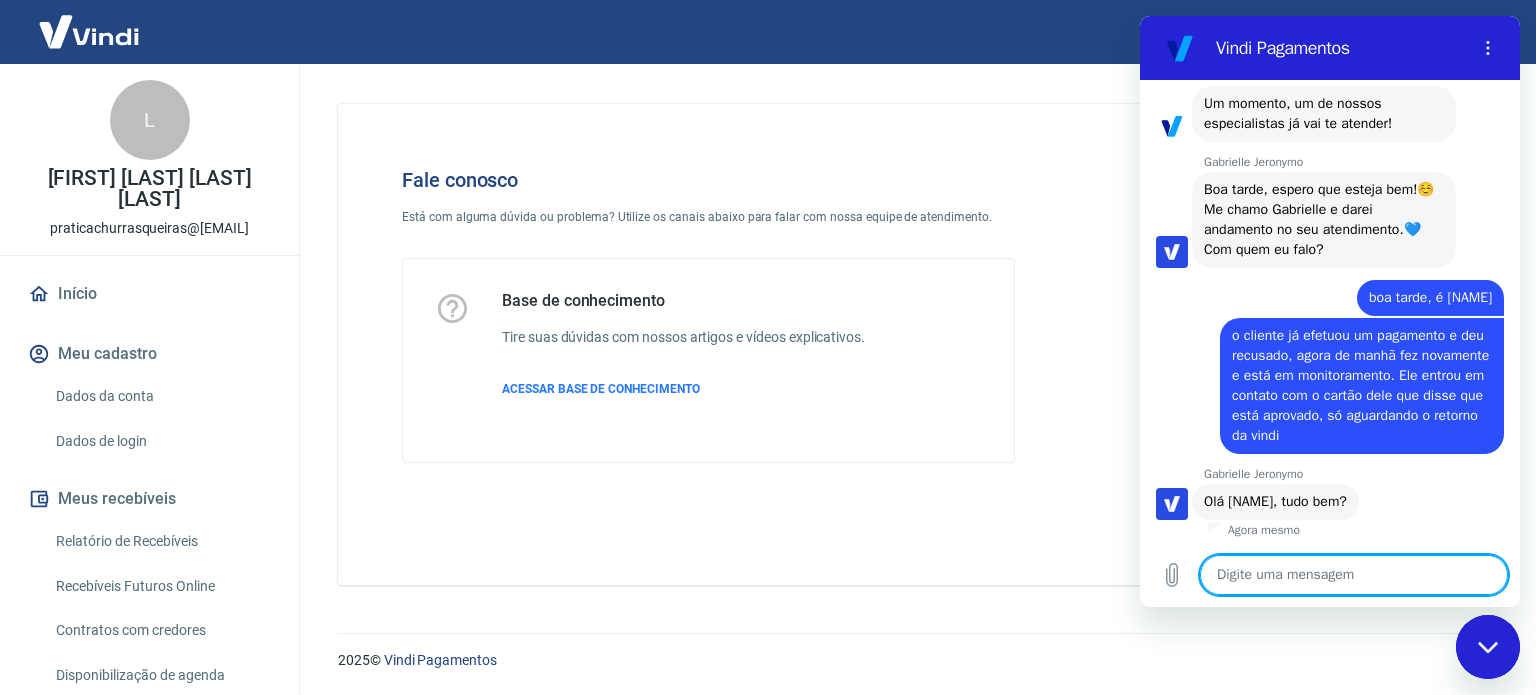 click on "Digite uma mensagem x" at bounding box center [1330, 575] 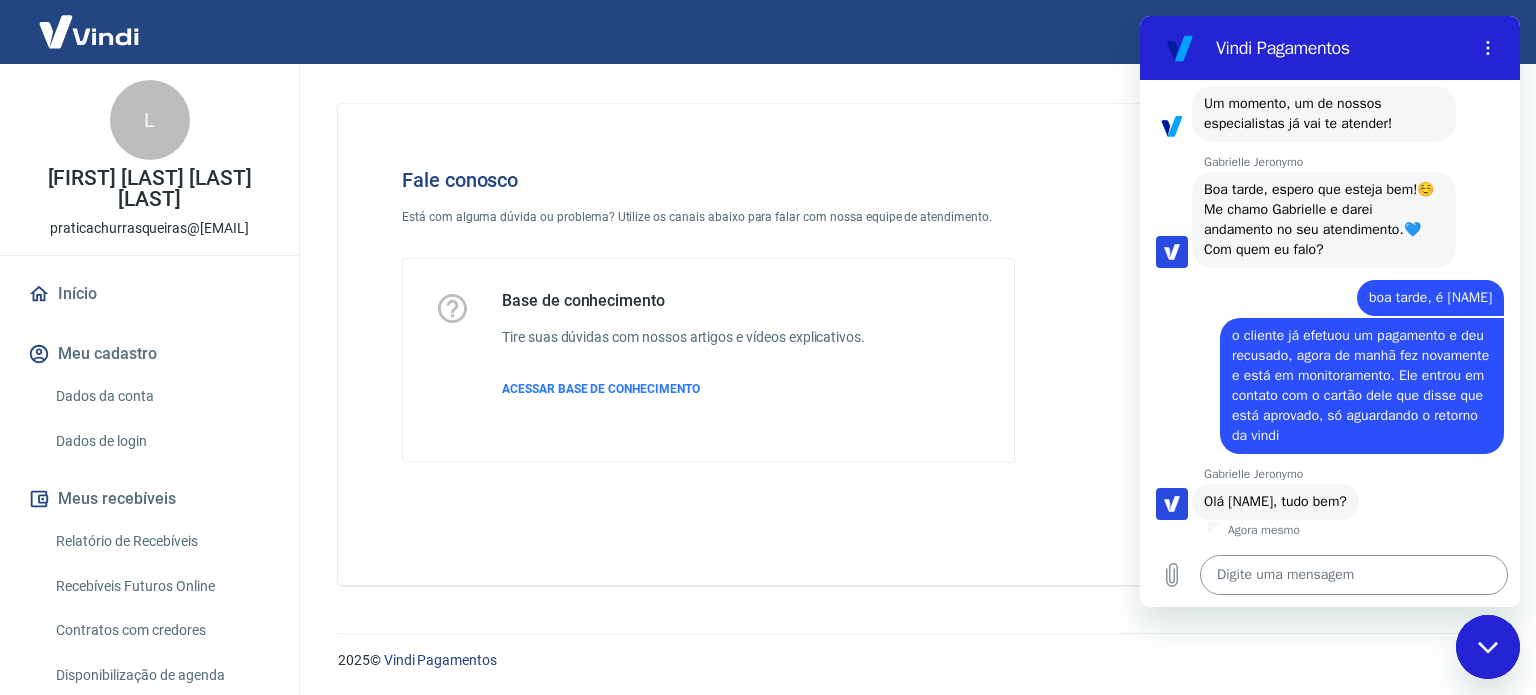 click at bounding box center (1354, 575) 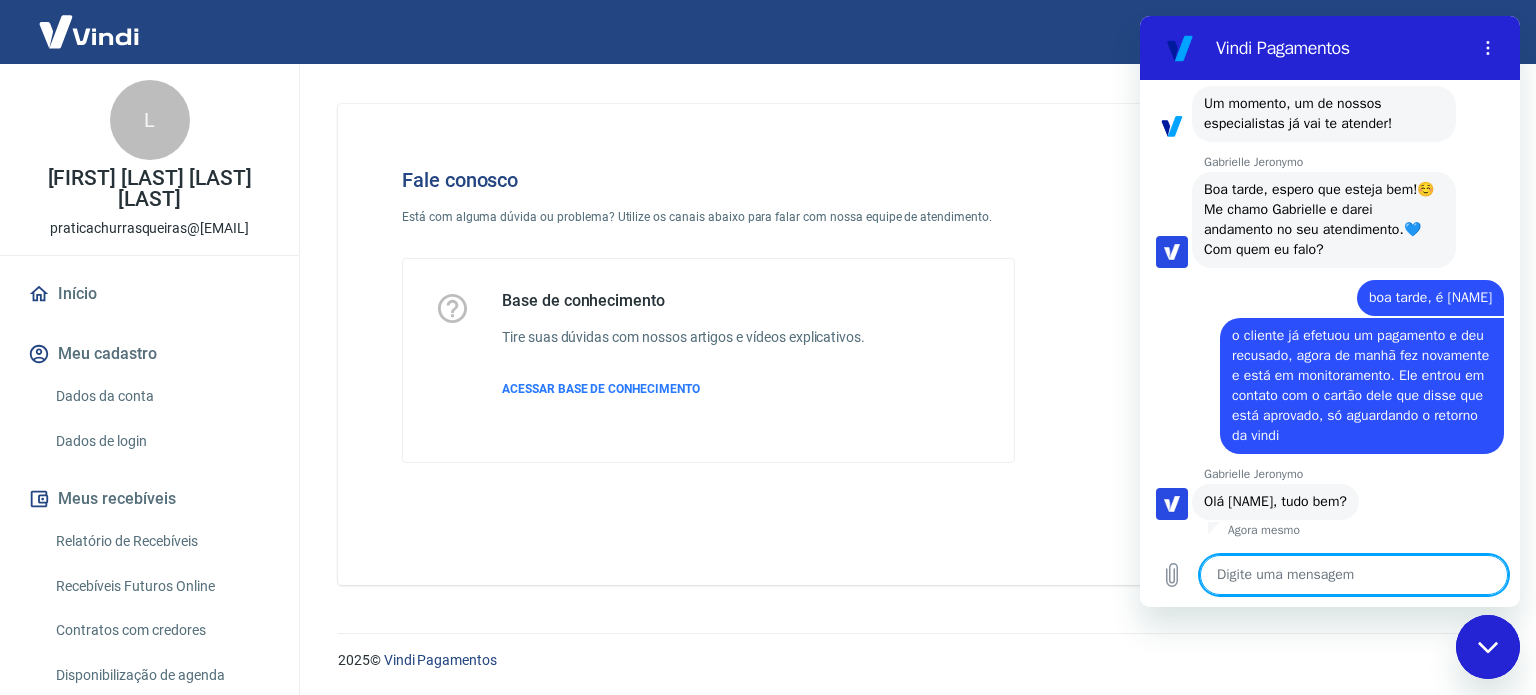 paste on "[NUMBER]" 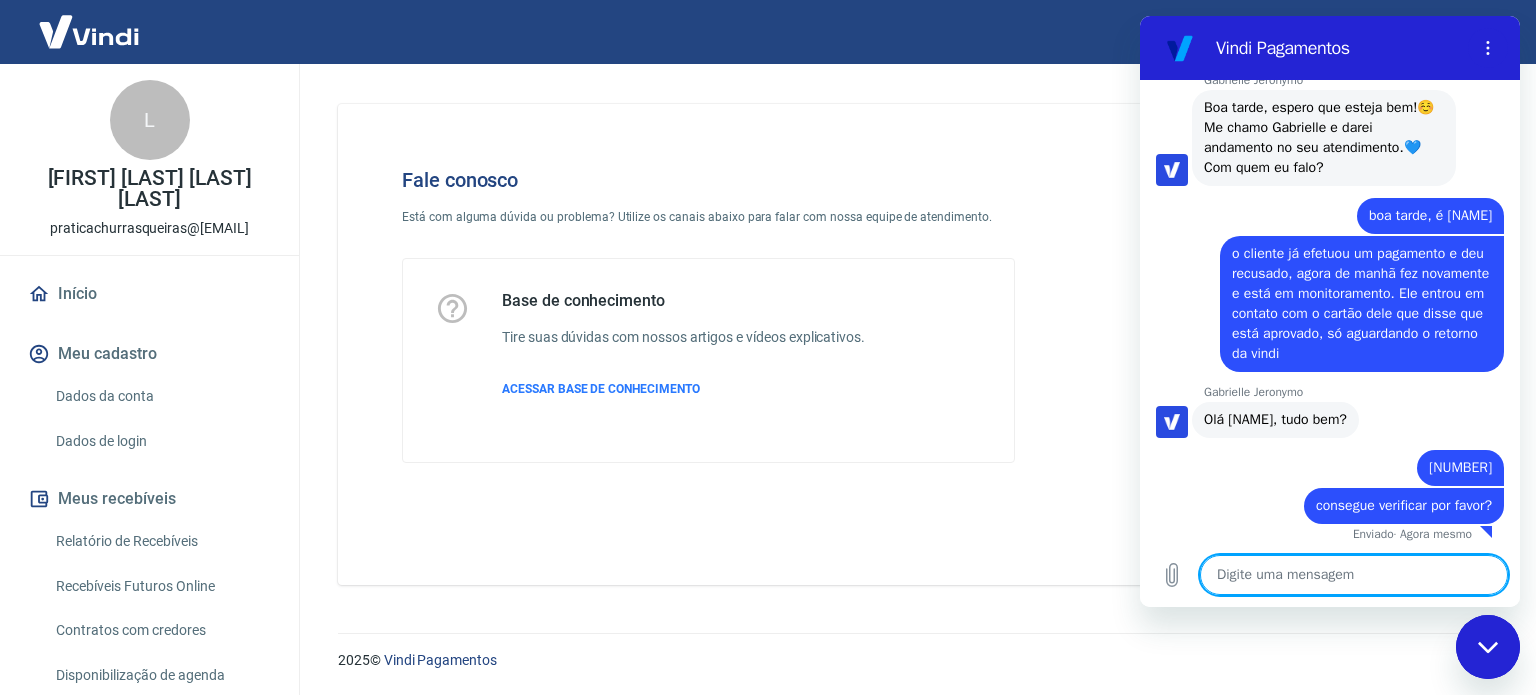 scroll, scrollTop: 4822, scrollLeft: 0, axis: vertical 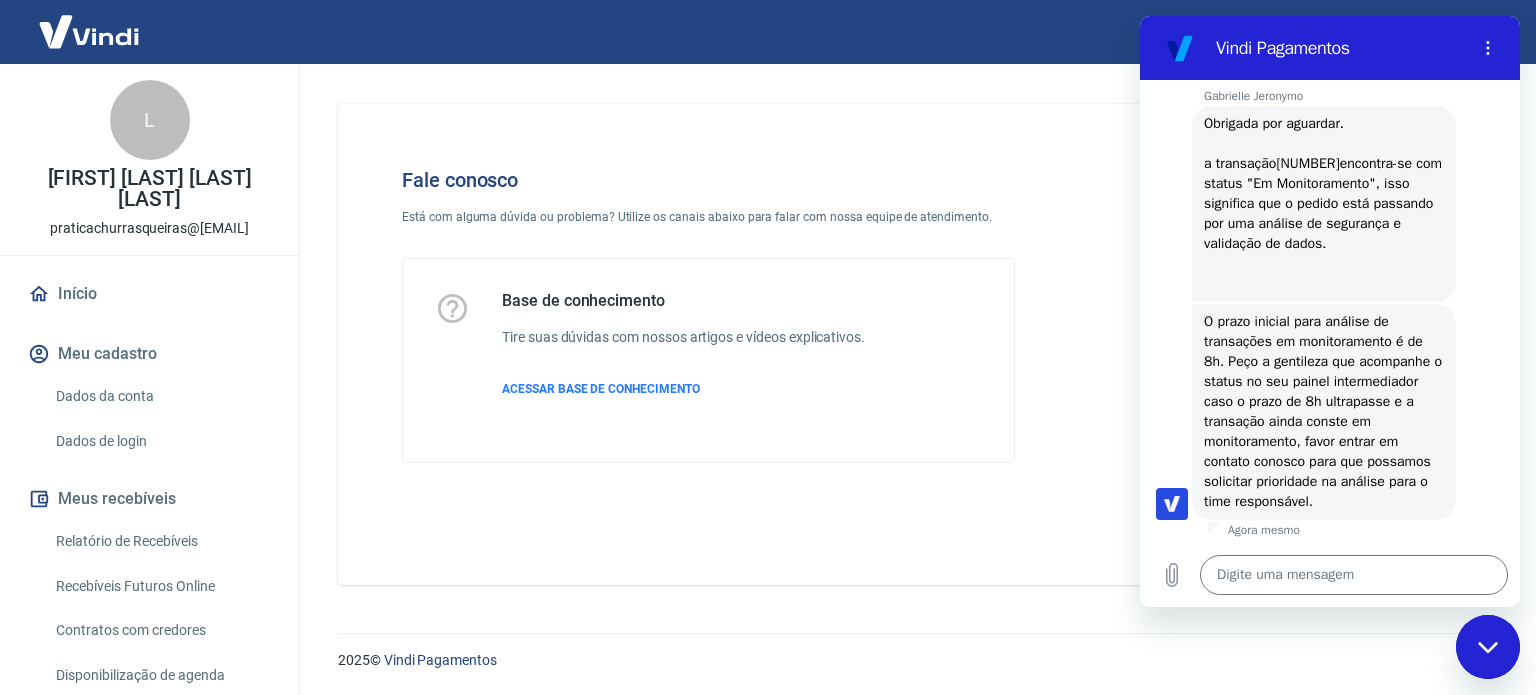click on "O prazo inicial para análise de transações em monitoramento é de 8h. Peço a gentileza que acompanhe o status no seu painel intermediador caso o prazo de 8h ultrapasse e a transação ainda conste em monitoramento, favor entrar em contato conosco para que possamos solicitar prioridade na análise para o time responsável." at bounding box center [1324, 412] 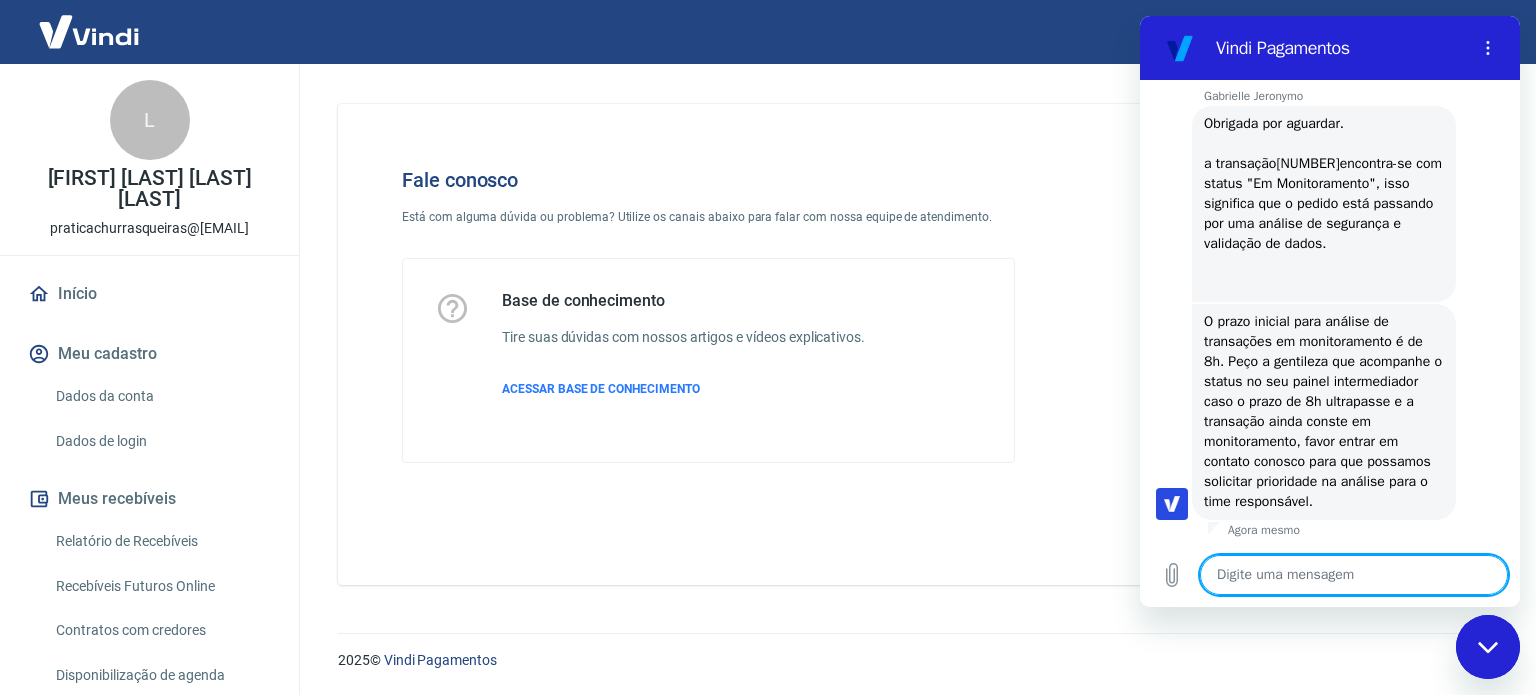 click at bounding box center [1354, 575] 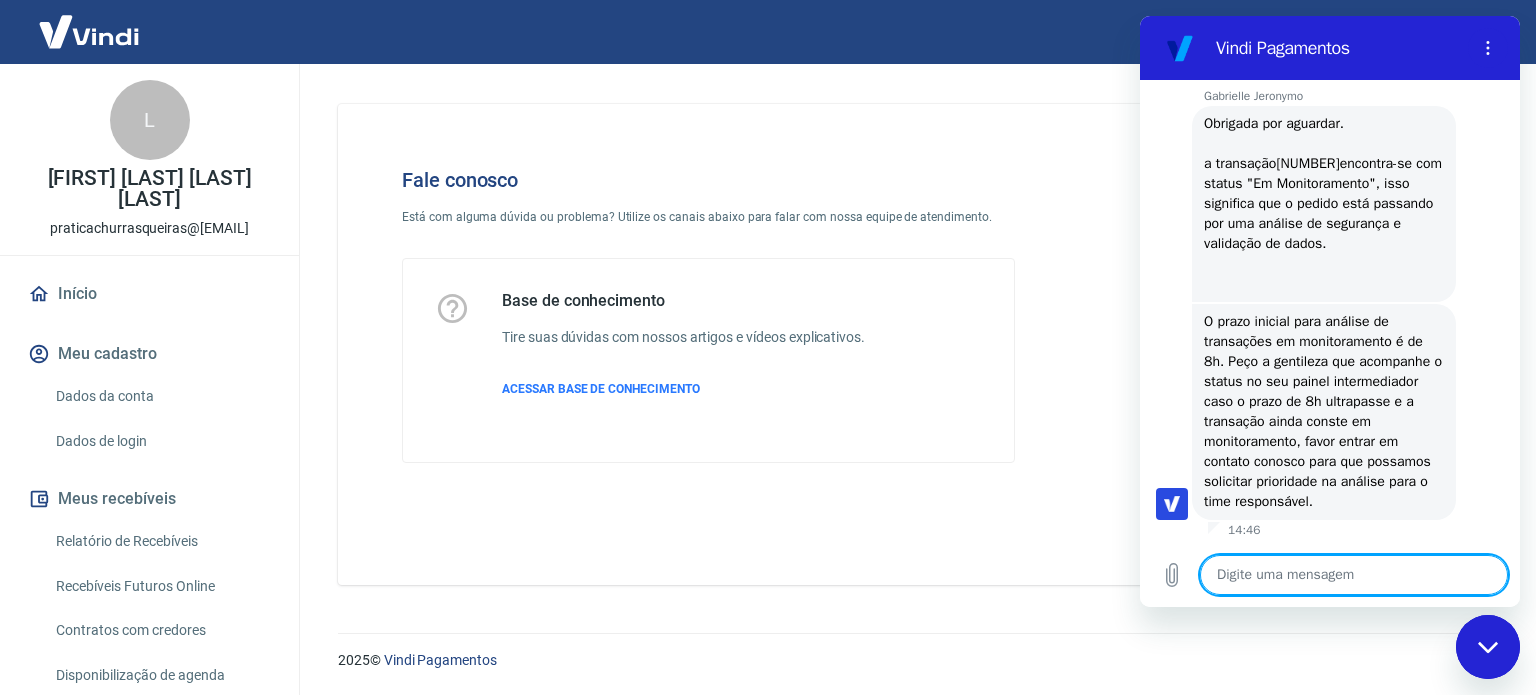 click at bounding box center (1354, 575) 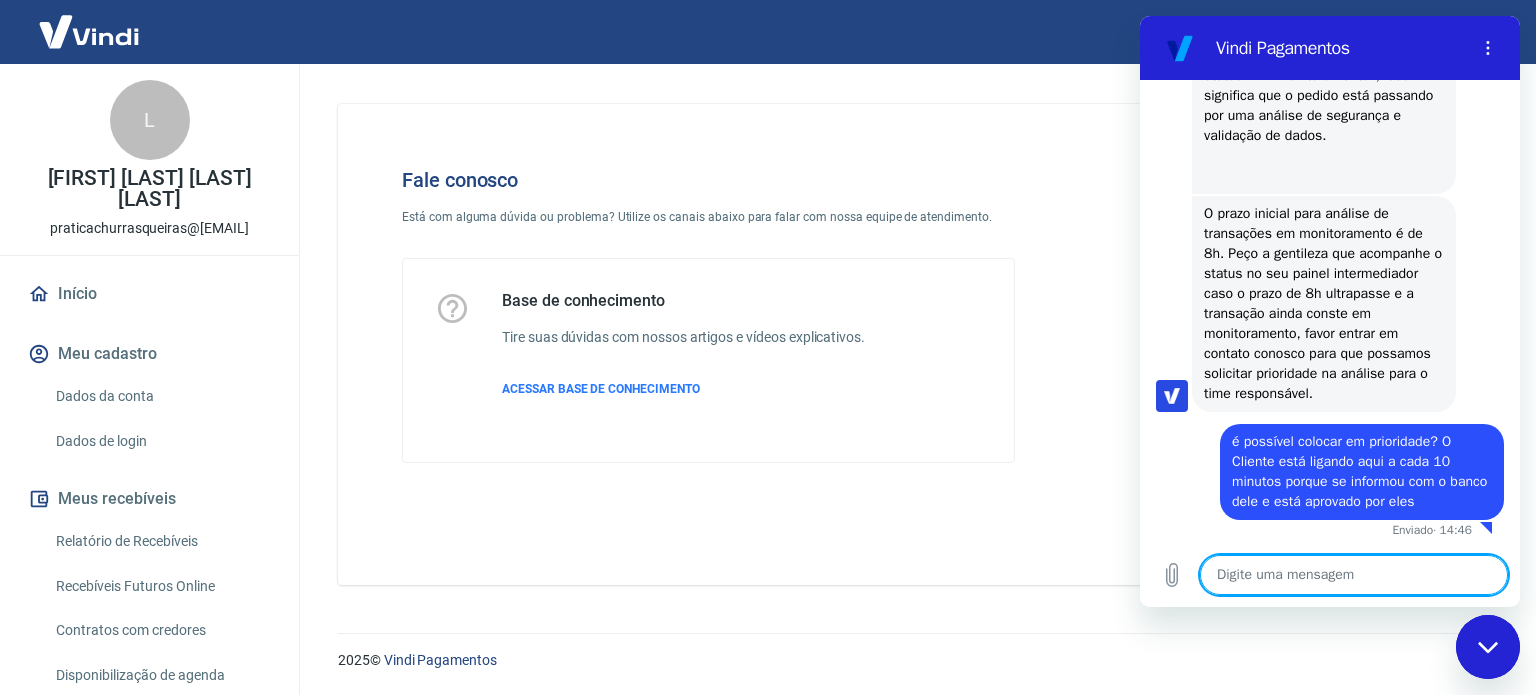 scroll, scrollTop: 5528, scrollLeft: 0, axis: vertical 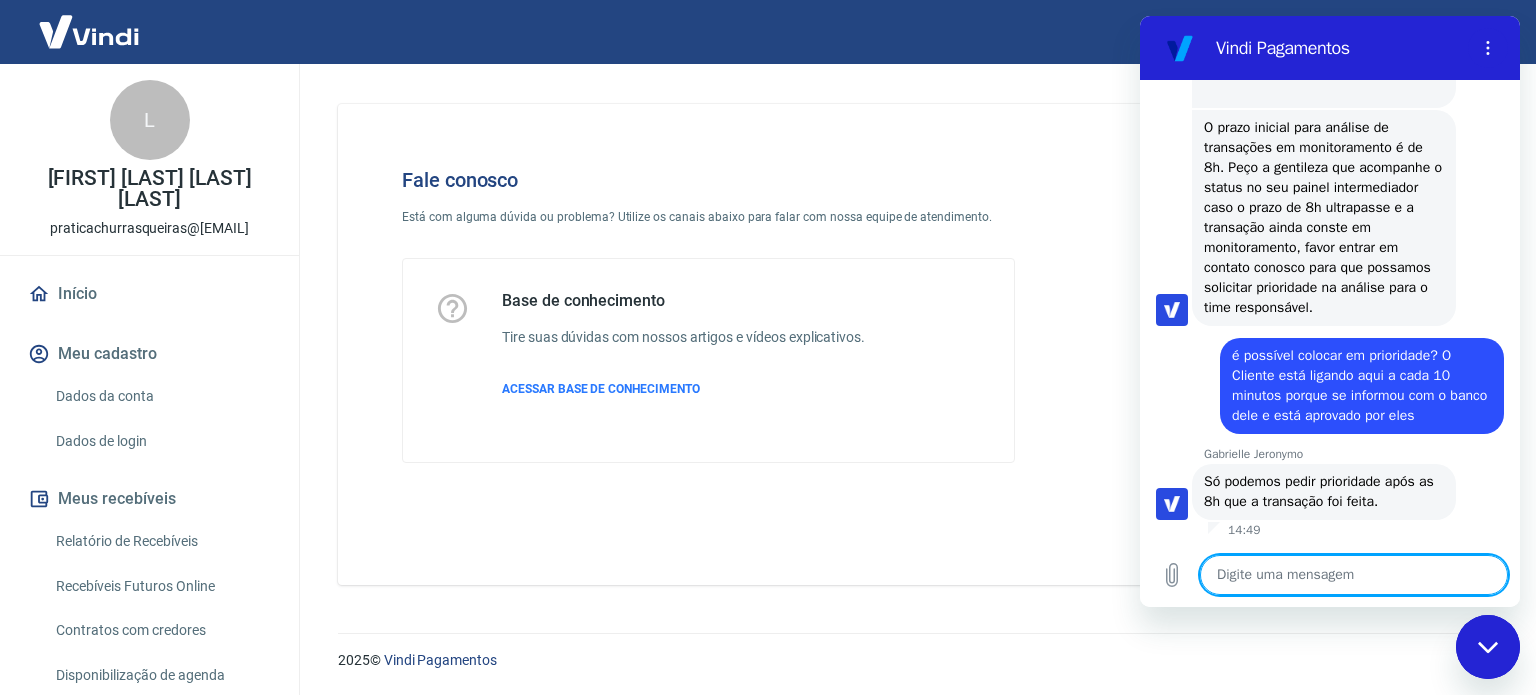 click at bounding box center [1354, 575] 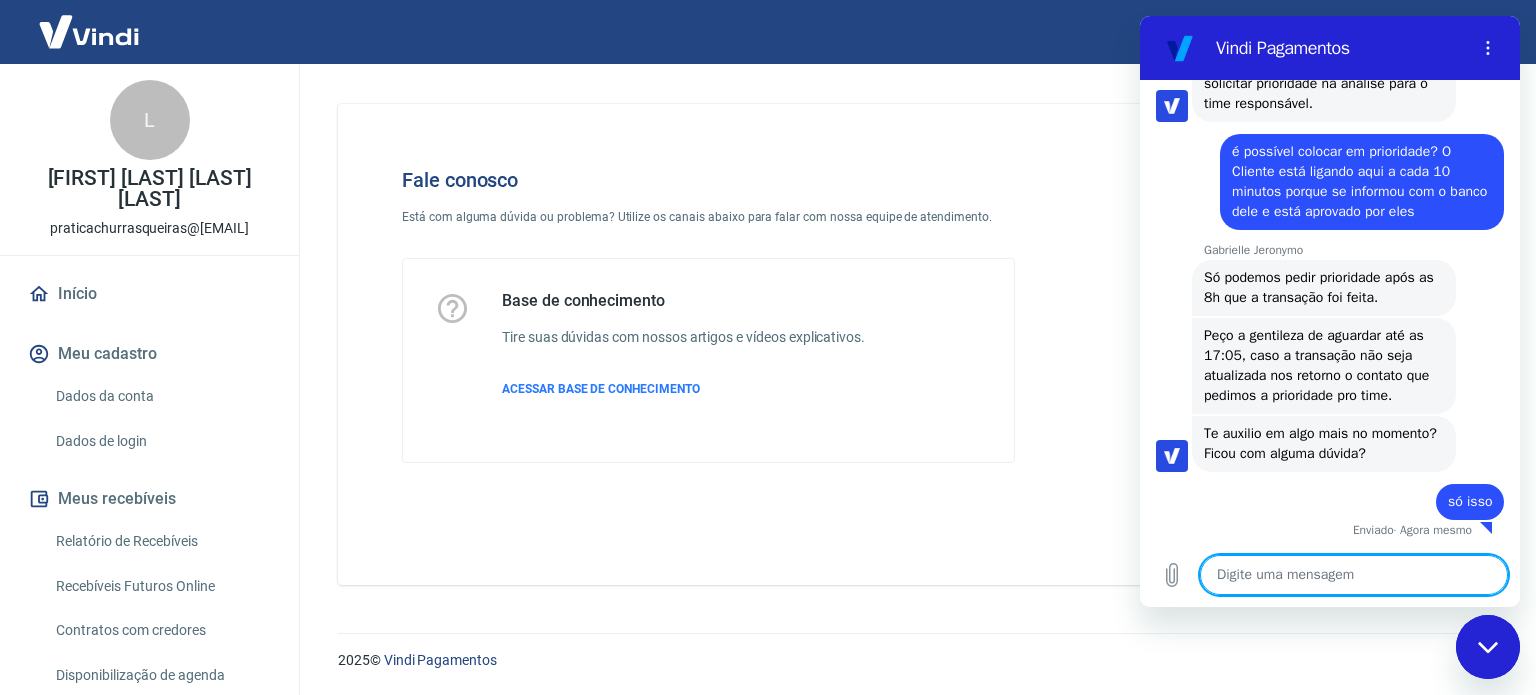 scroll, scrollTop: 5838, scrollLeft: 0, axis: vertical 